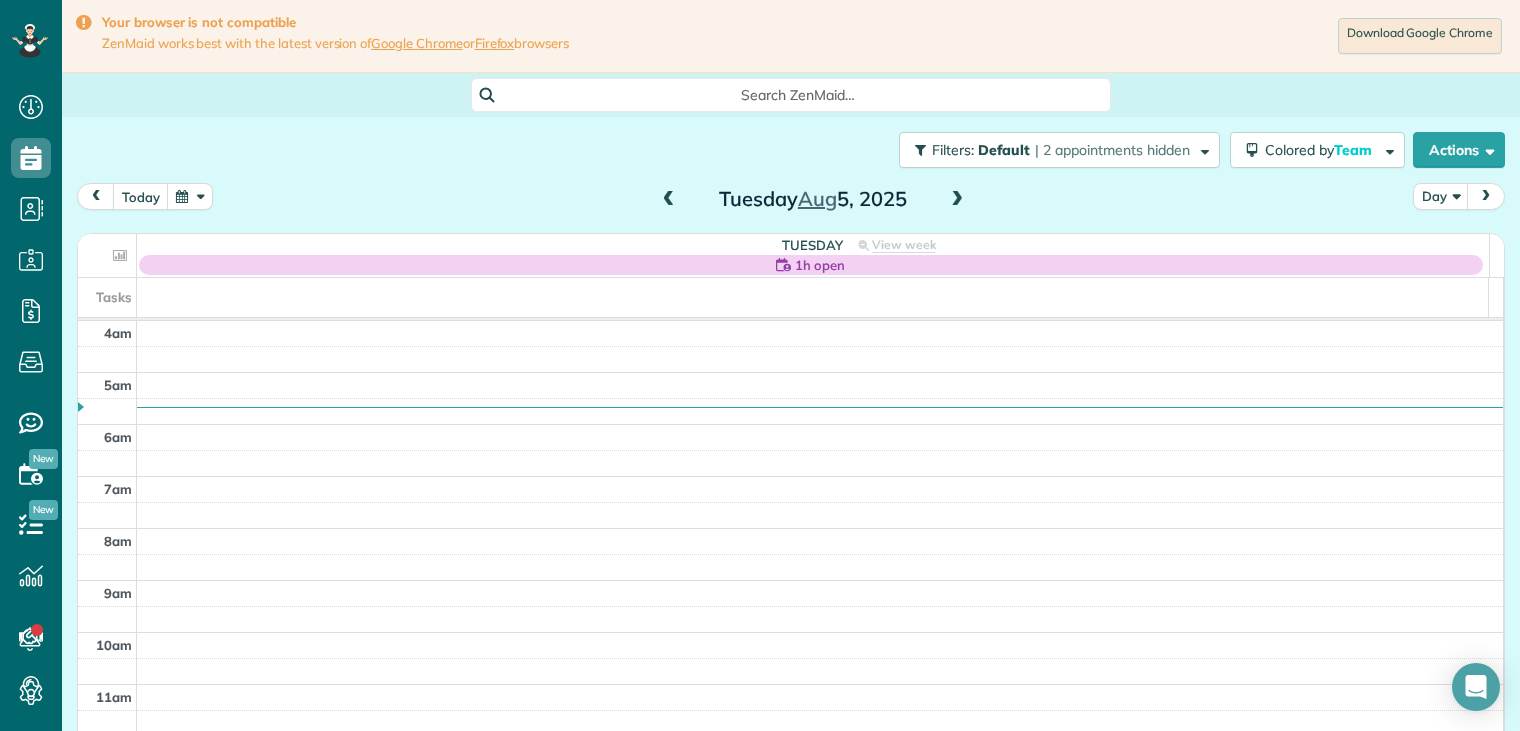scroll, scrollTop: 0, scrollLeft: 0, axis: both 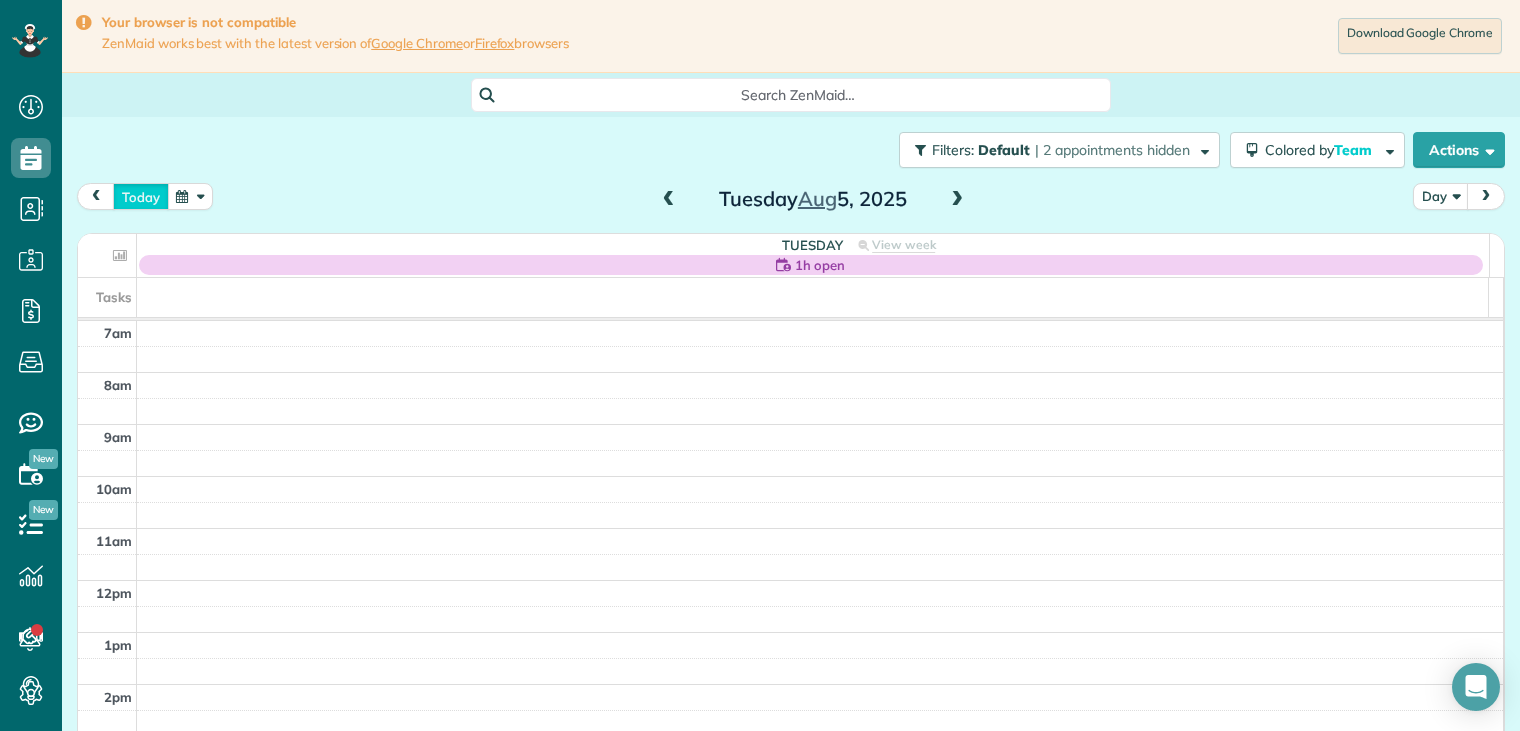 click on "today" at bounding box center (141, 196) 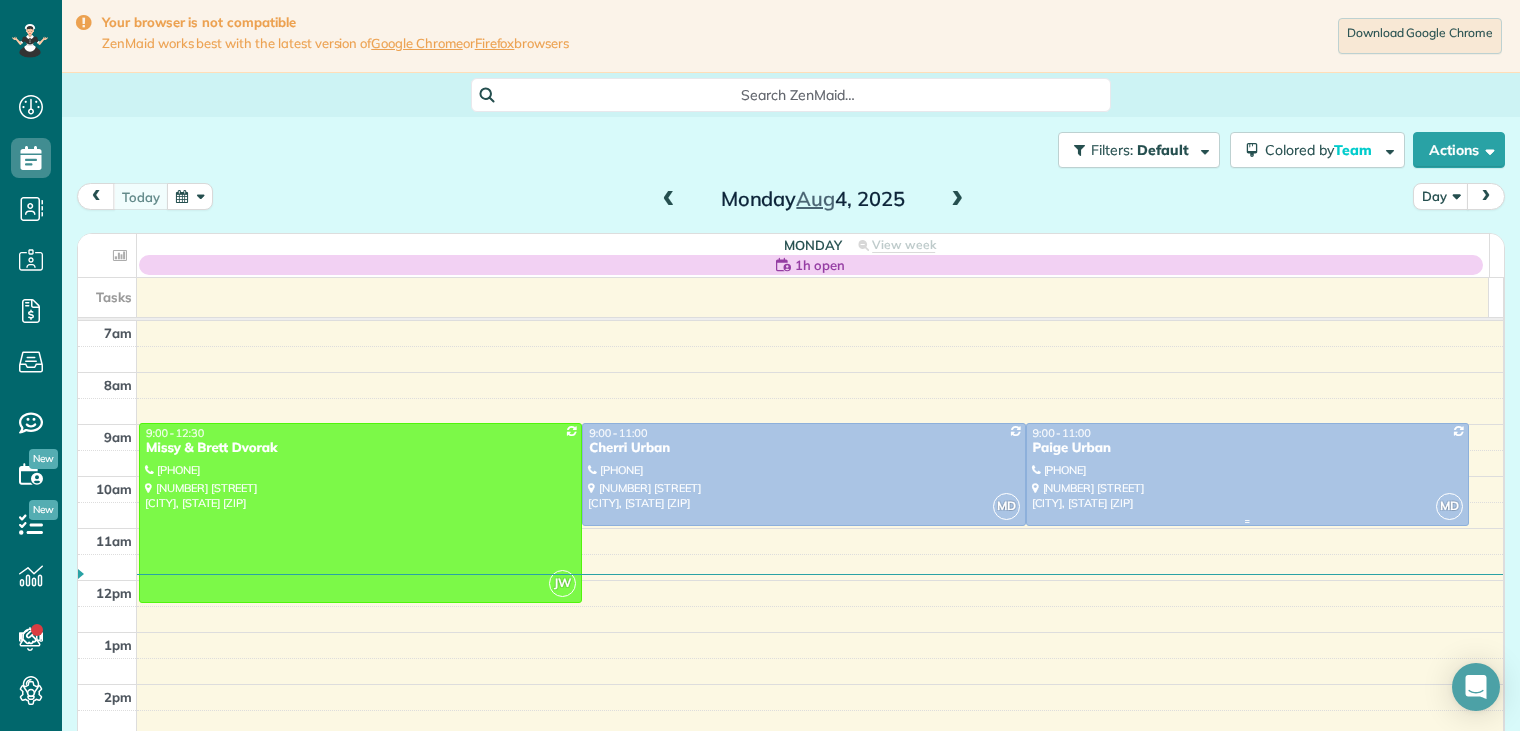 click on "[FIRST] [LAST]" at bounding box center (1247, 448) 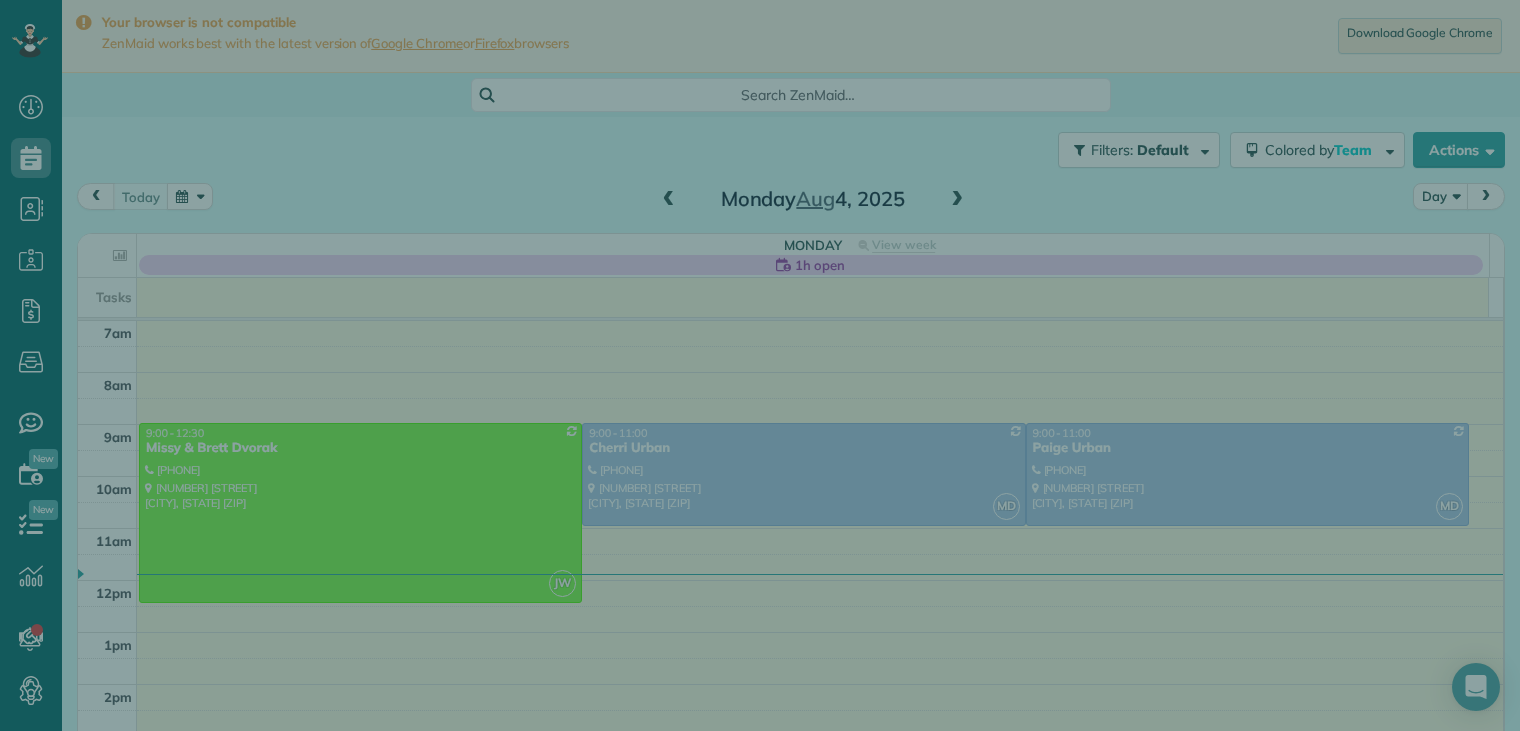 click at bounding box center [760, 365] 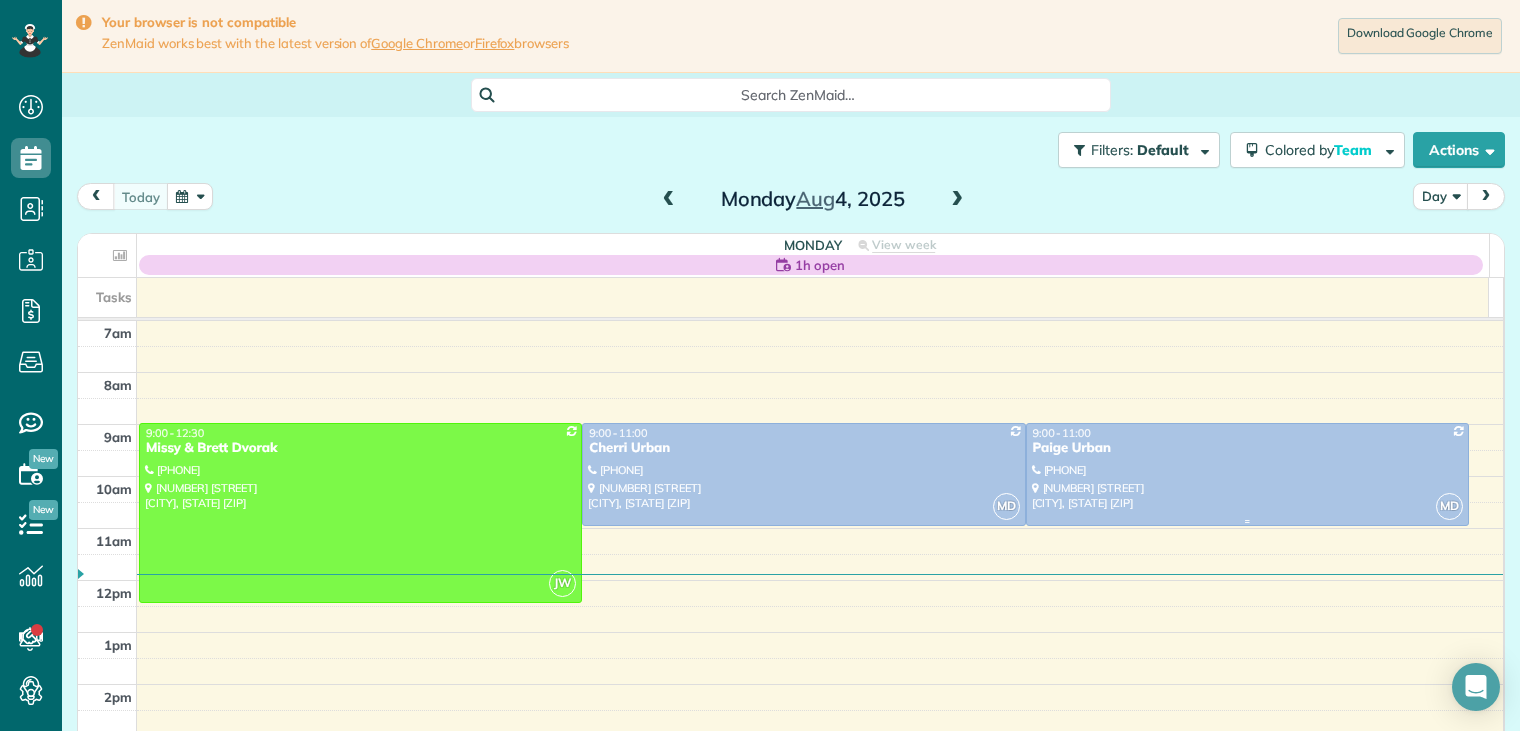 click on "[PERSON]" at bounding box center (1247, 448) 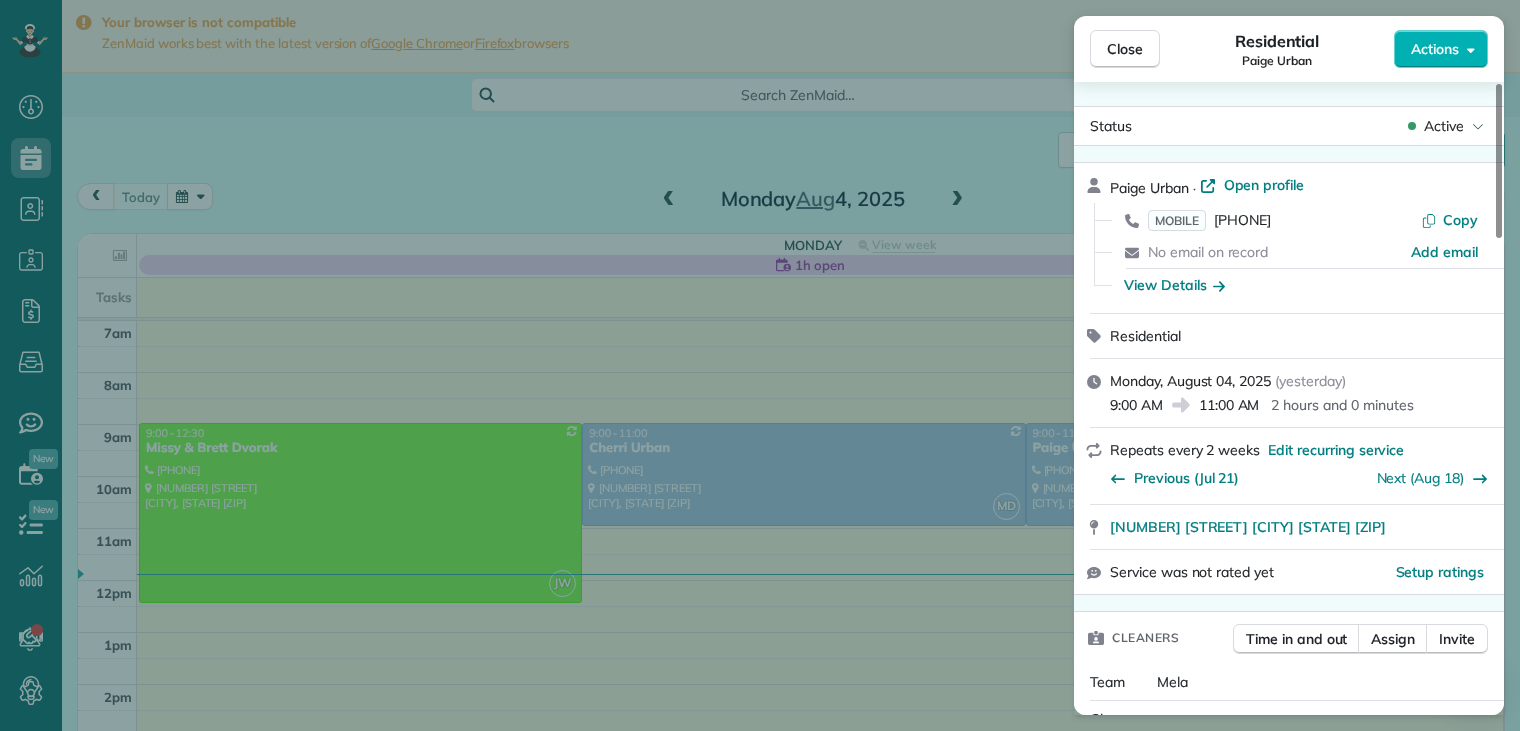 click on "View Details" at bounding box center [1301, 285] 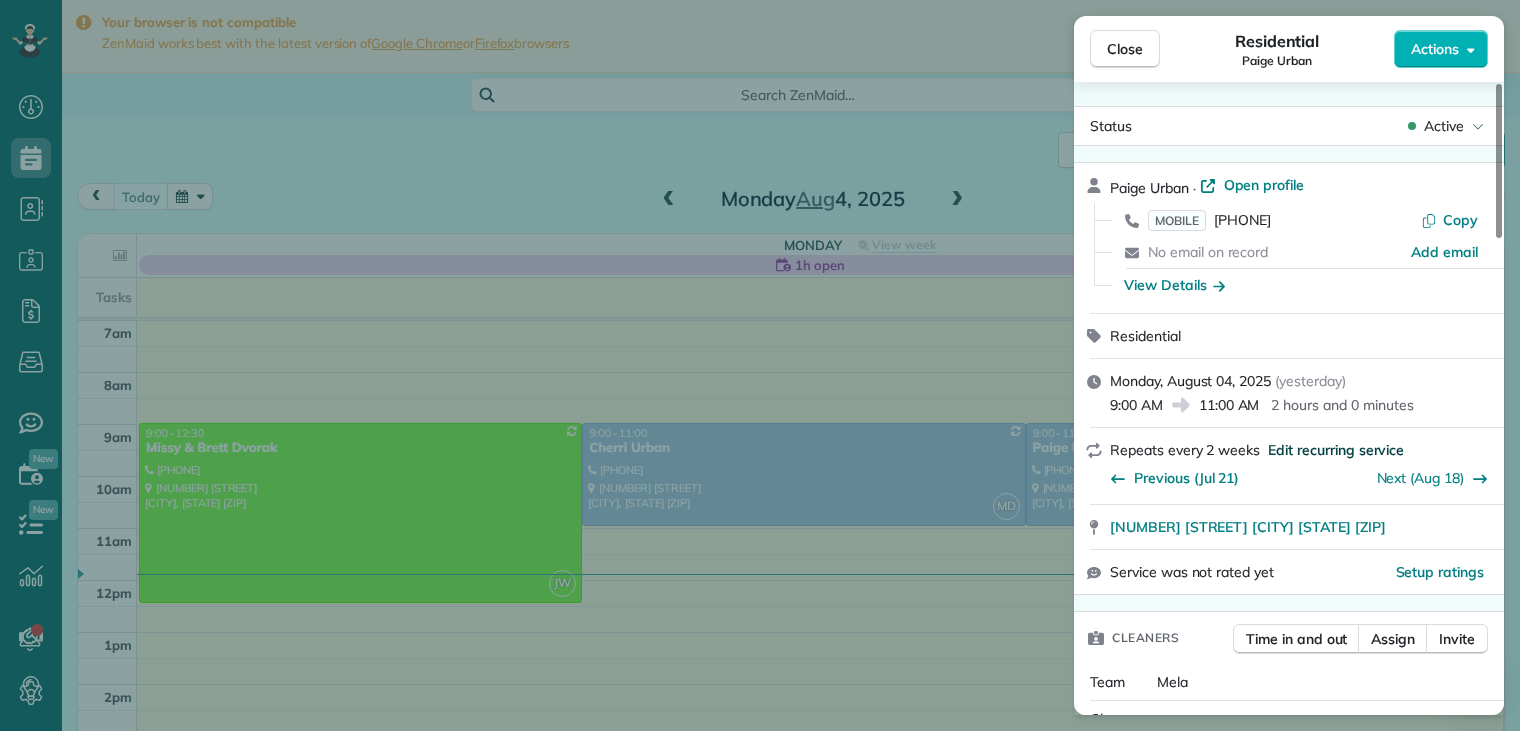 click on "Edit recurring service" at bounding box center (1336, 450) 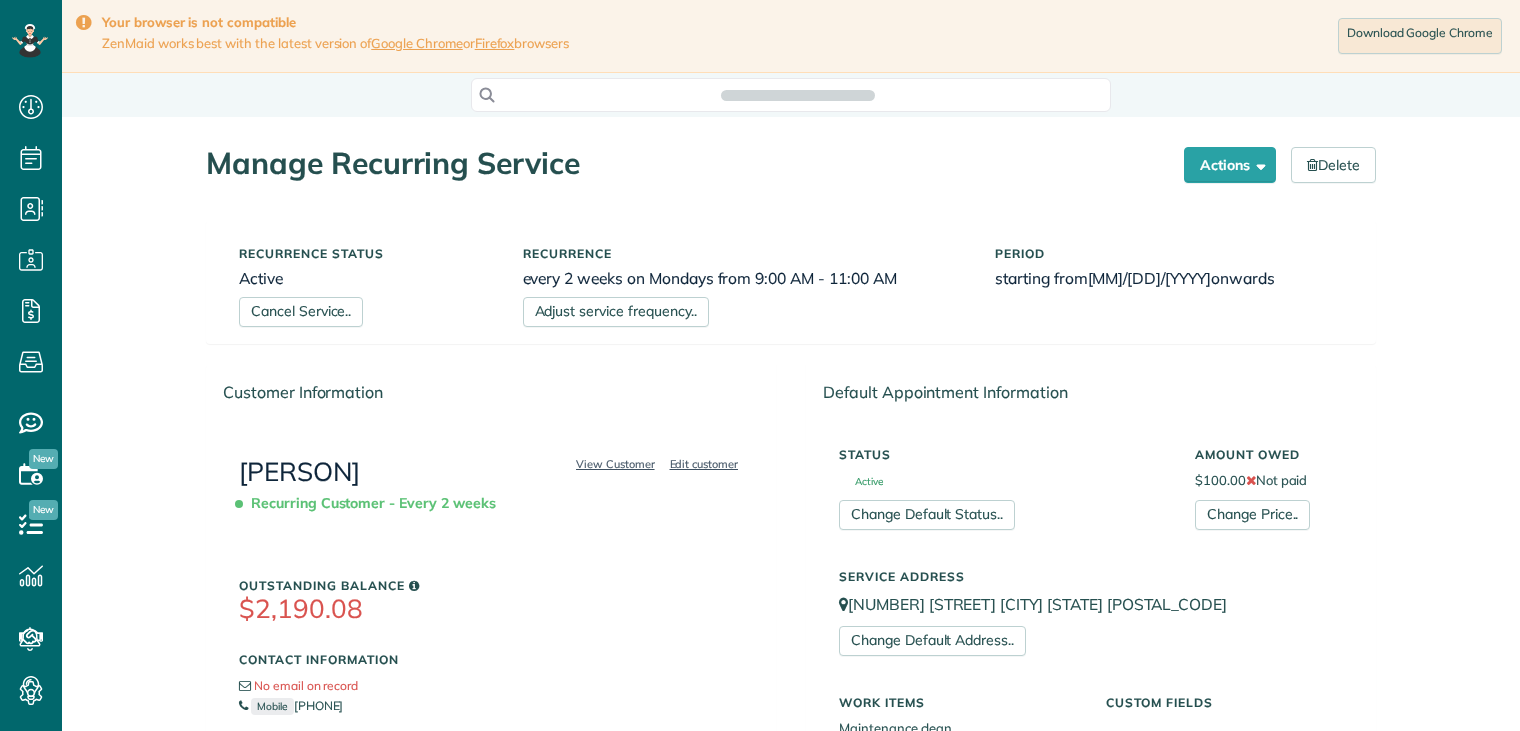 scroll, scrollTop: 0, scrollLeft: 0, axis: both 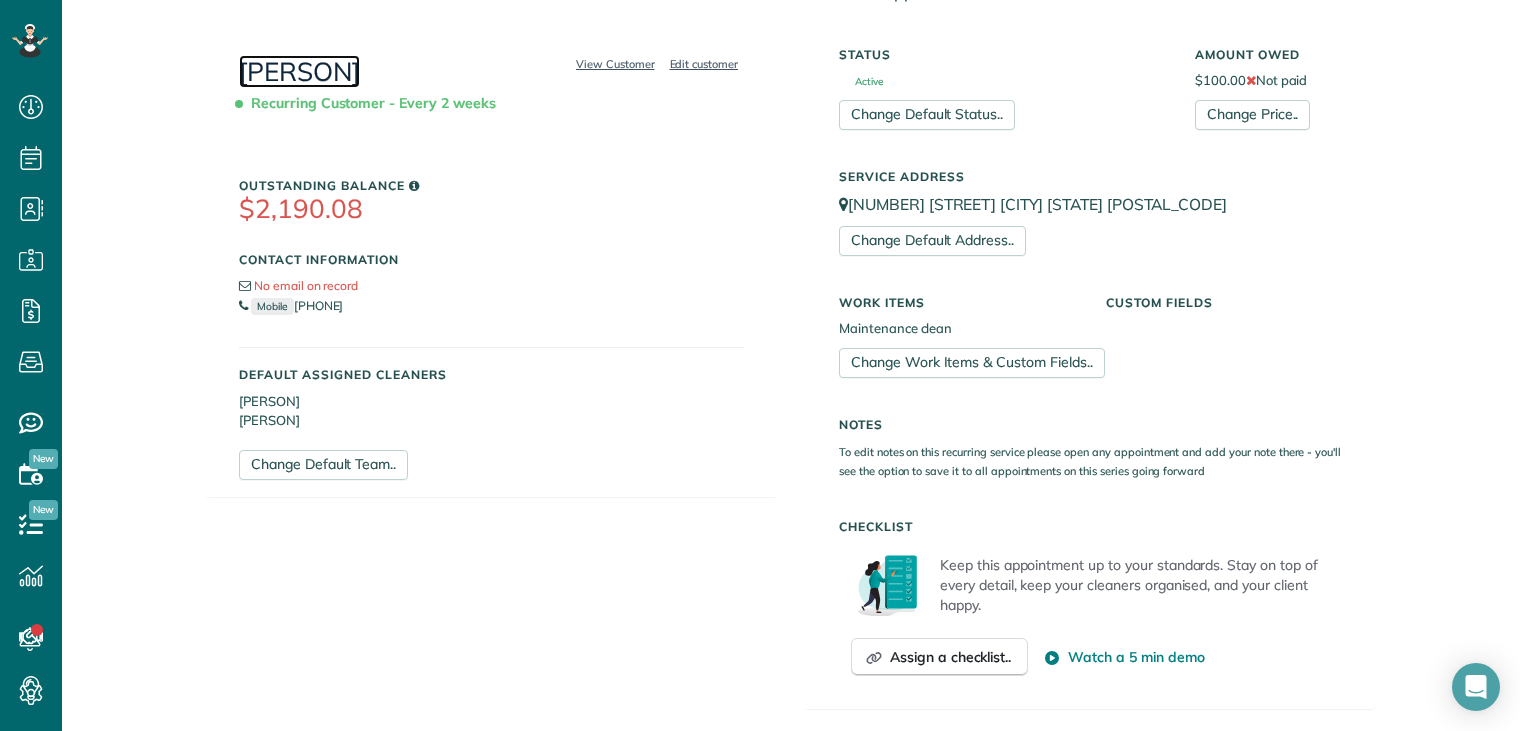 click on "[PERSON]" at bounding box center (299, 71) 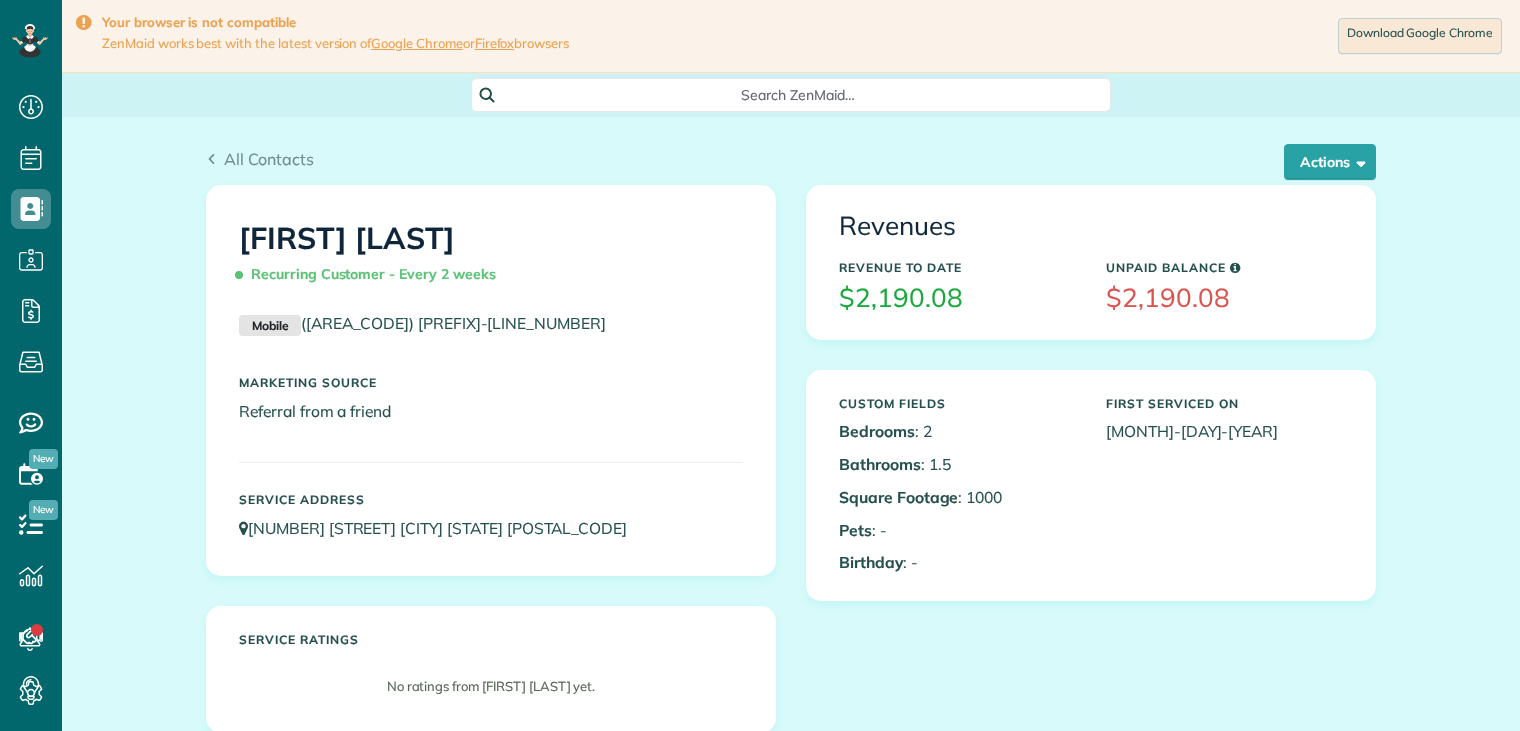 scroll, scrollTop: 0, scrollLeft: 0, axis: both 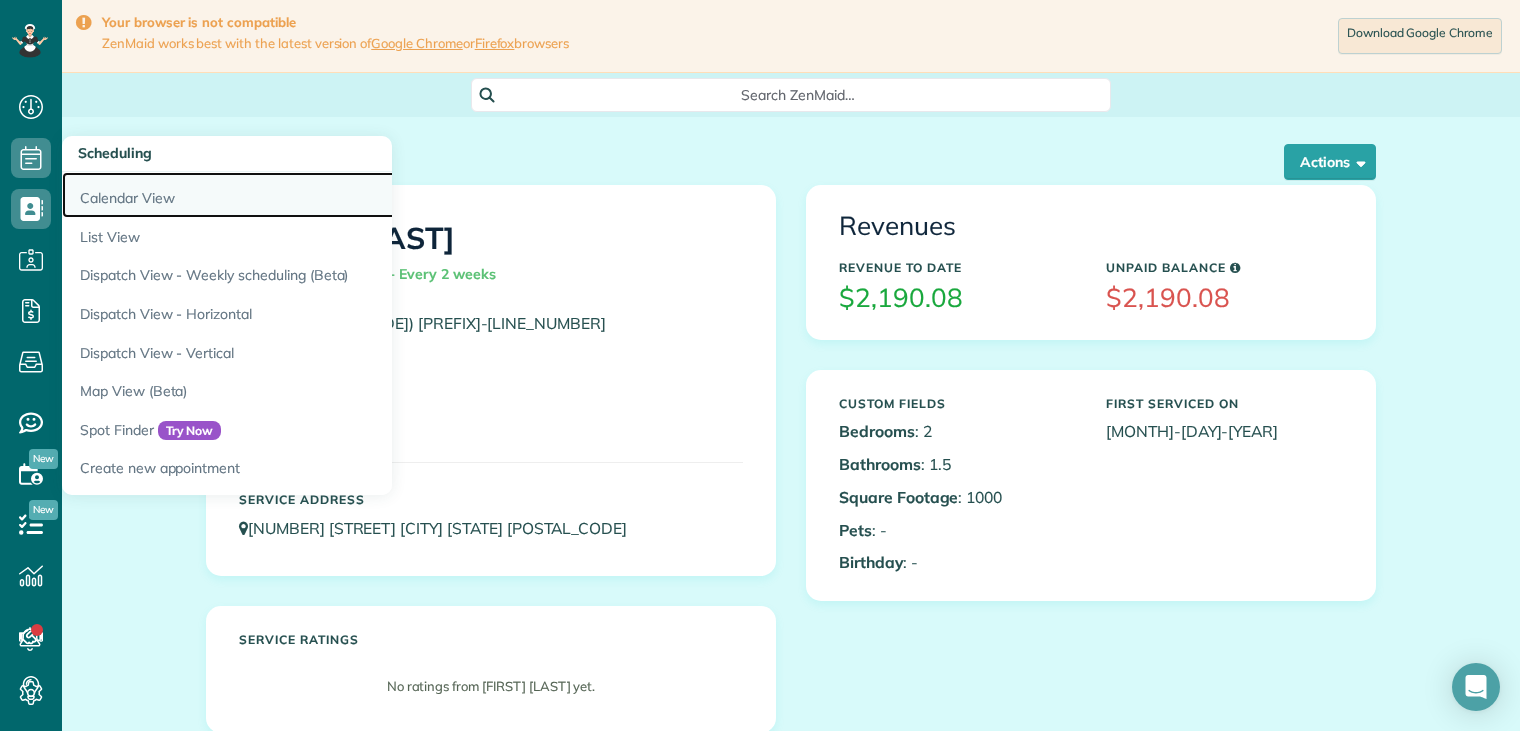 click on "Calendar View" at bounding box center [312, 195] 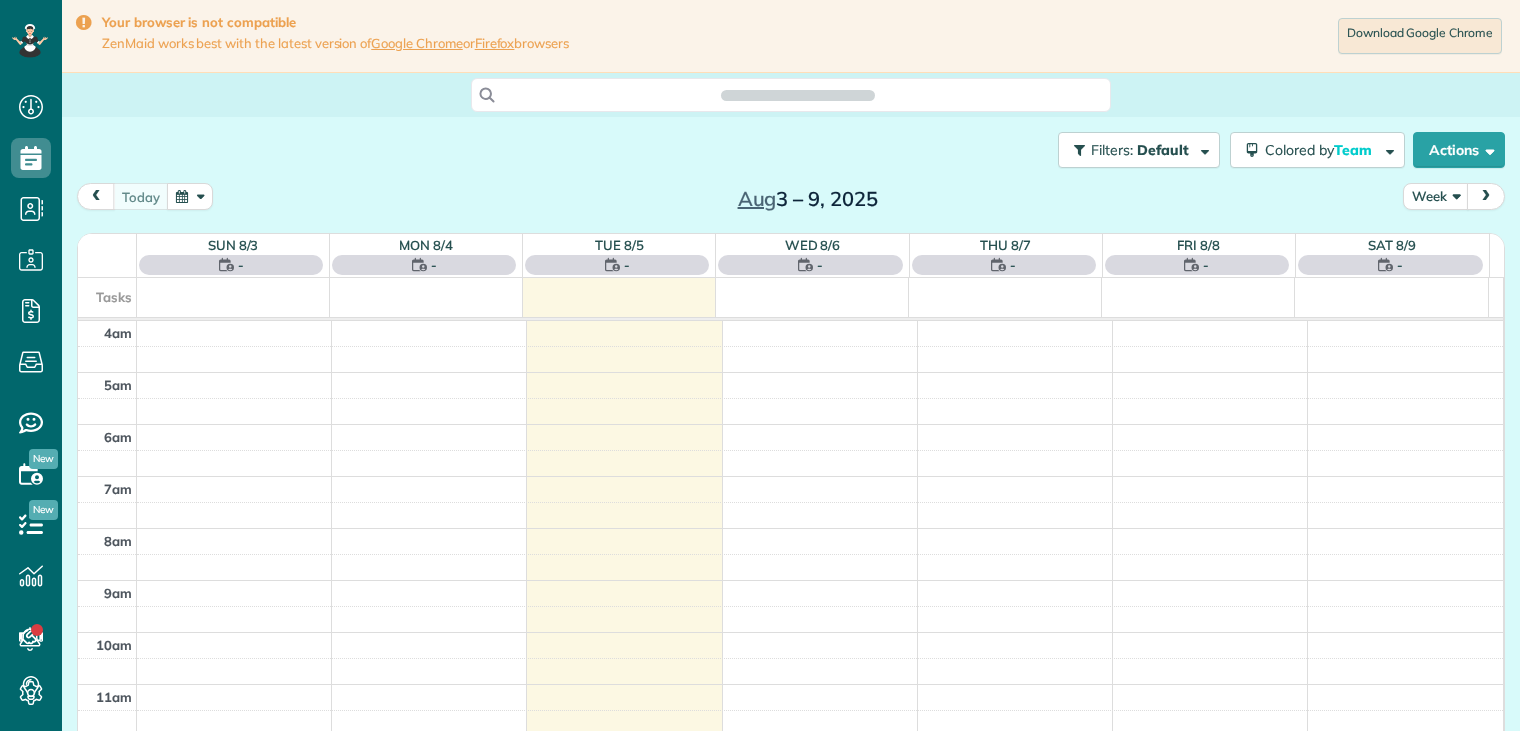 scroll, scrollTop: 0, scrollLeft: 0, axis: both 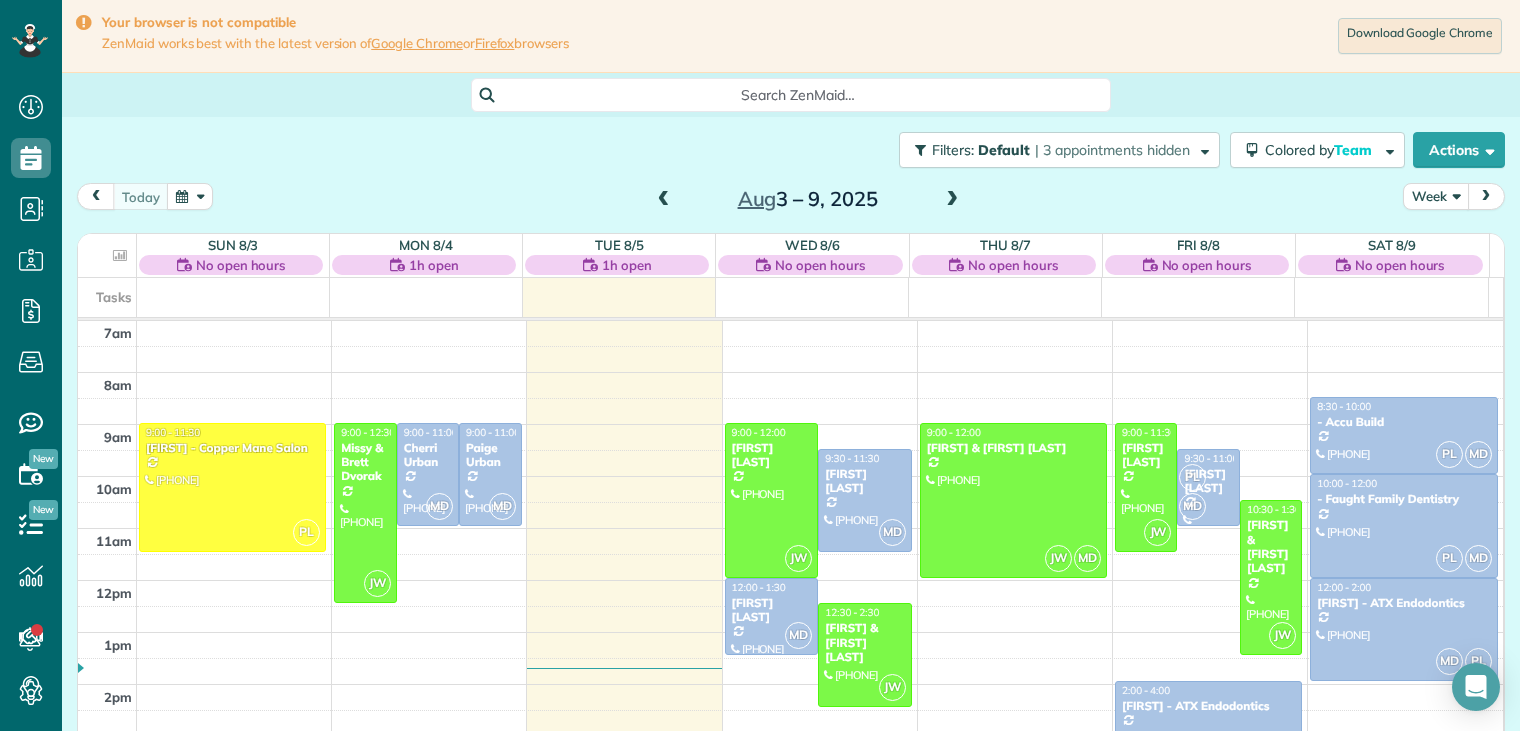 click on "Week" at bounding box center [1436, 196] 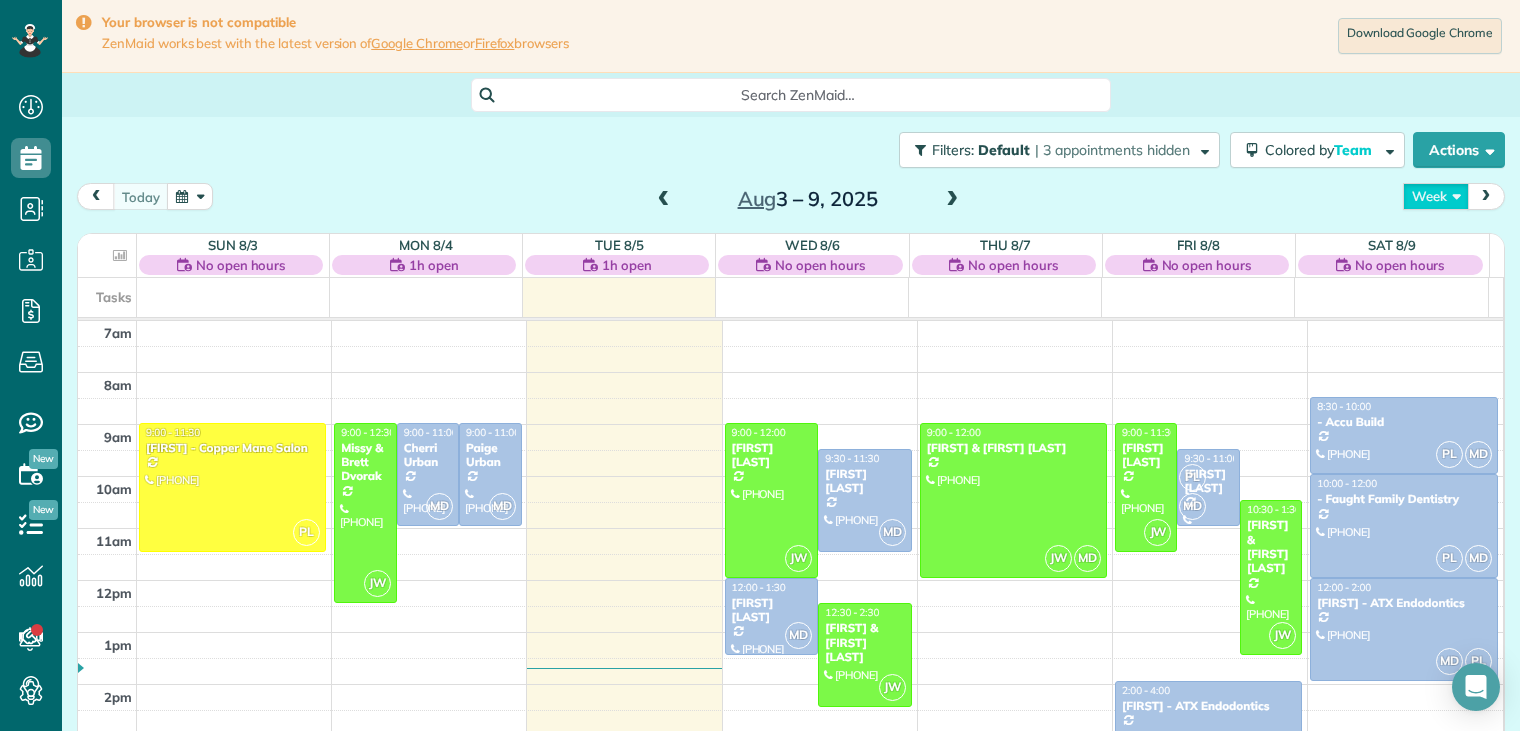 click on "Week" at bounding box center (1436, 196) 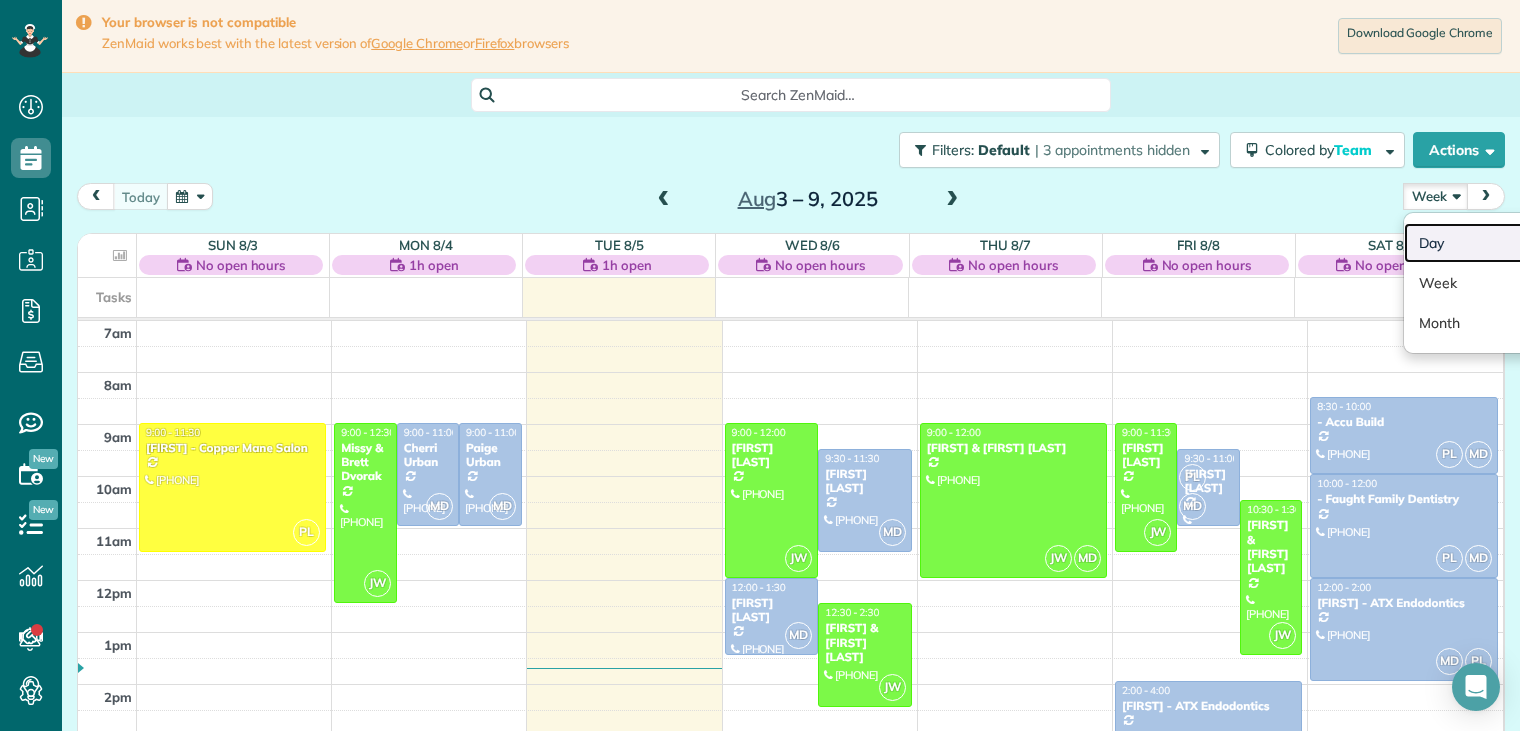 click on "Day" at bounding box center [1483, 243] 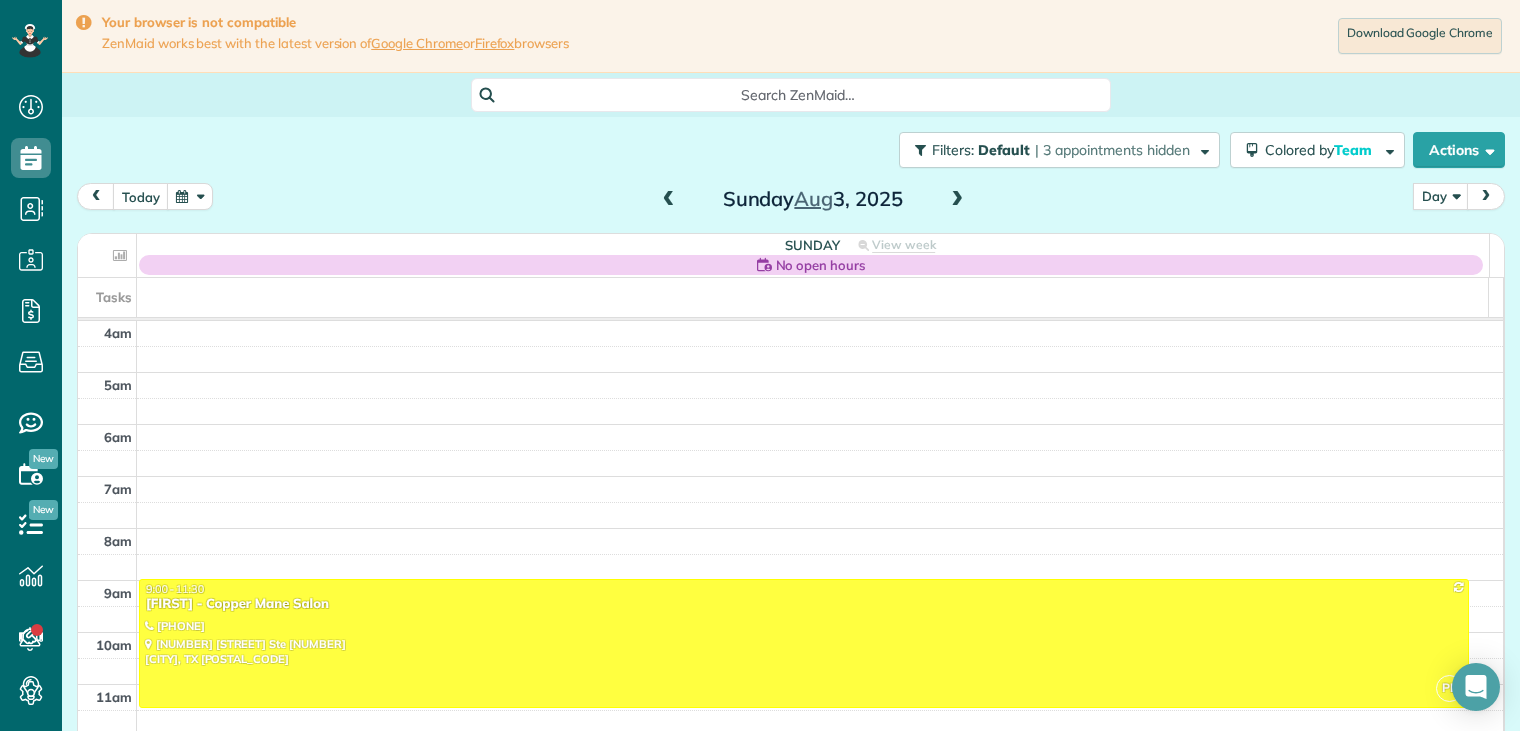 scroll, scrollTop: 156, scrollLeft: 0, axis: vertical 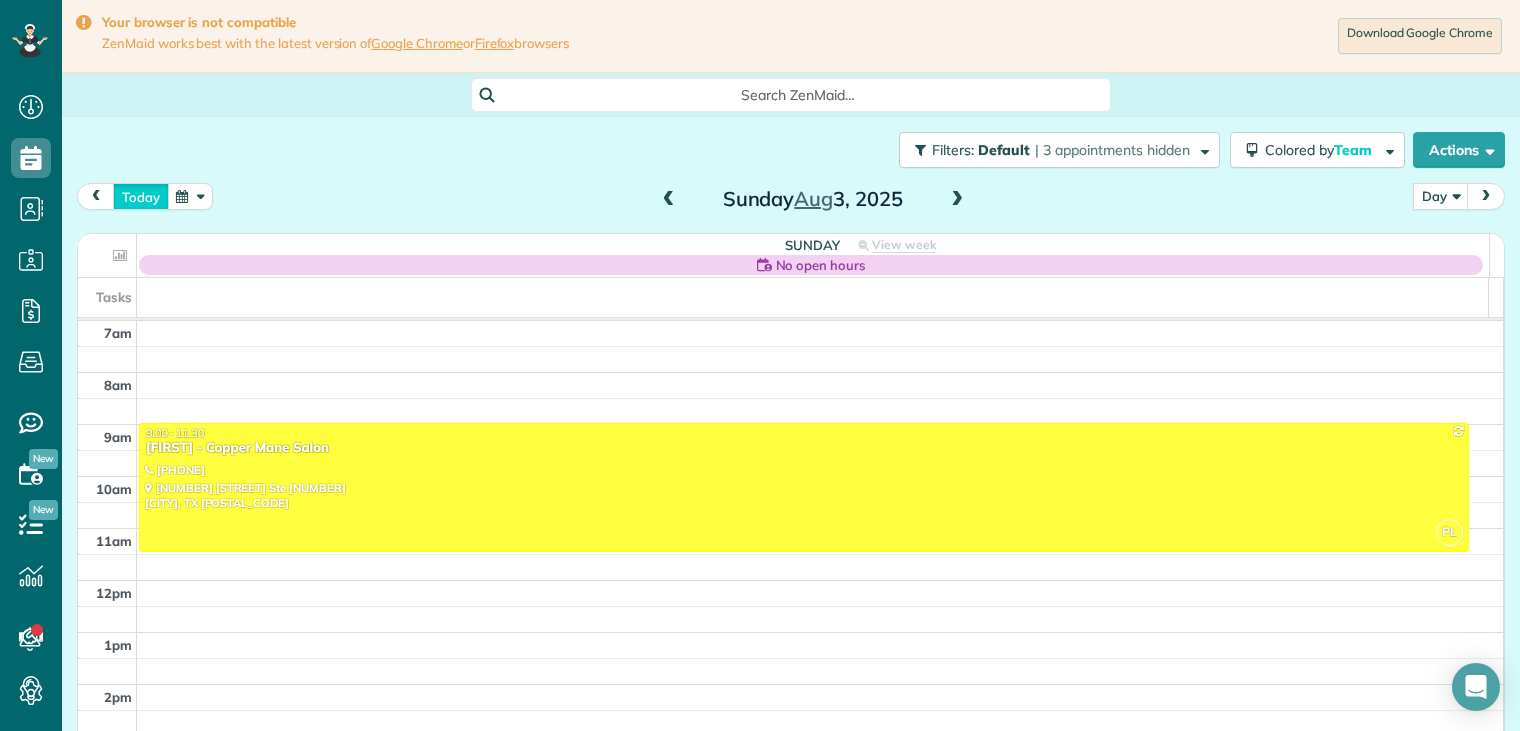 click on "today" at bounding box center [141, 196] 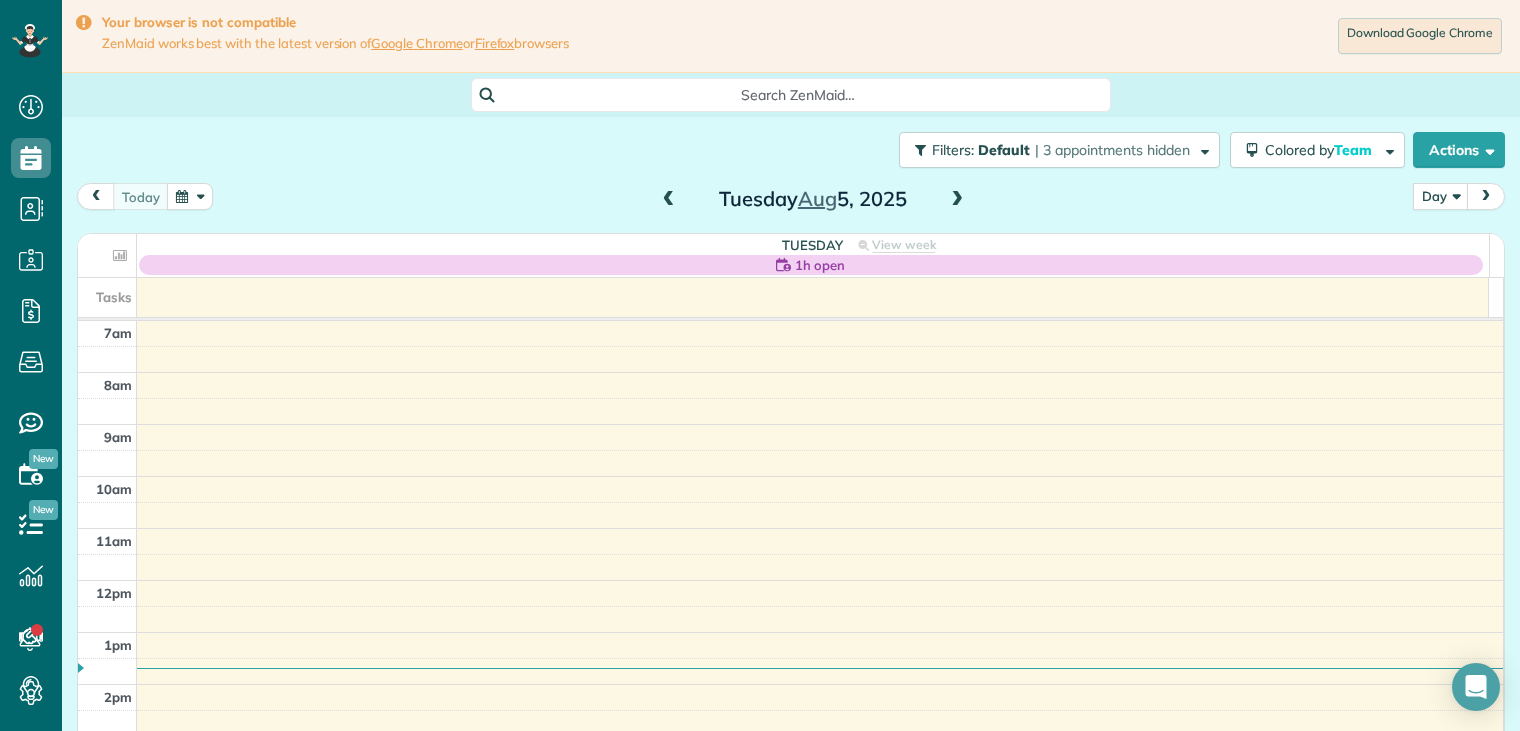 click at bounding box center (957, 200) 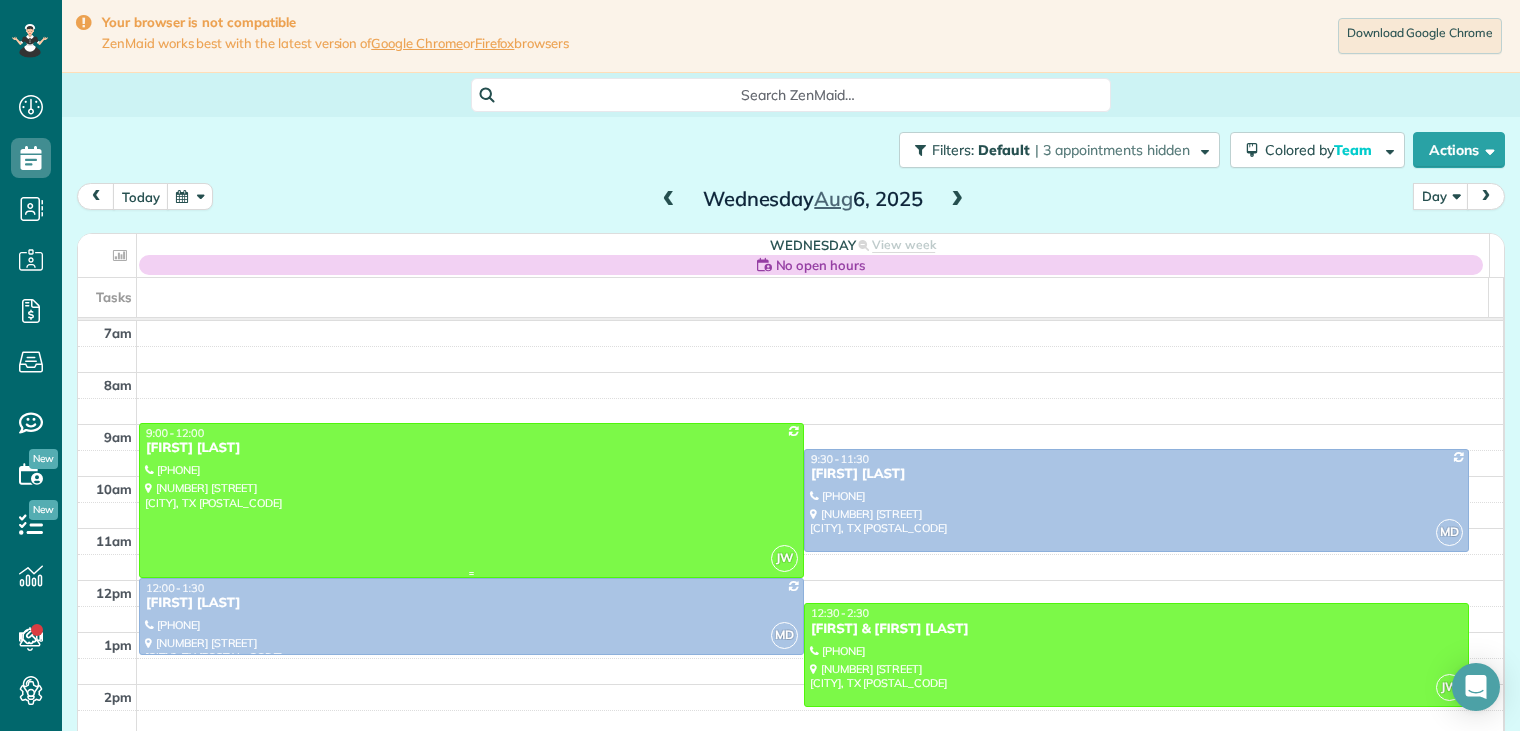 click on "[FIRST] [LAST]" at bounding box center [471, 448] 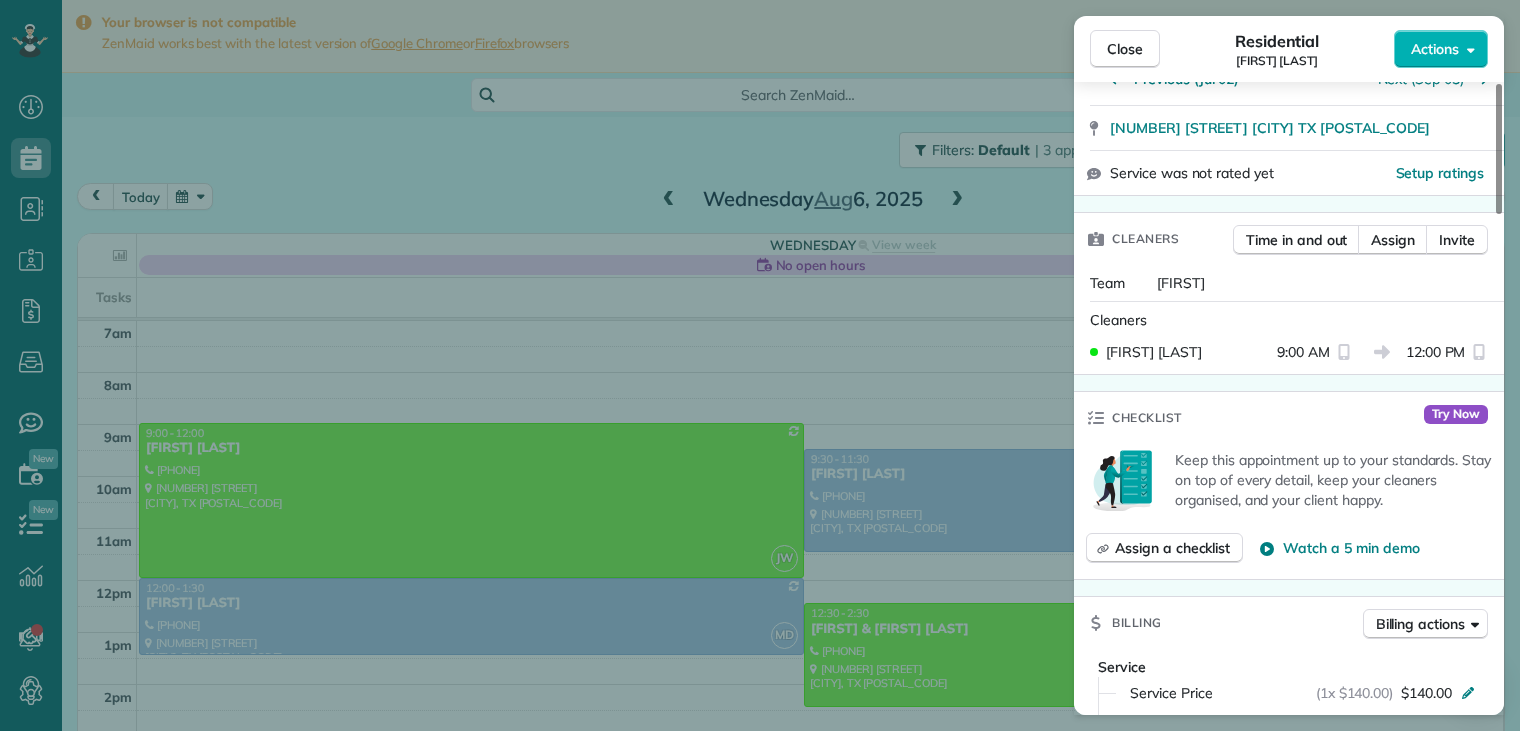 scroll, scrollTop: 0, scrollLeft: 0, axis: both 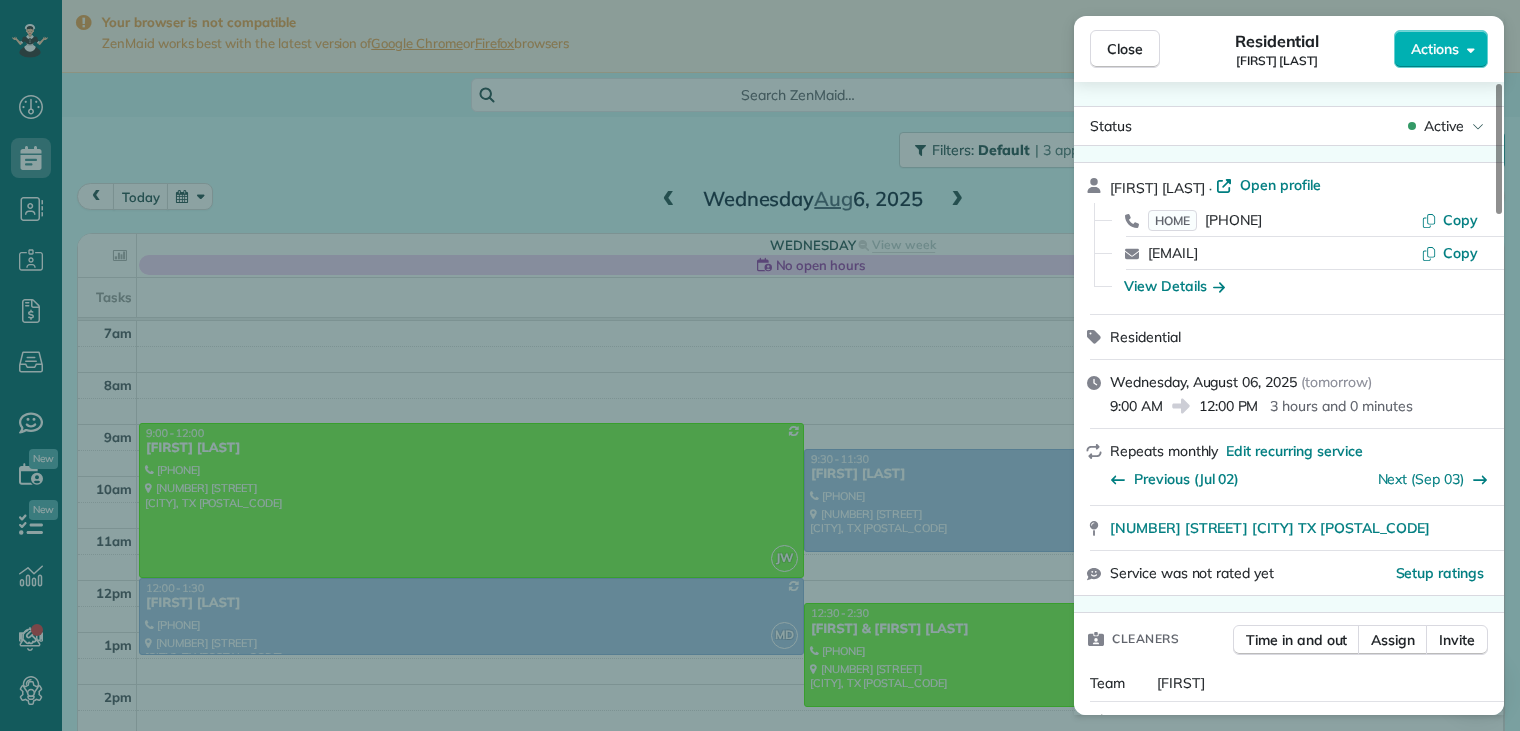 click on "View Details" at bounding box center (1301, 286) 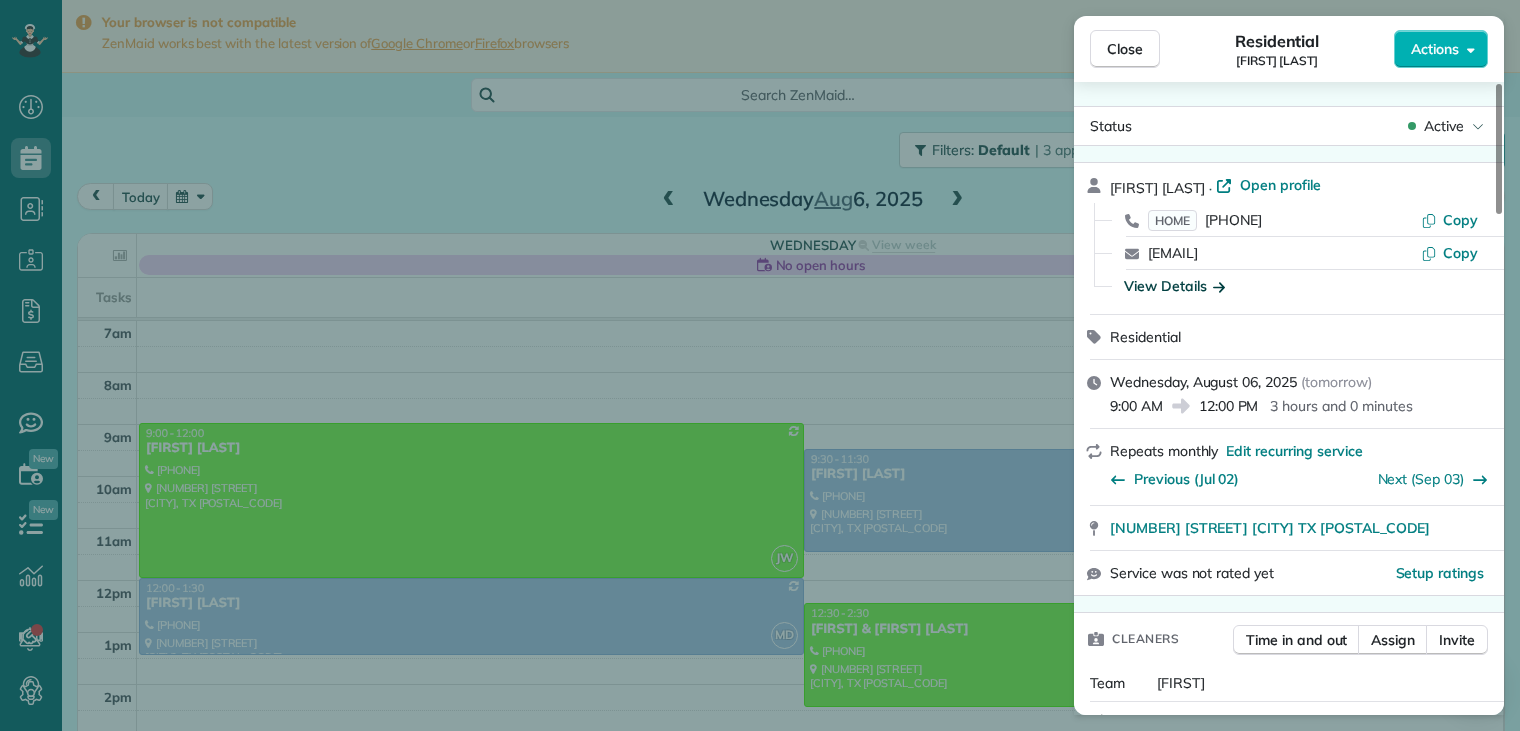 click 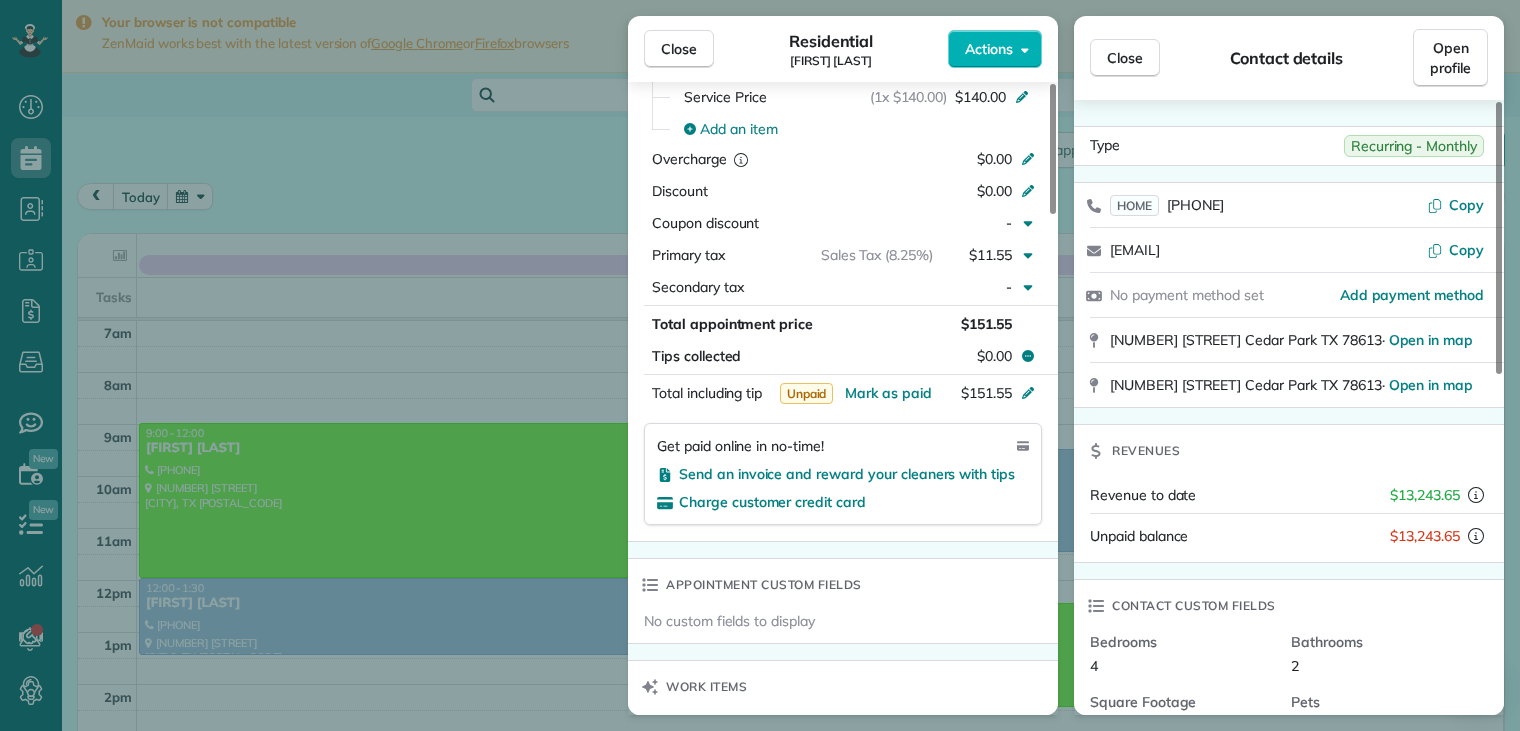 scroll, scrollTop: 1000, scrollLeft: 0, axis: vertical 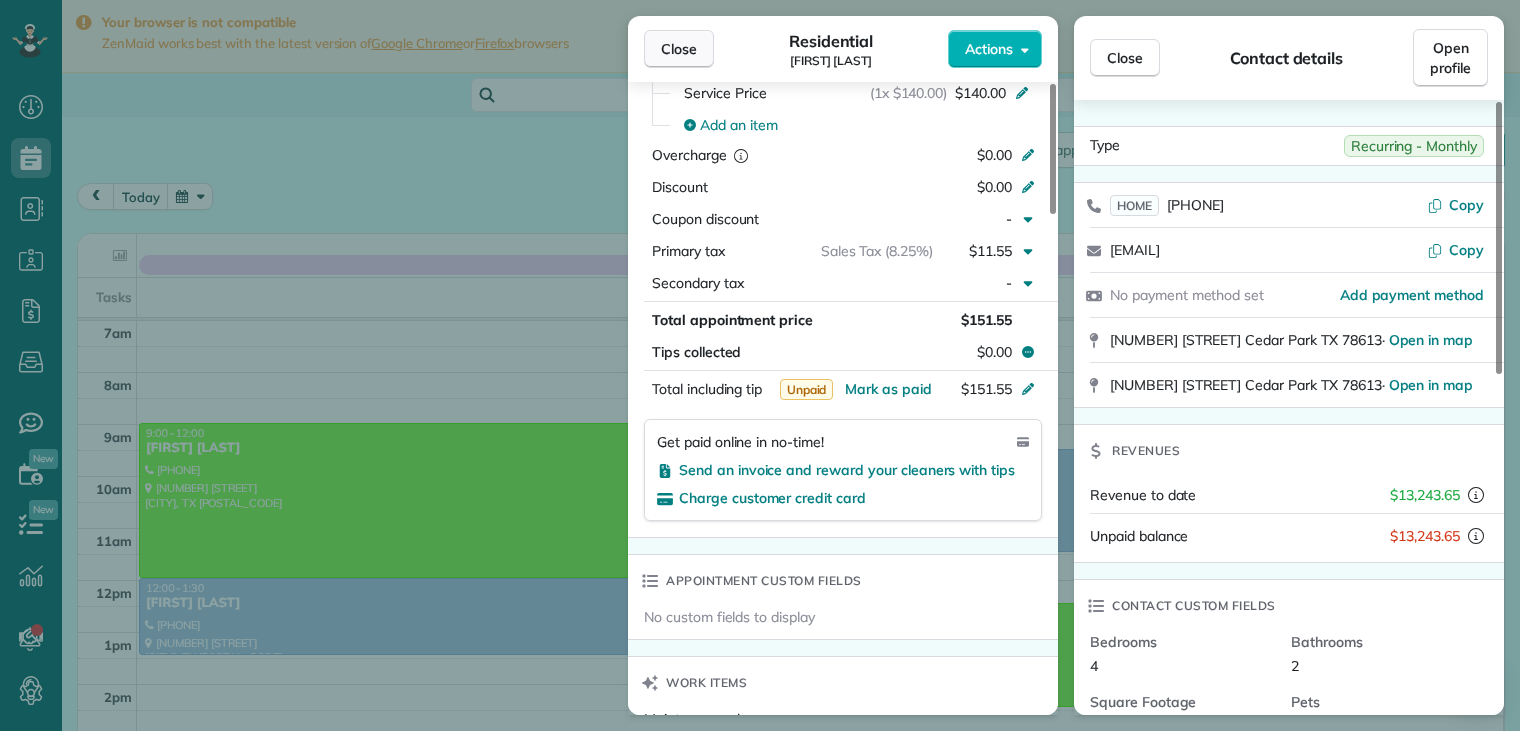 click on "Close" at bounding box center (679, 49) 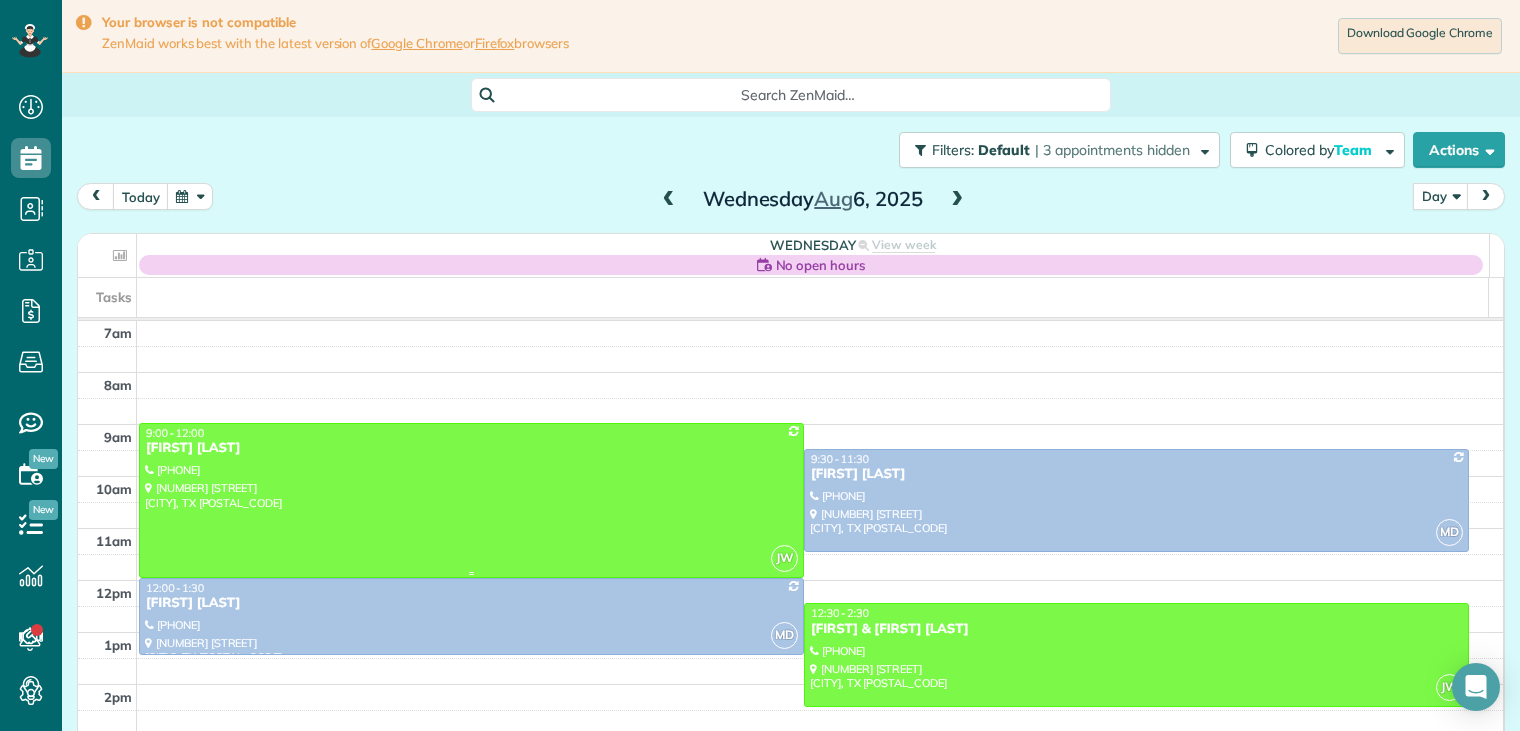 click on "[FIRST] [LAST]" at bounding box center [471, 448] 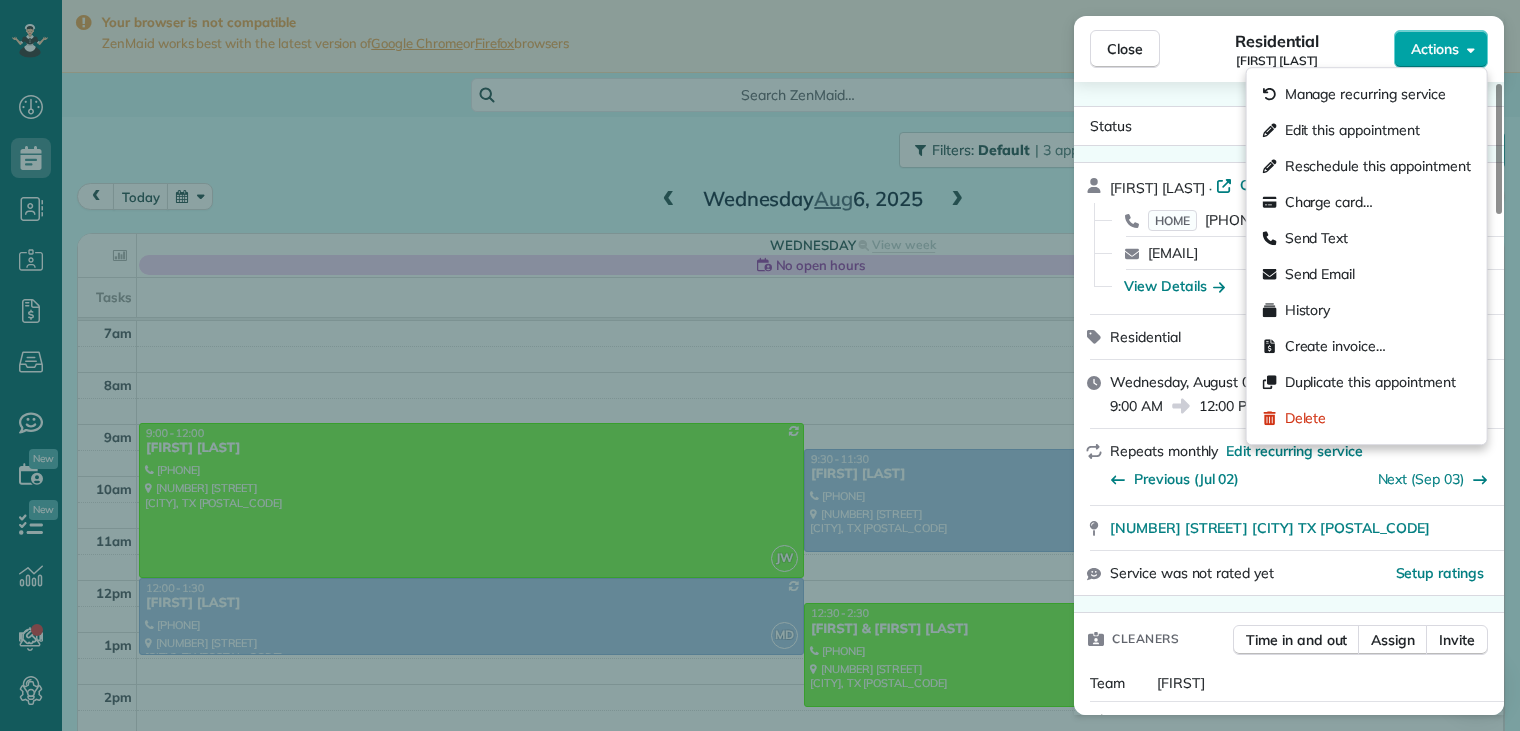 click on "Actions" at bounding box center [1435, 49] 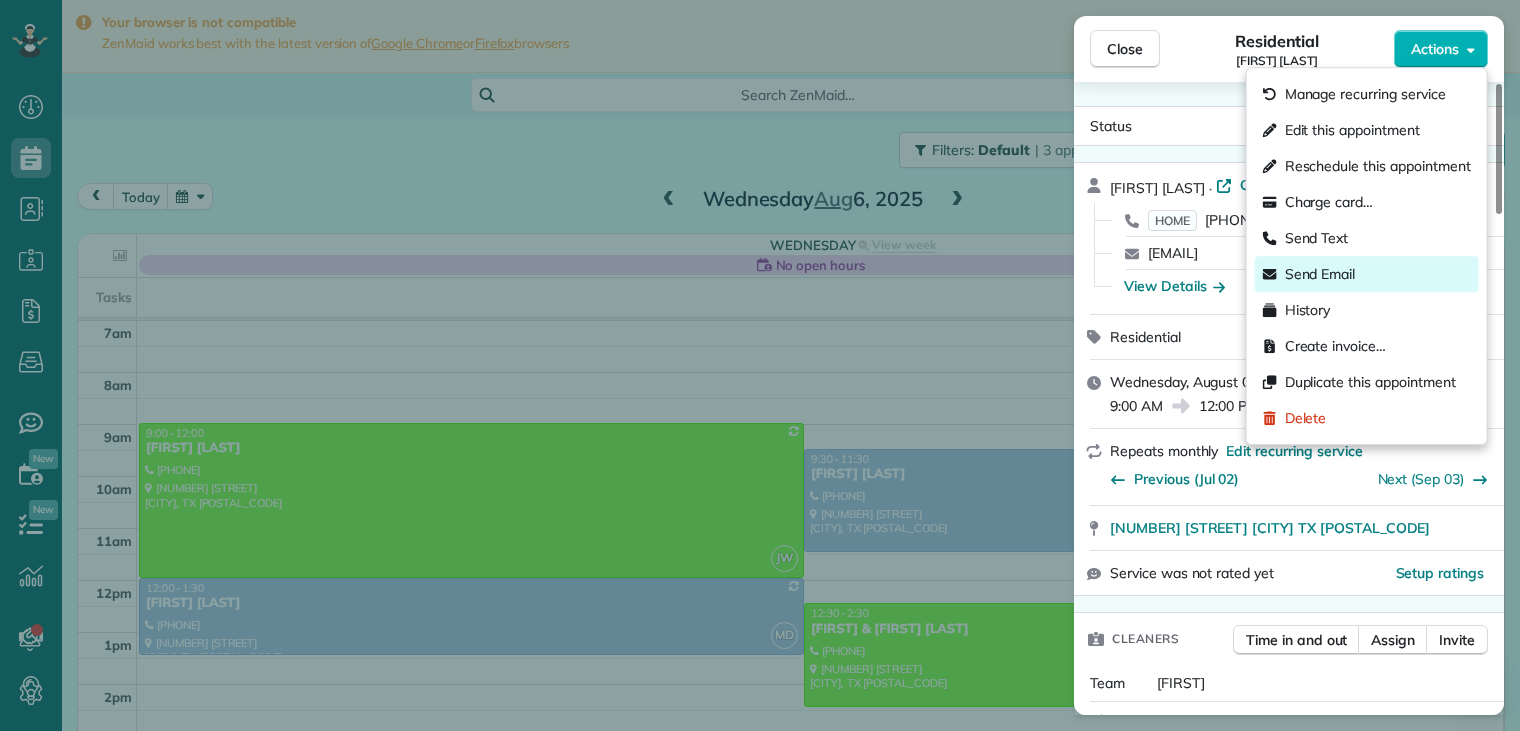click on "Send Email" at bounding box center [1320, 274] 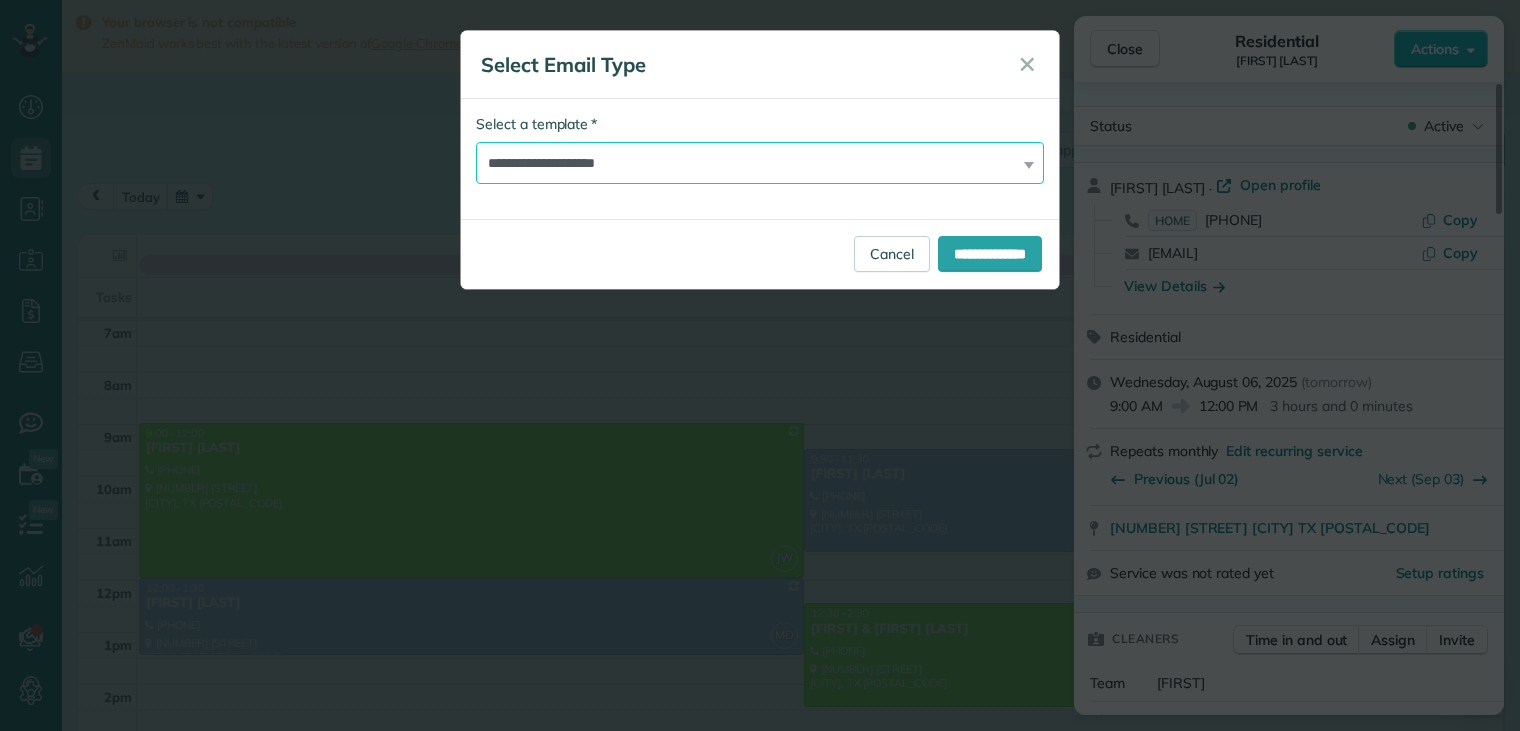 click on "**********" at bounding box center (760, 163) 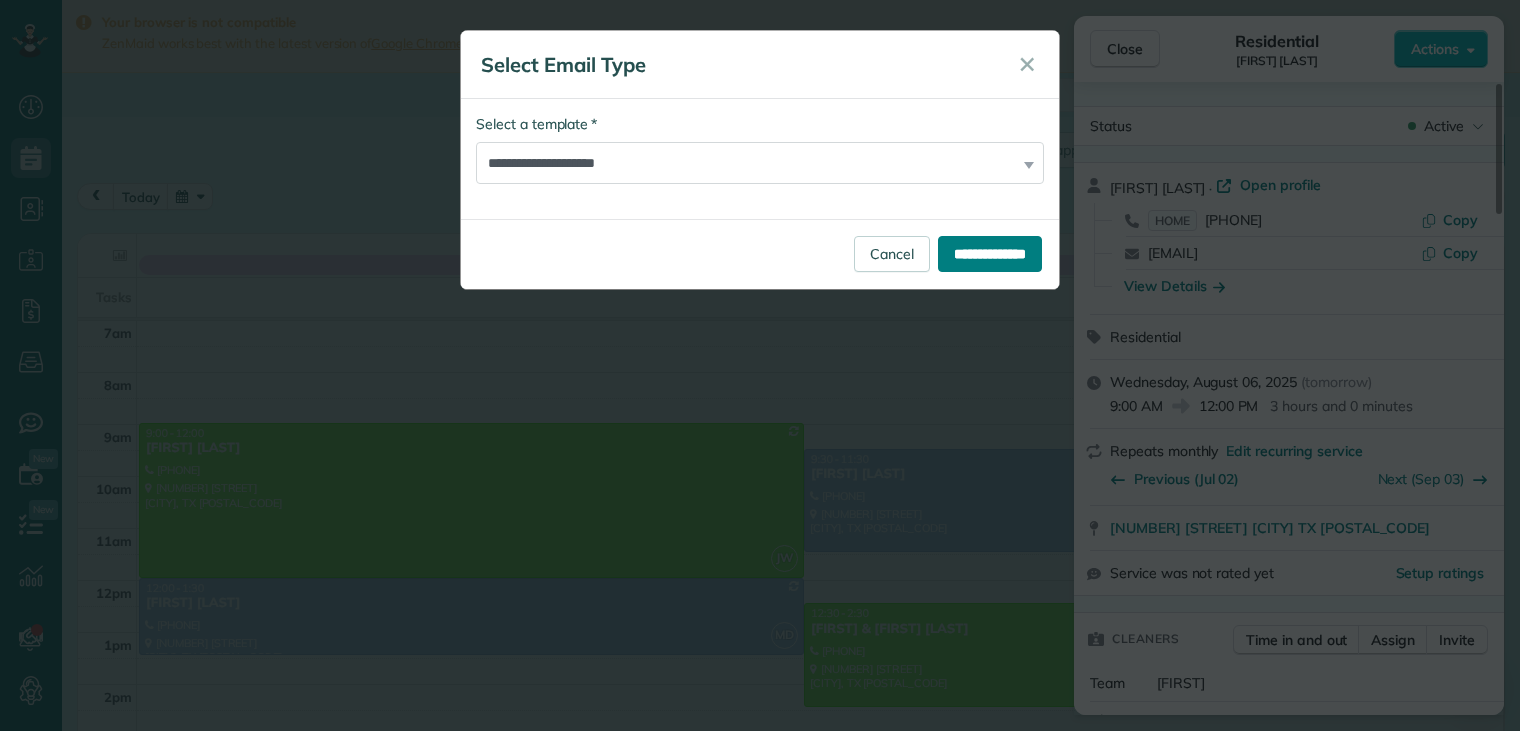click on "**********" at bounding box center [990, 254] 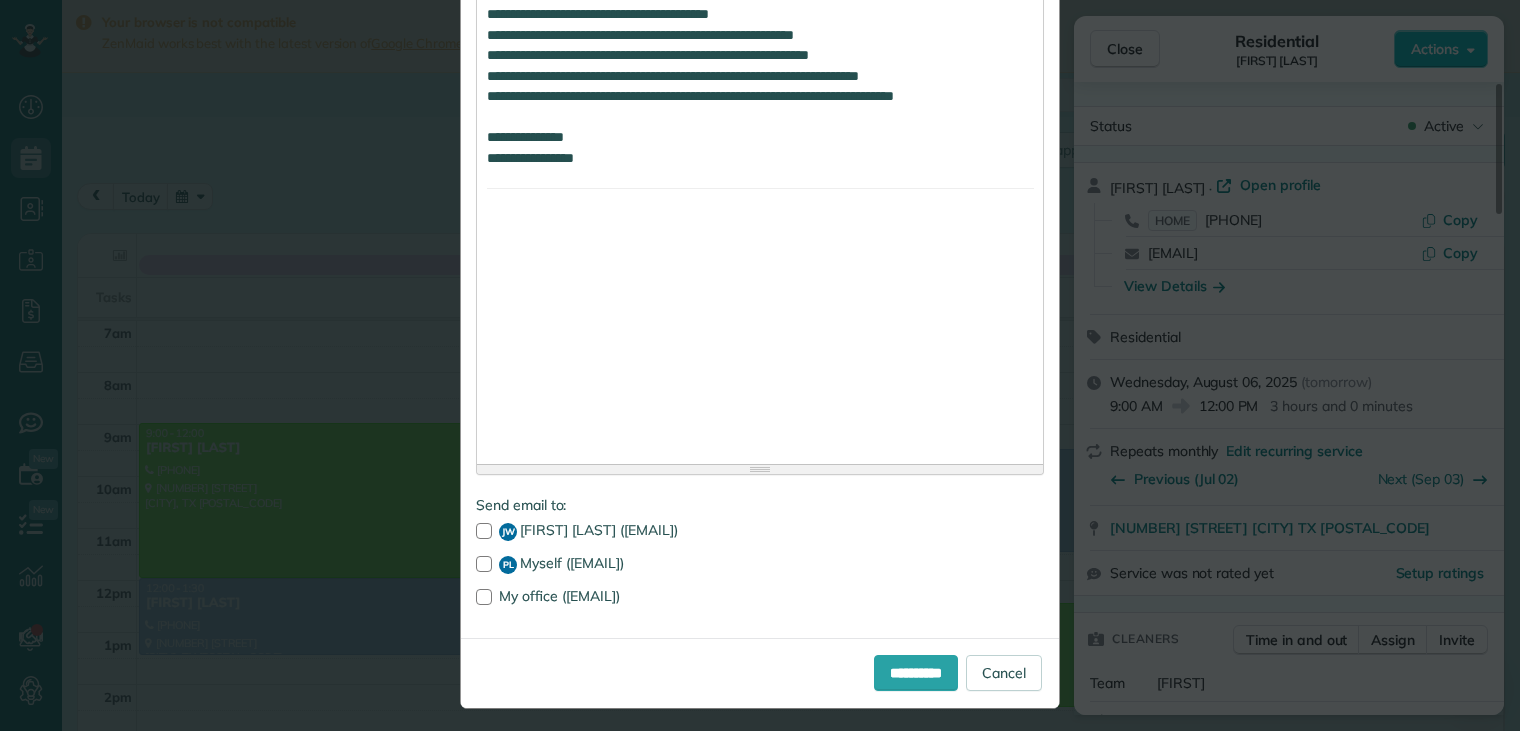 scroll, scrollTop: 2436, scrollLeft: 0, axis: vertical 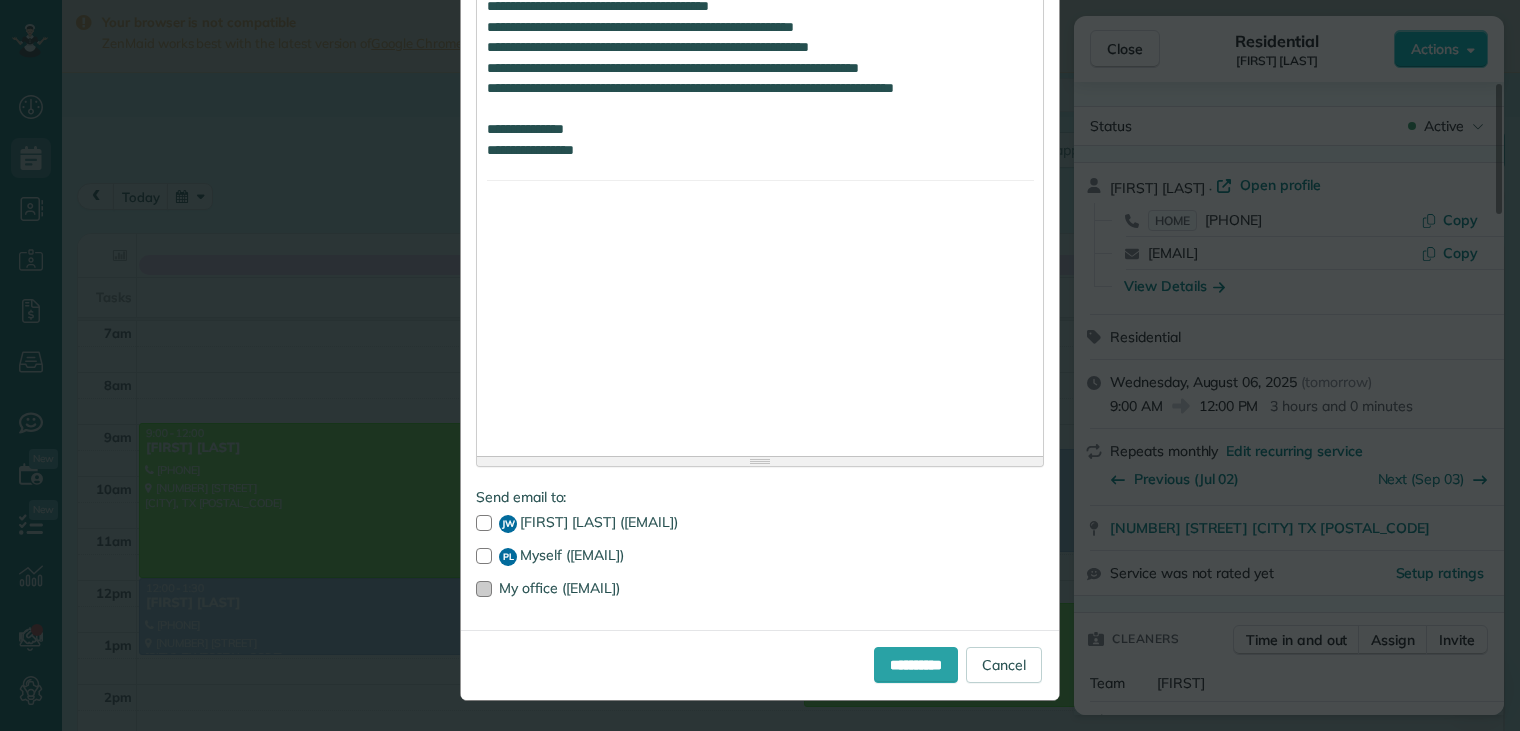 click at bounding box center (484, 589) 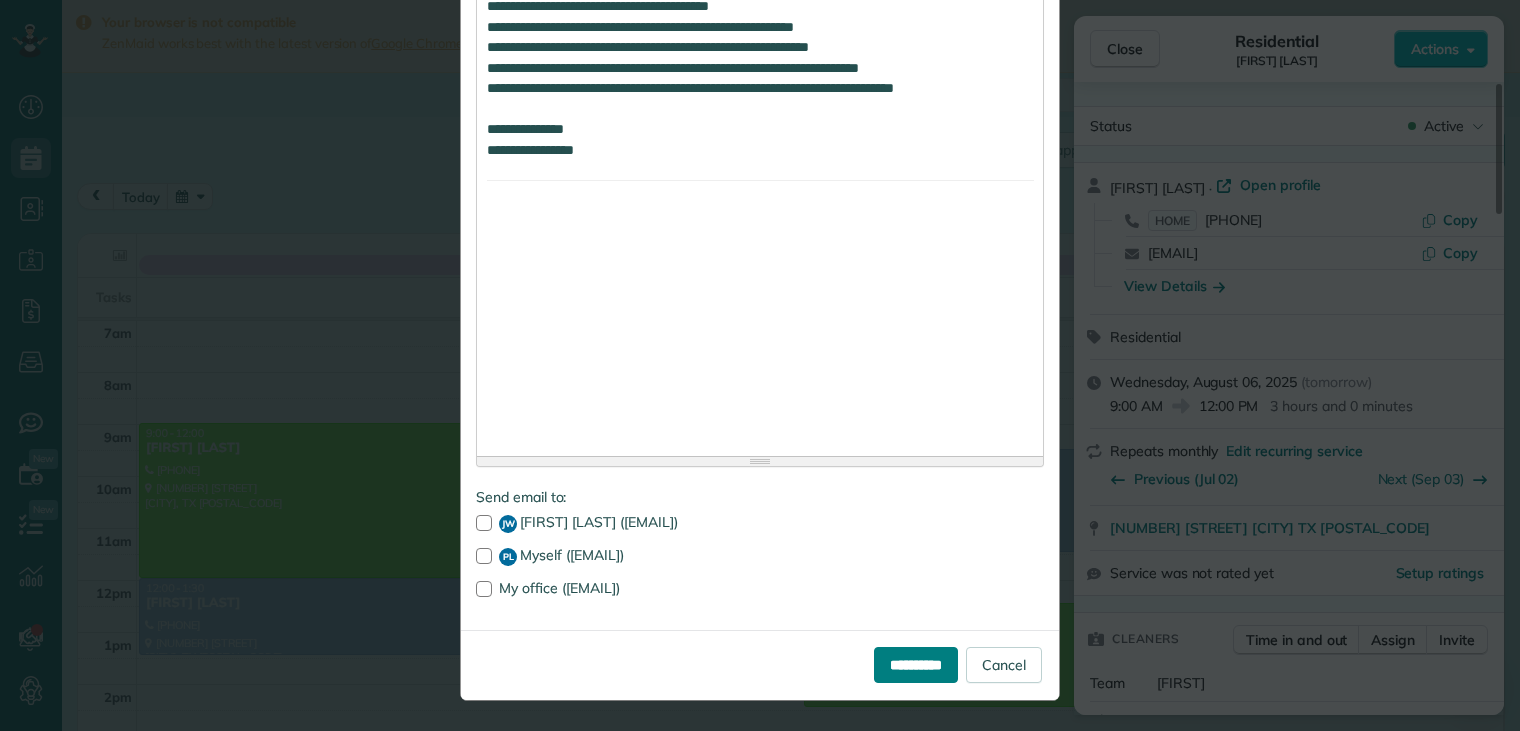 click on "**********" at bounding box center (916, 665) 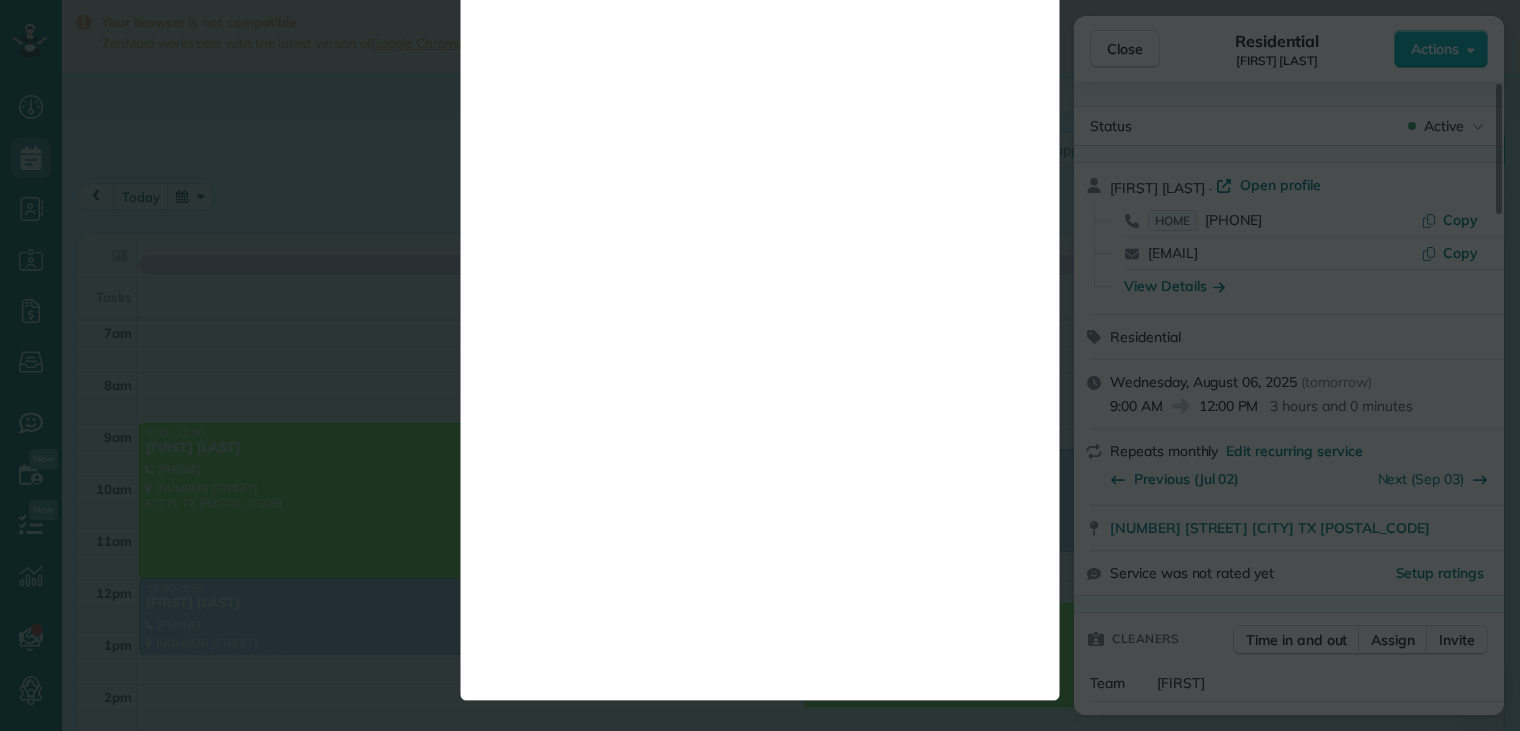 scroll, scrollTop: 0, scrollLeft: 0, axis: both 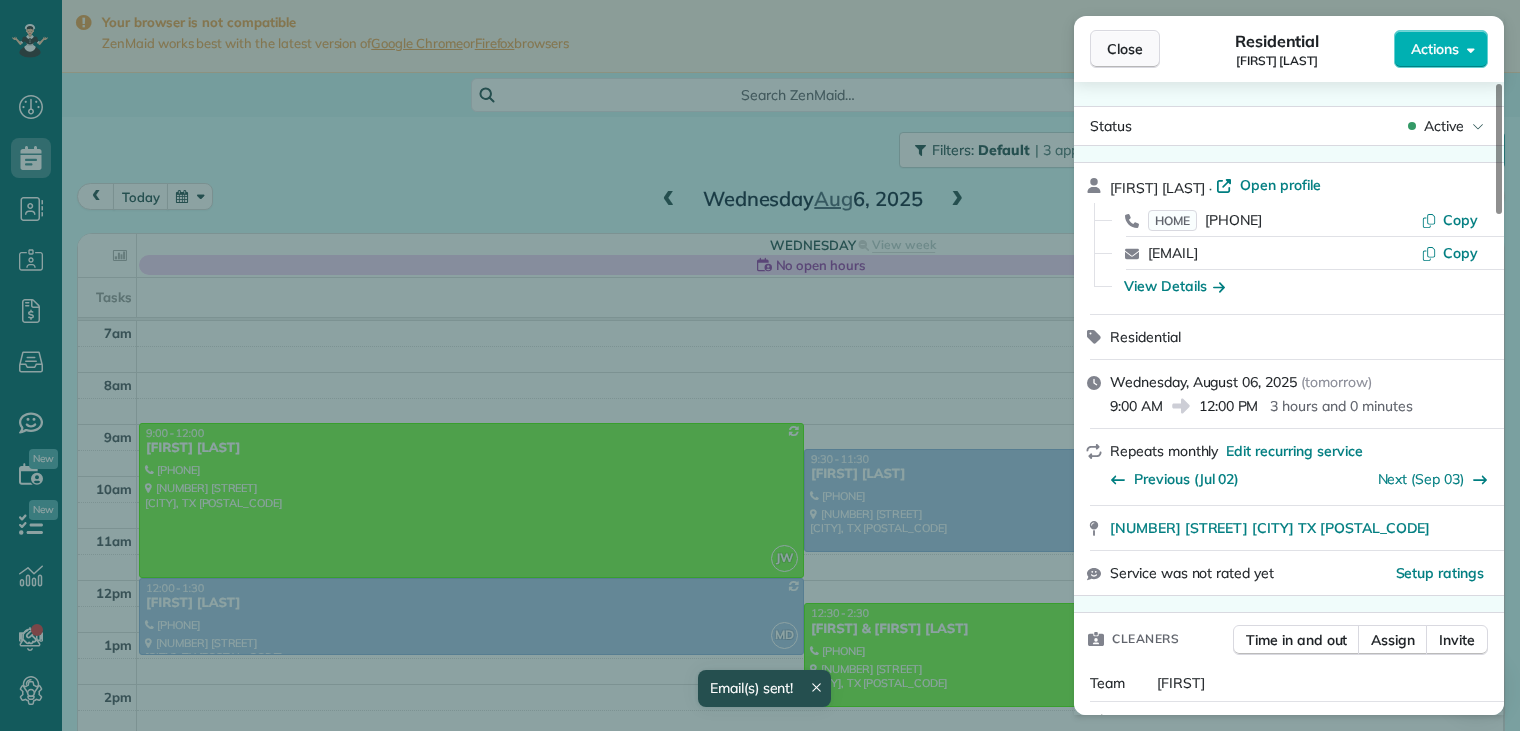 click on "Close" at bounding box center [1125, 49] 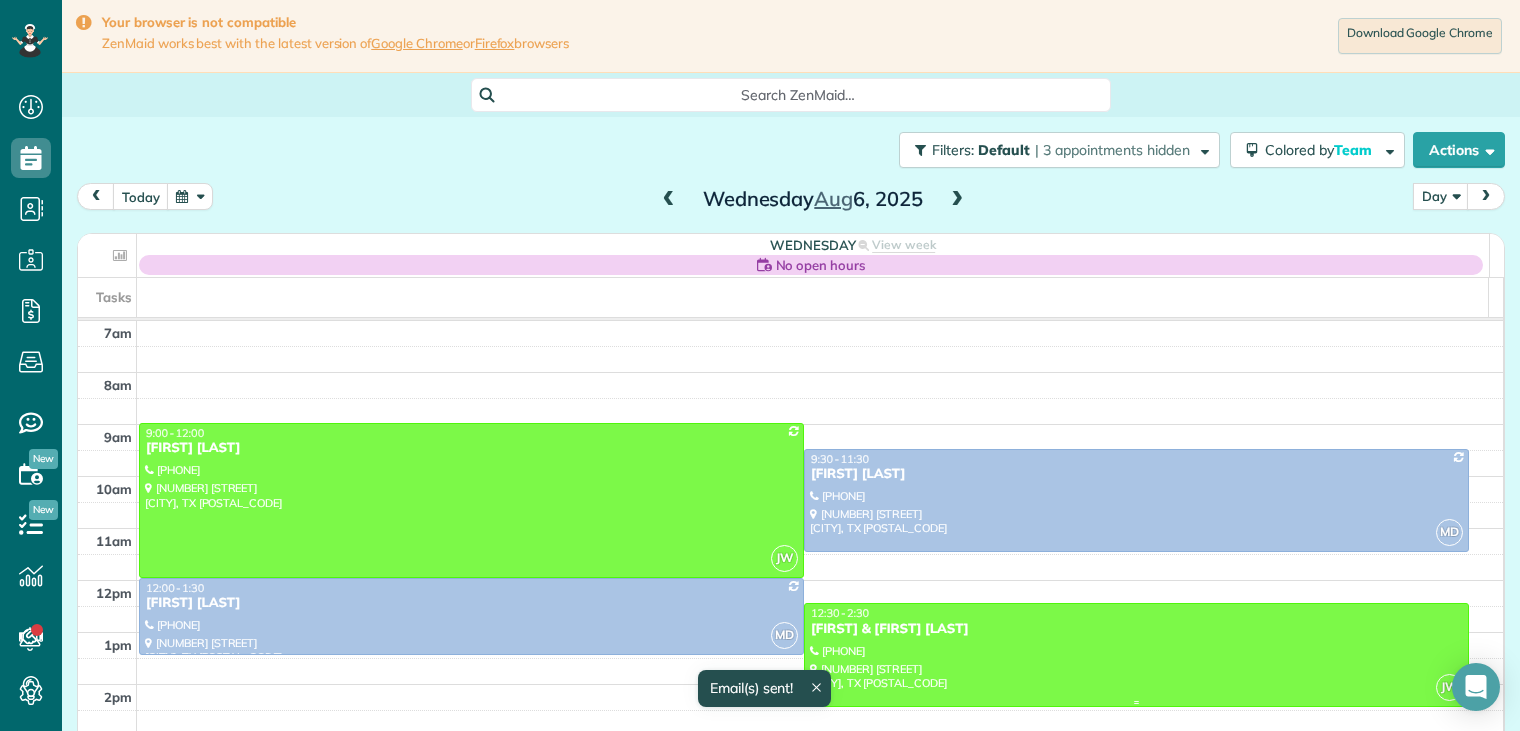 click on "[FIRST] & [FIRST] [LAST]" at bounding box center [1136, 629] 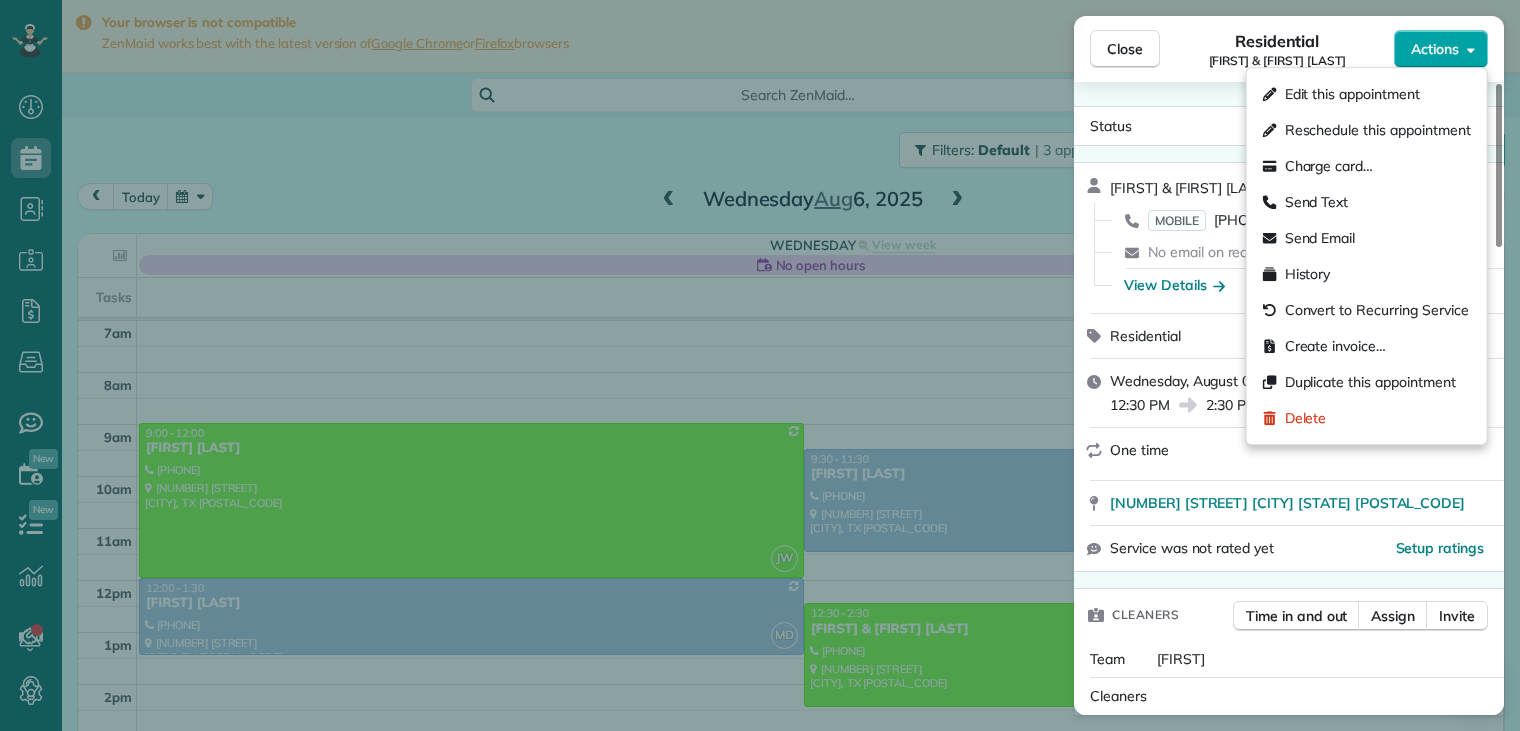 click on "Actions" at bounding box center (1435, 49) 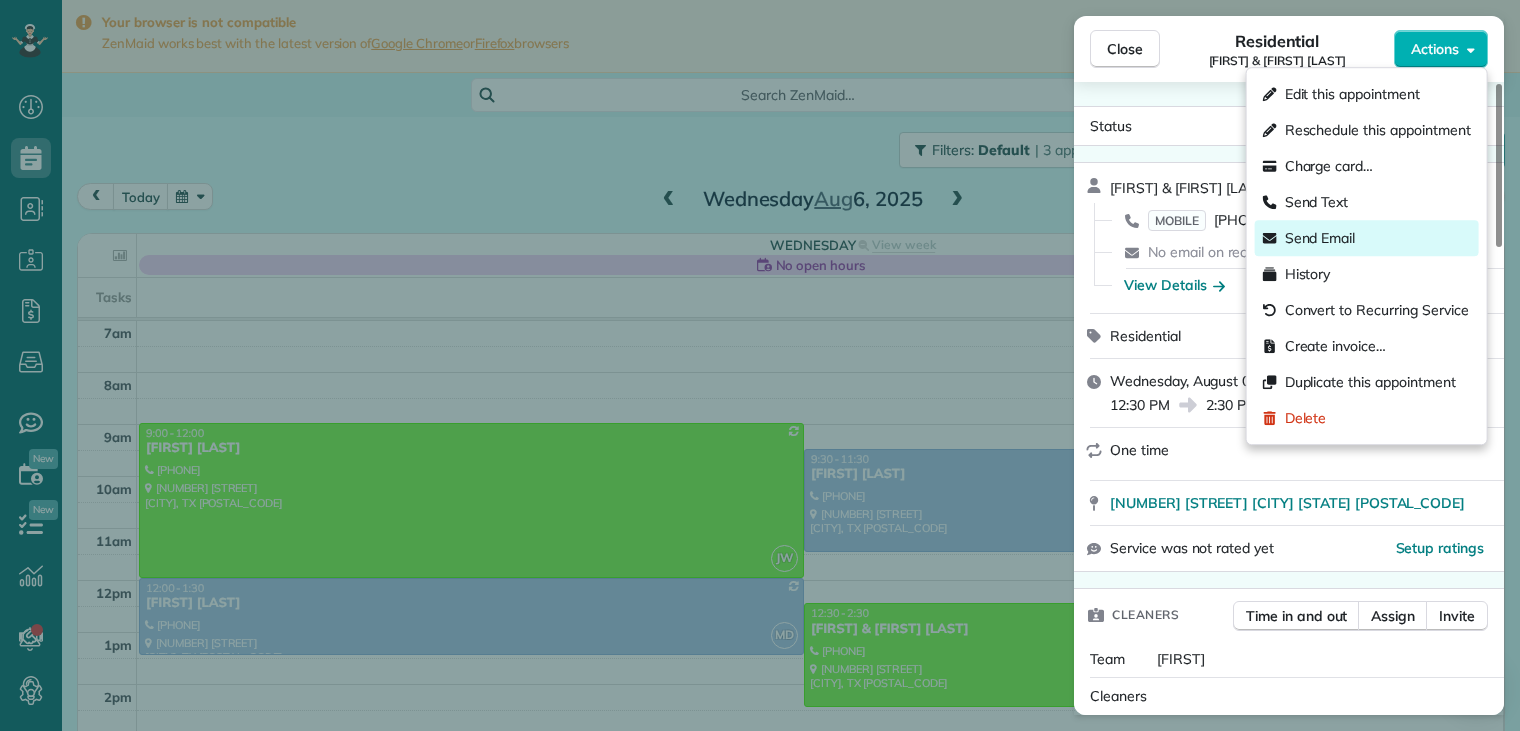 click on "Send Email" at bounding box center [1320, 238] 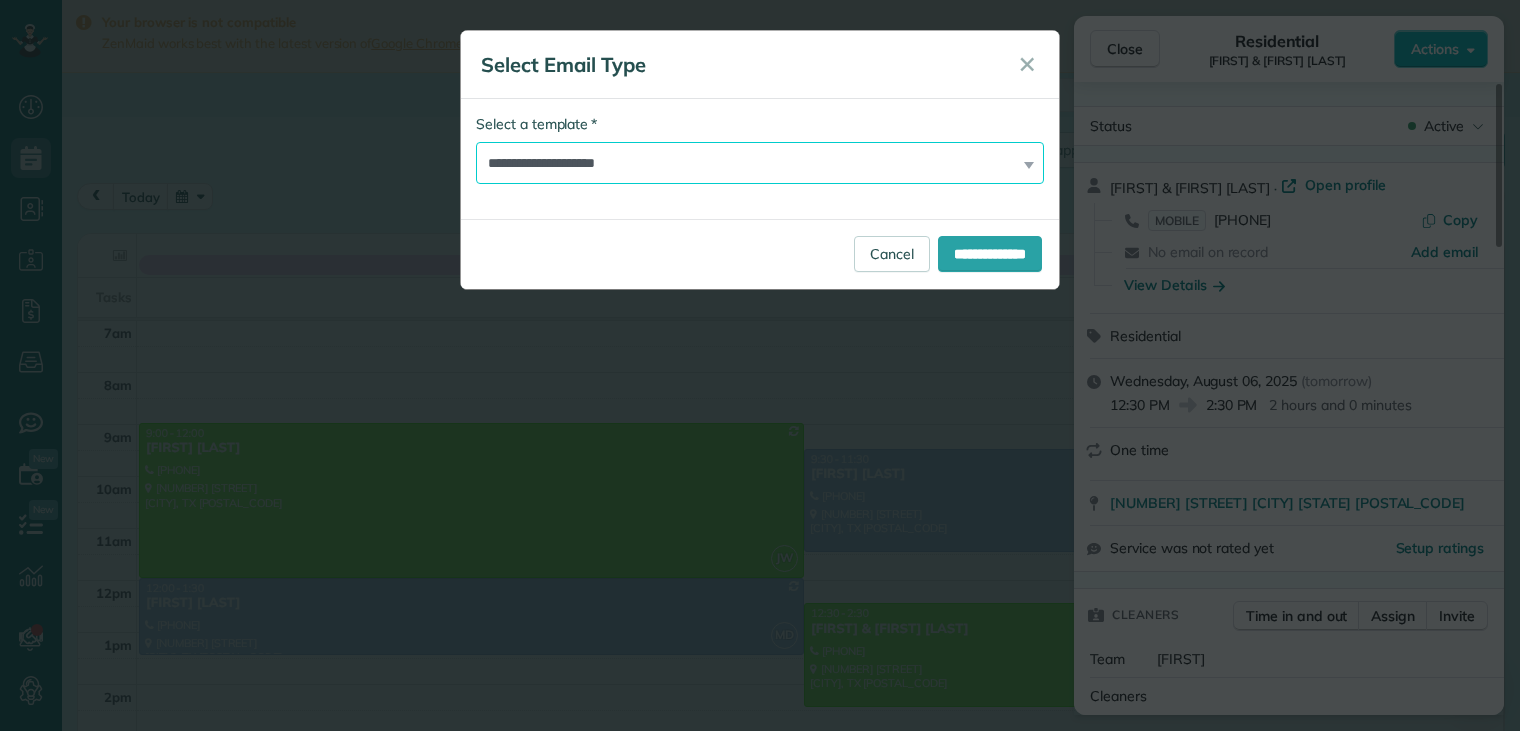 click on "**********" at bounding box center (760, 163) 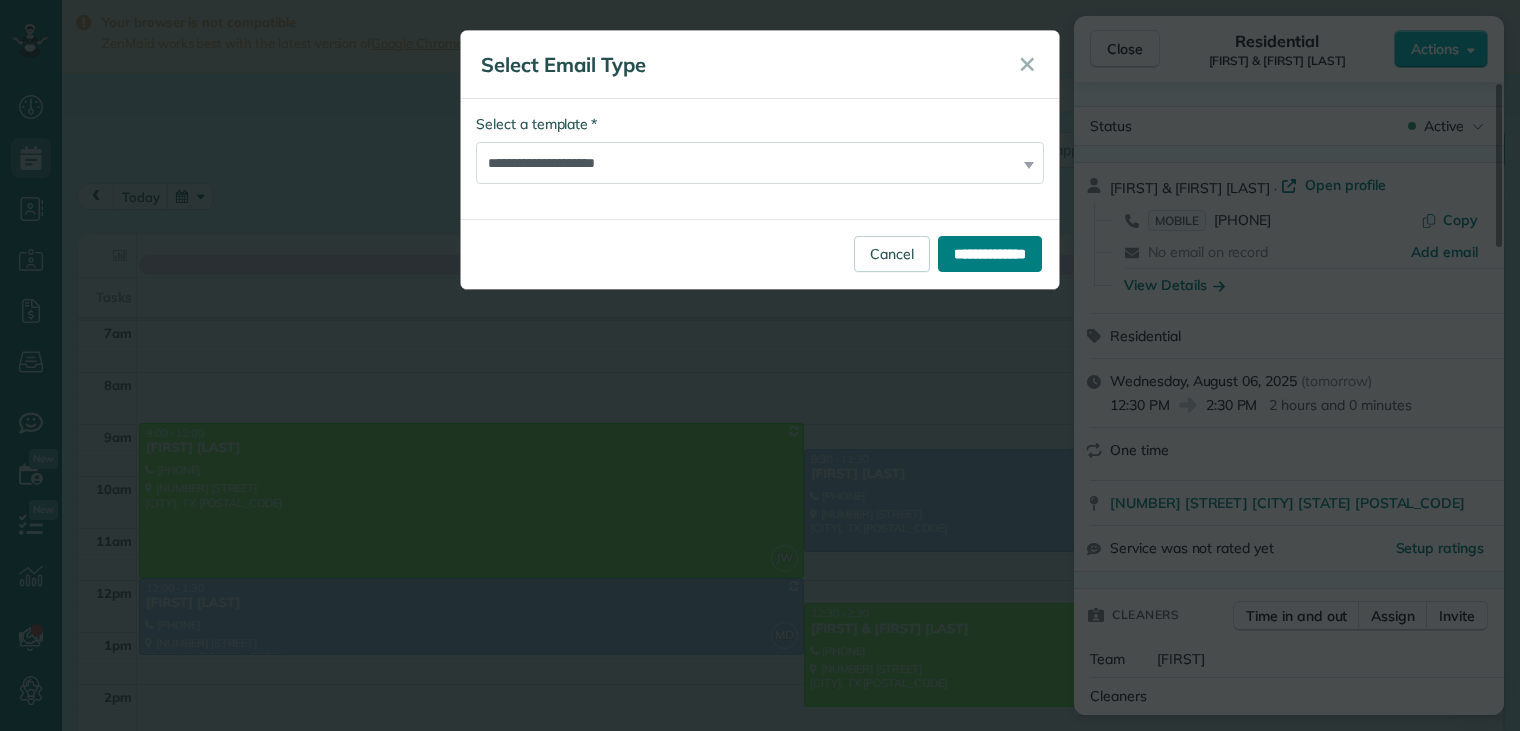 click on "**********" at bounding box center [990, 254] 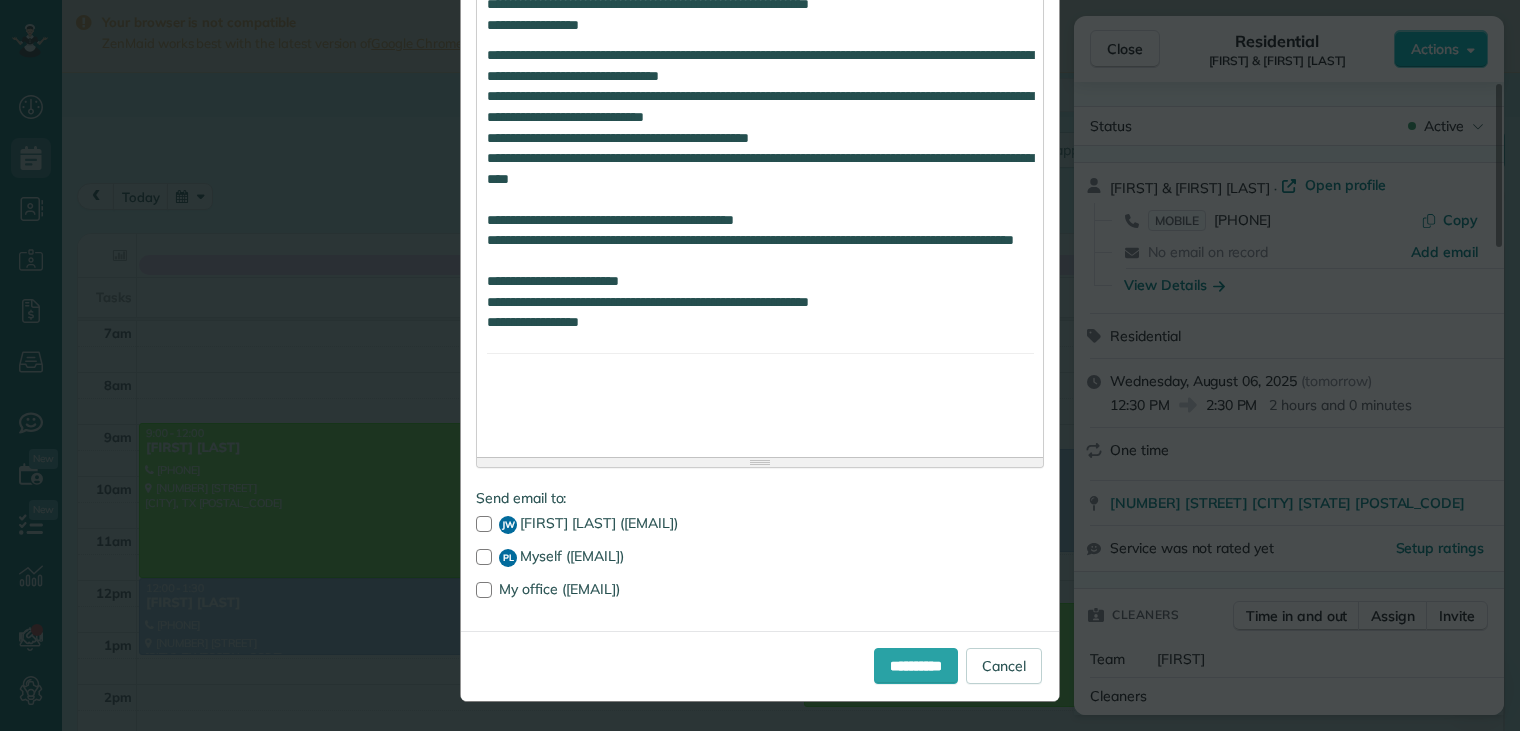 scroll, scrollTop: 1268, scrollLeft: 0, axis: vertical 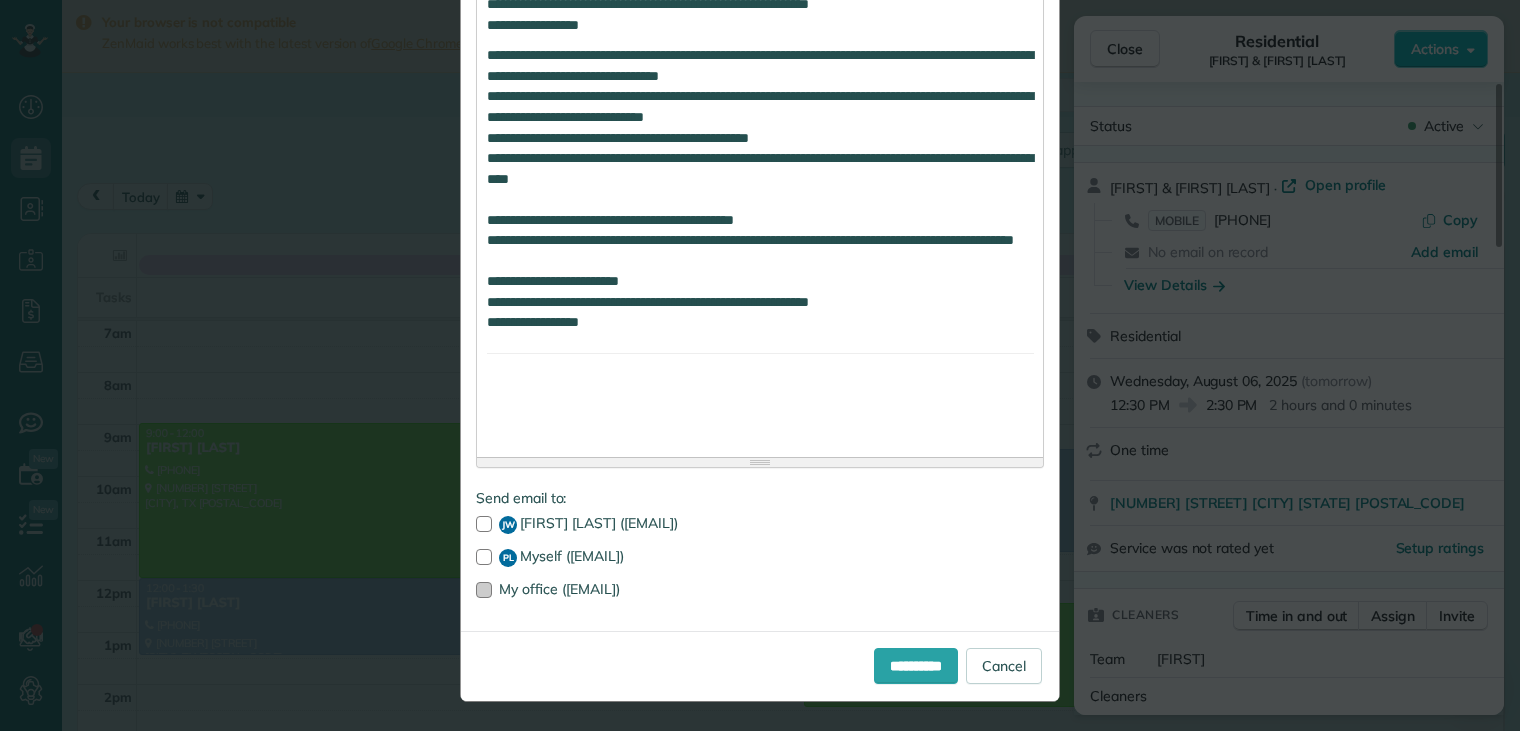 click at bounding box center [484, 590] 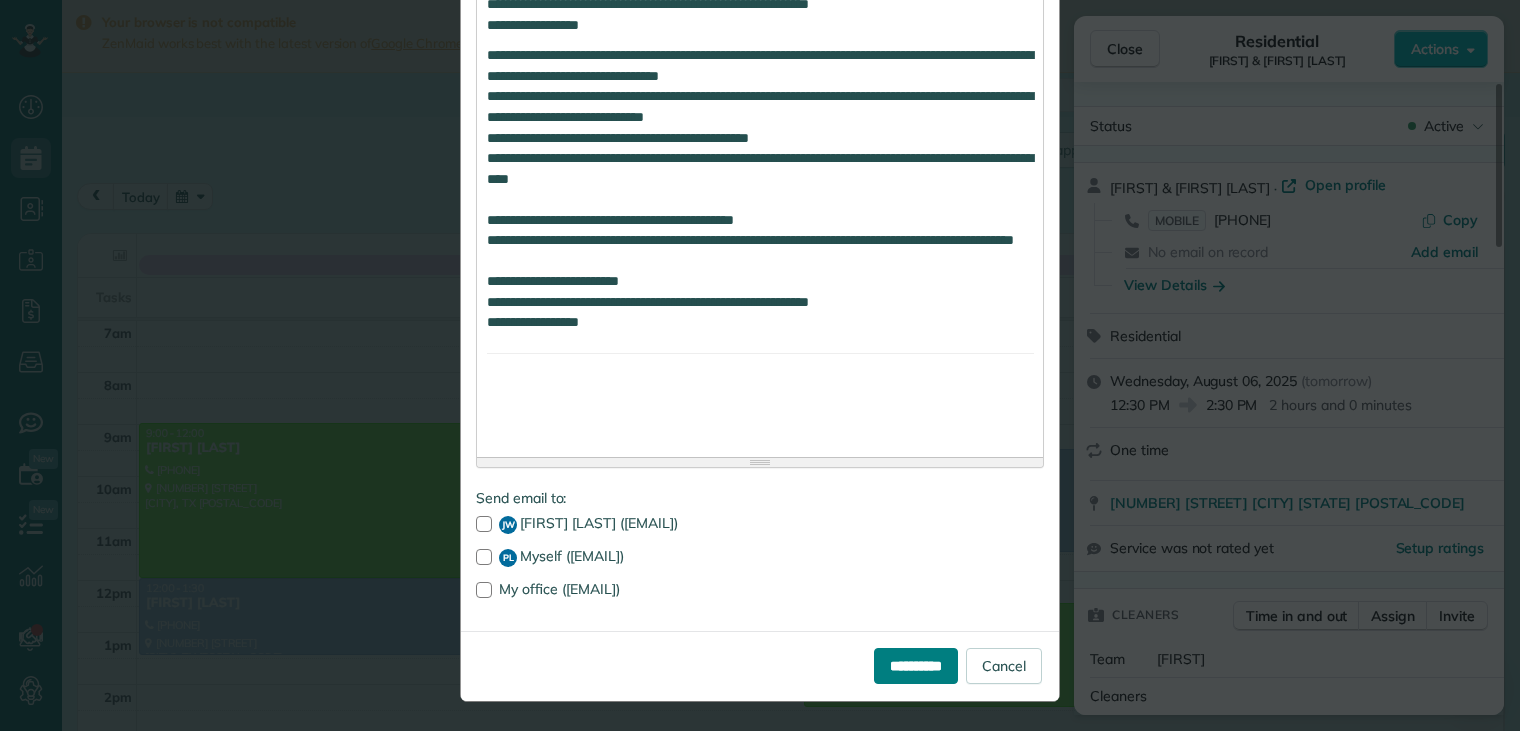 click on "**********" at bounding box center (916, 666) 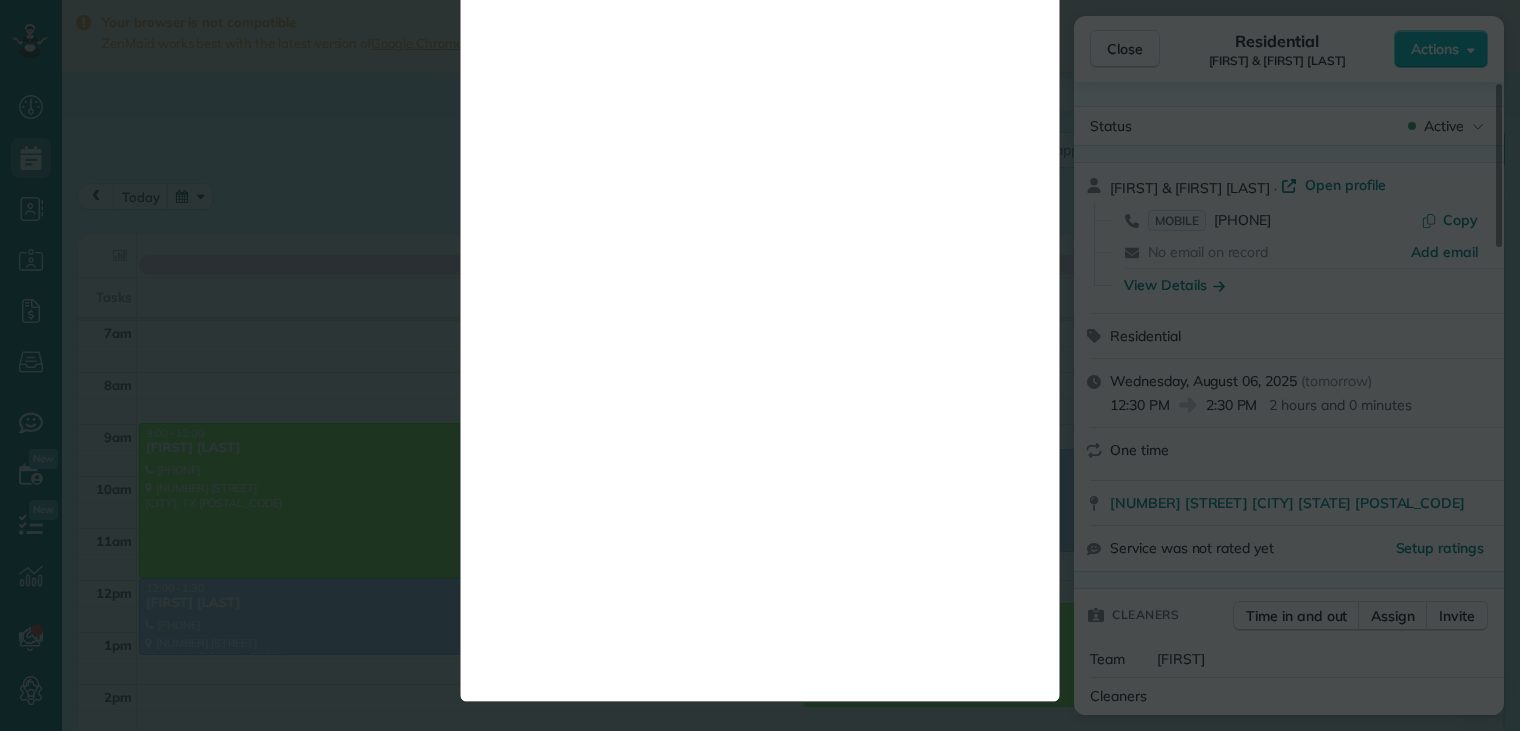 scroll, scrollTop: 0, scrollLeft: 0, axis: both 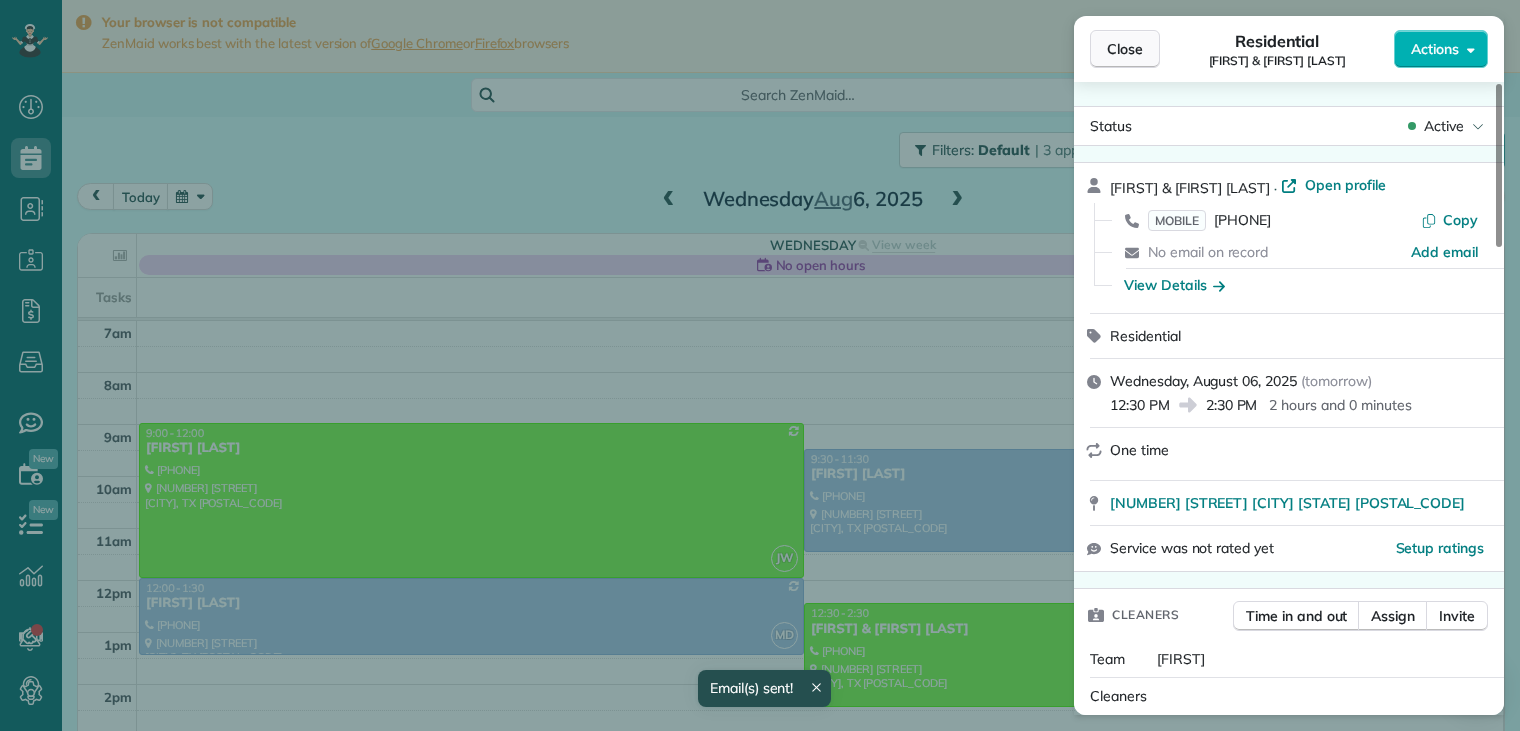 click on "Close" at bounding box center [1125, 49] 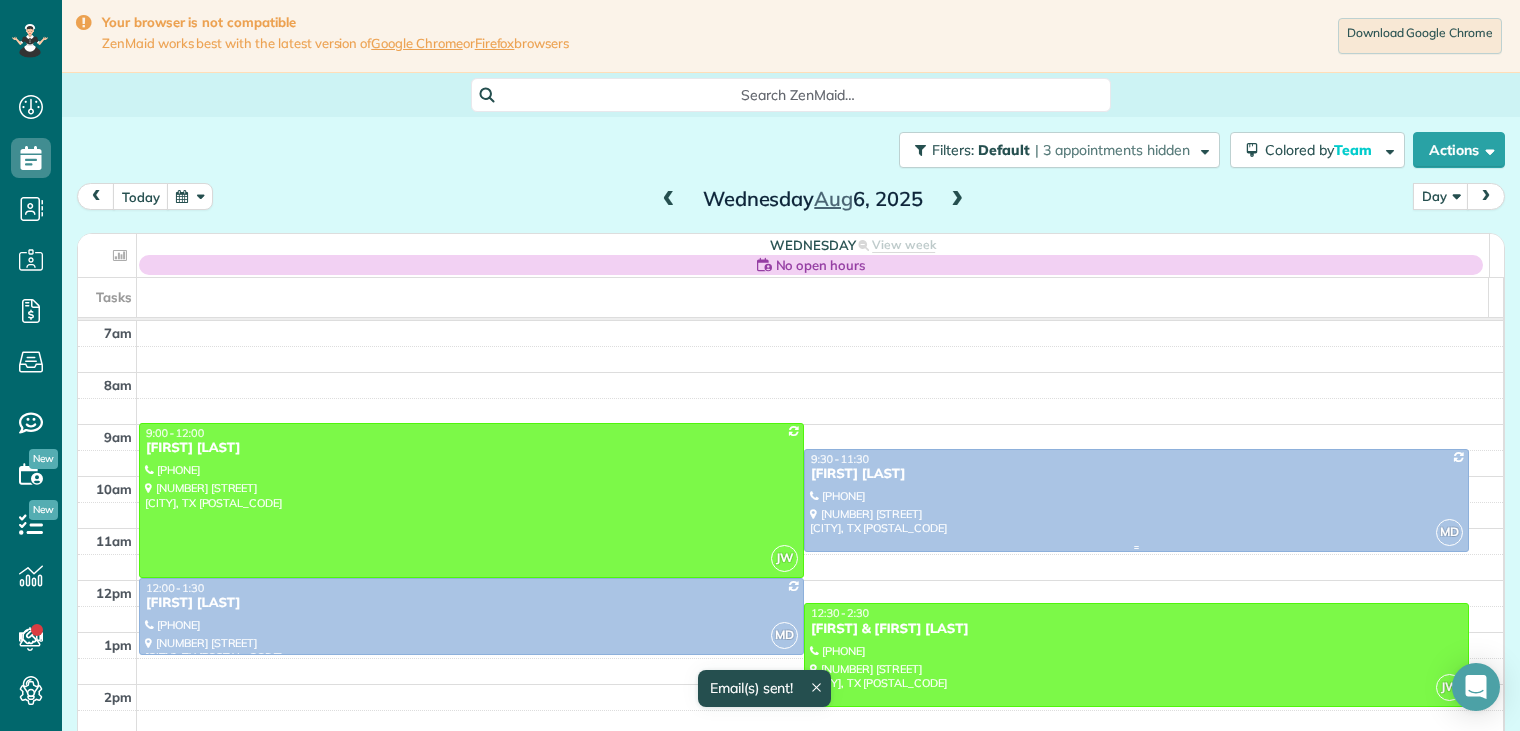 click on "[FIRST] [LAST]" at bounding box center (1136, 474) 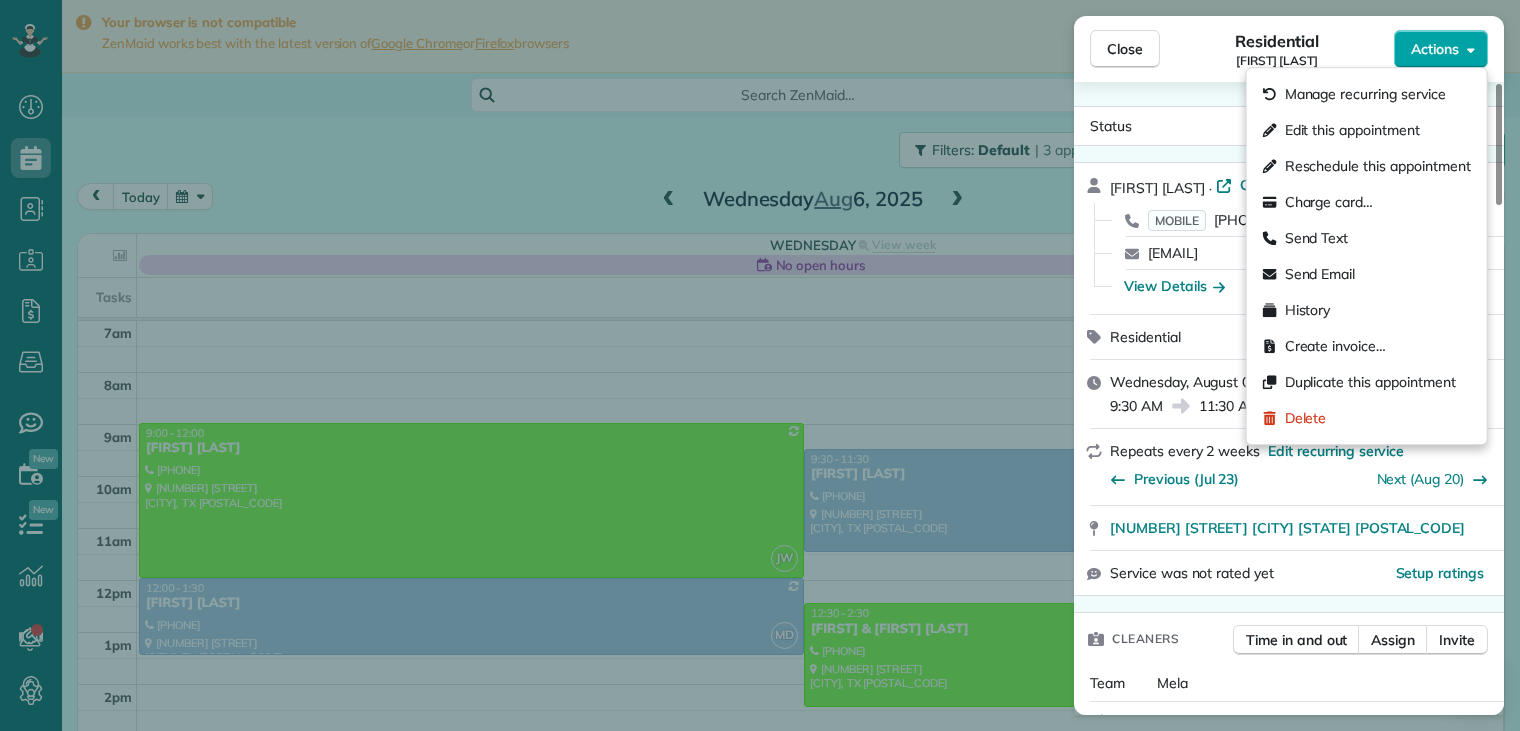 click on "Actions" at bounding box center [1435, 49] 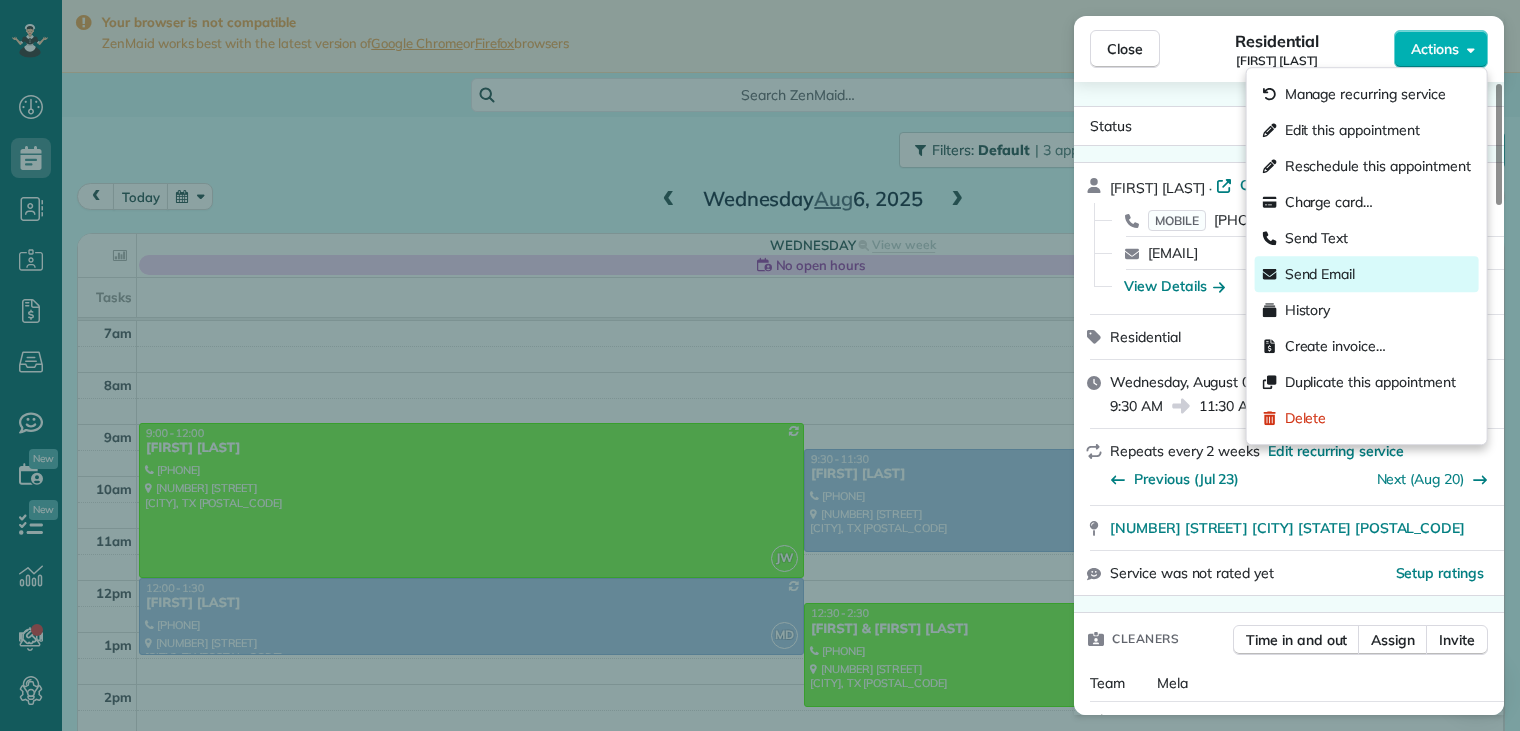click on "Send Email" at bounding box center [1320, 274] 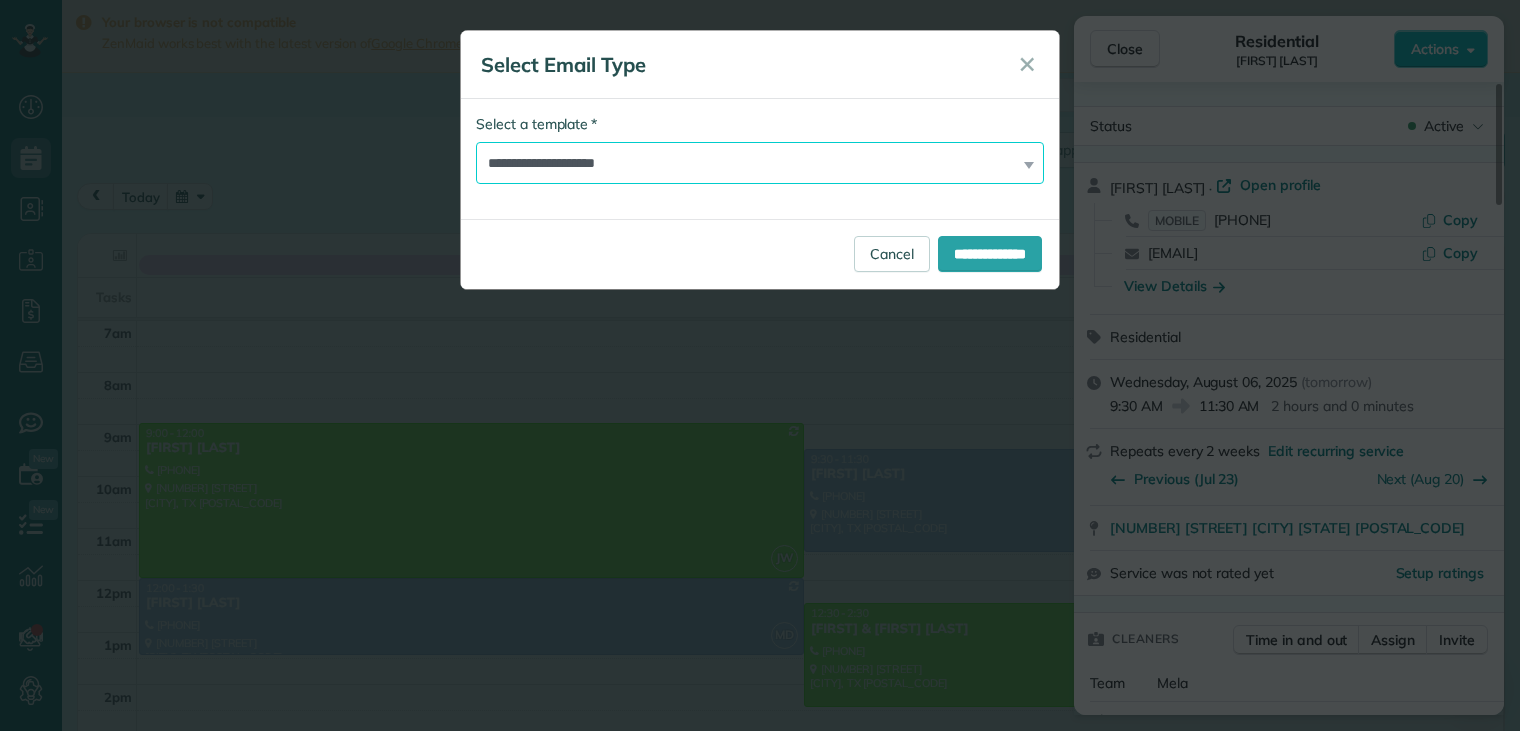 click on "**********" at bounding box center (760, 163) 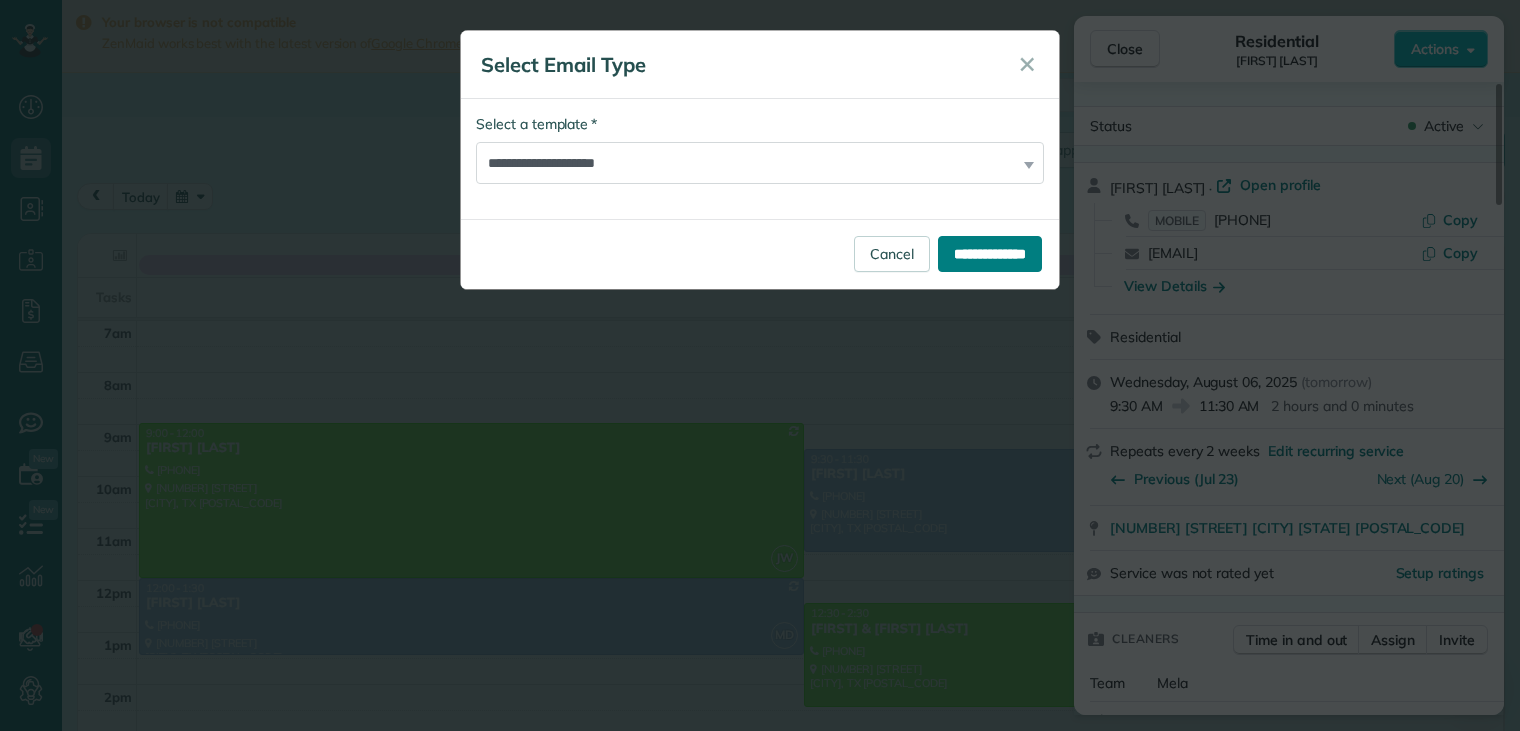click on "**********" at bounding box center (990, 254) 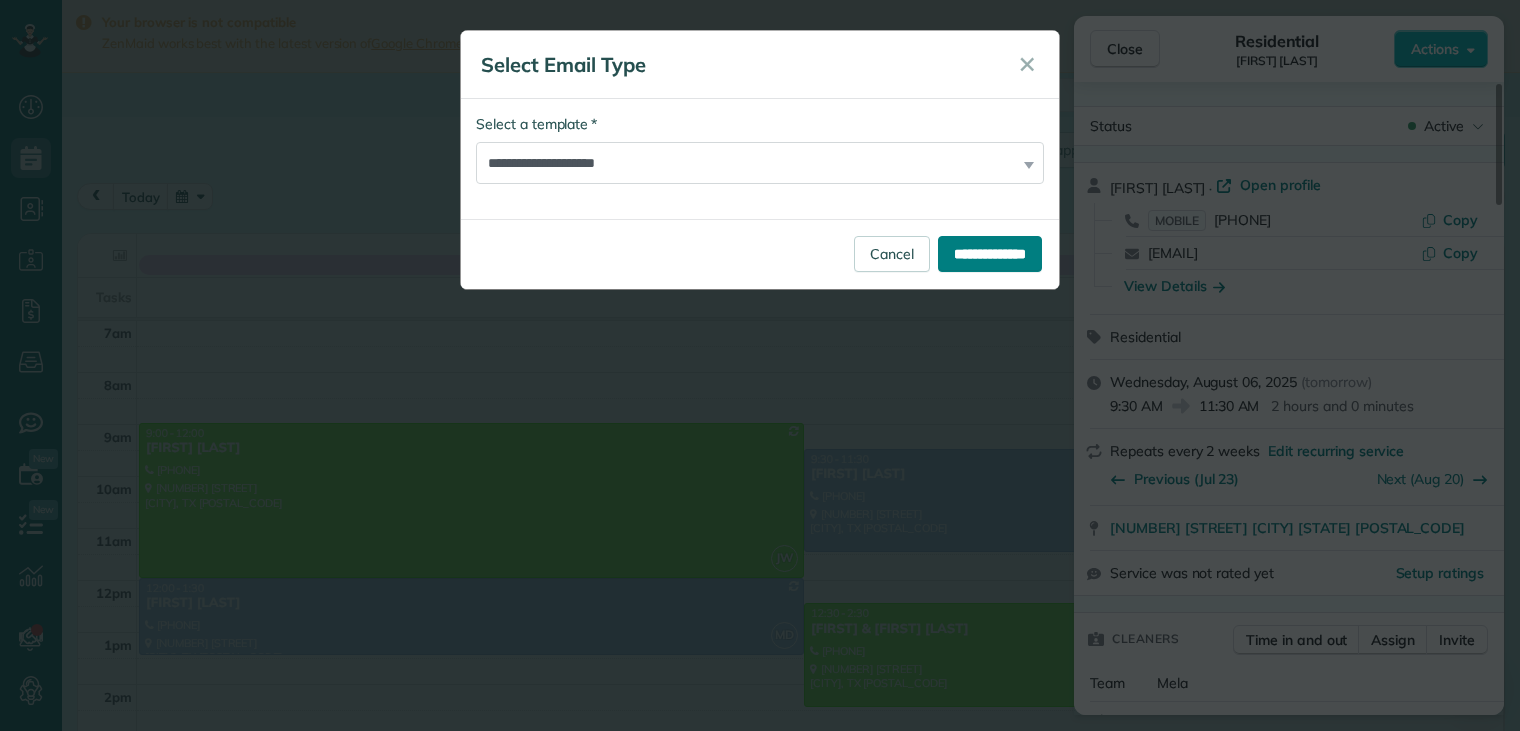 click on "**********" at bounding box center (760, 160) 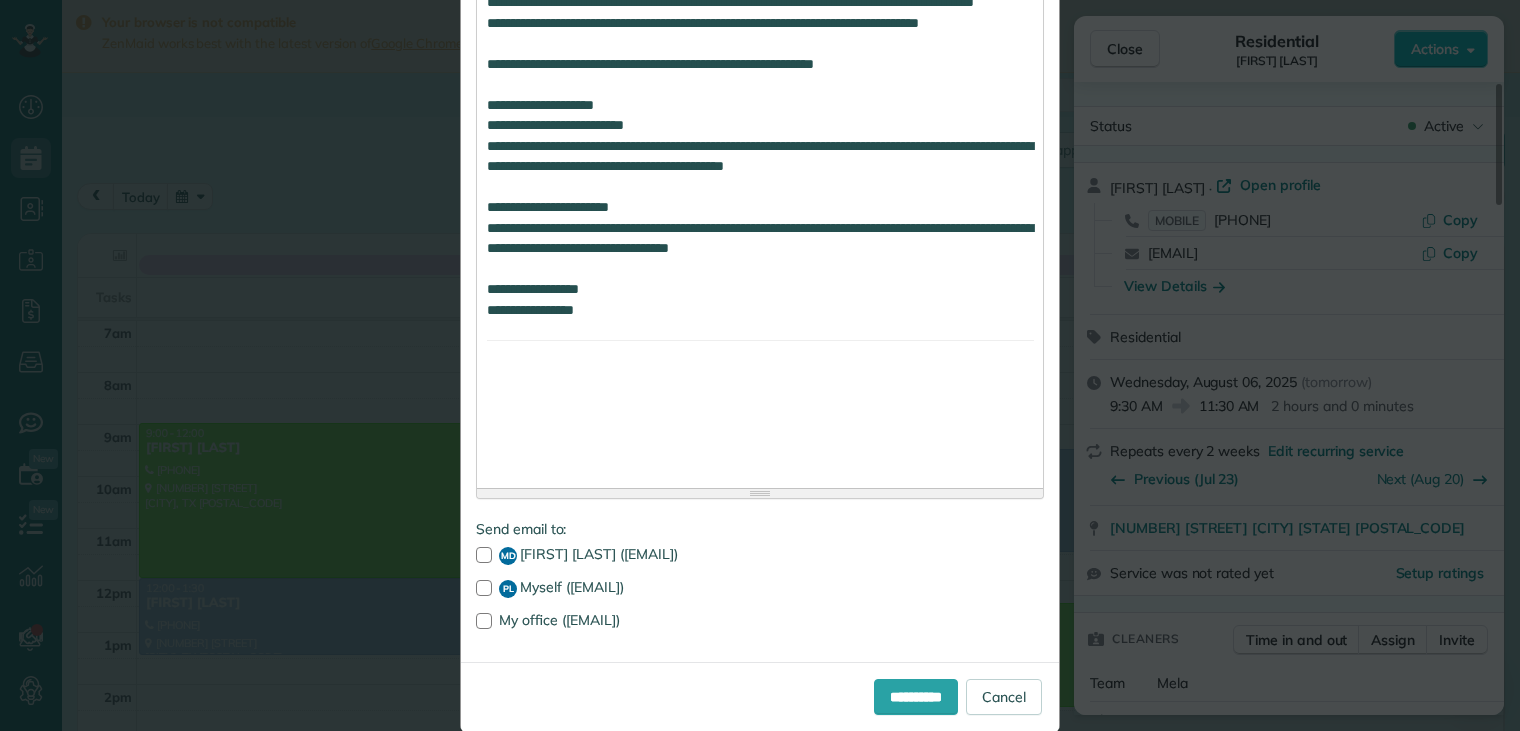 scroll, scrollTop: 1651, scrollLeft: 0, axis: vertical 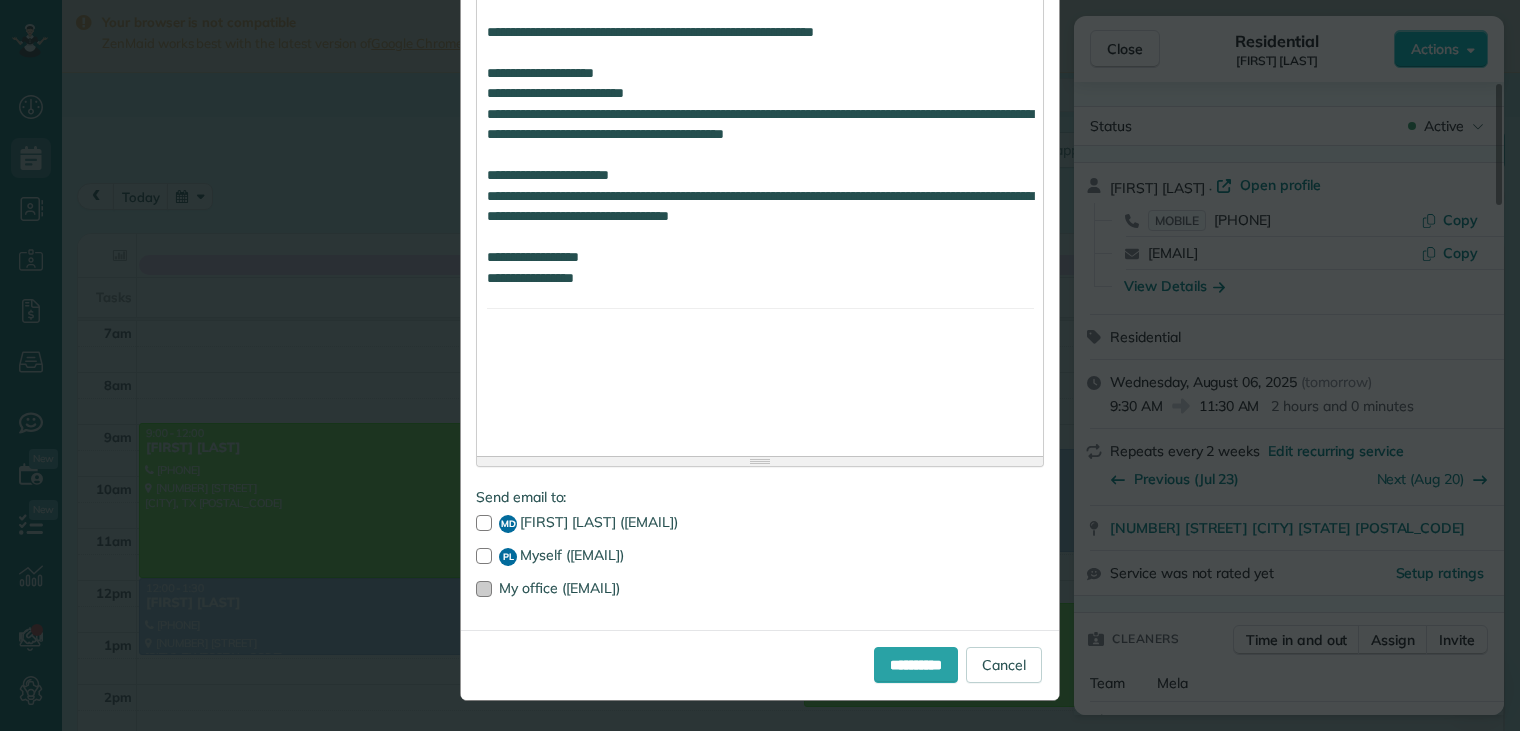 click at bounding box center [484, 589] 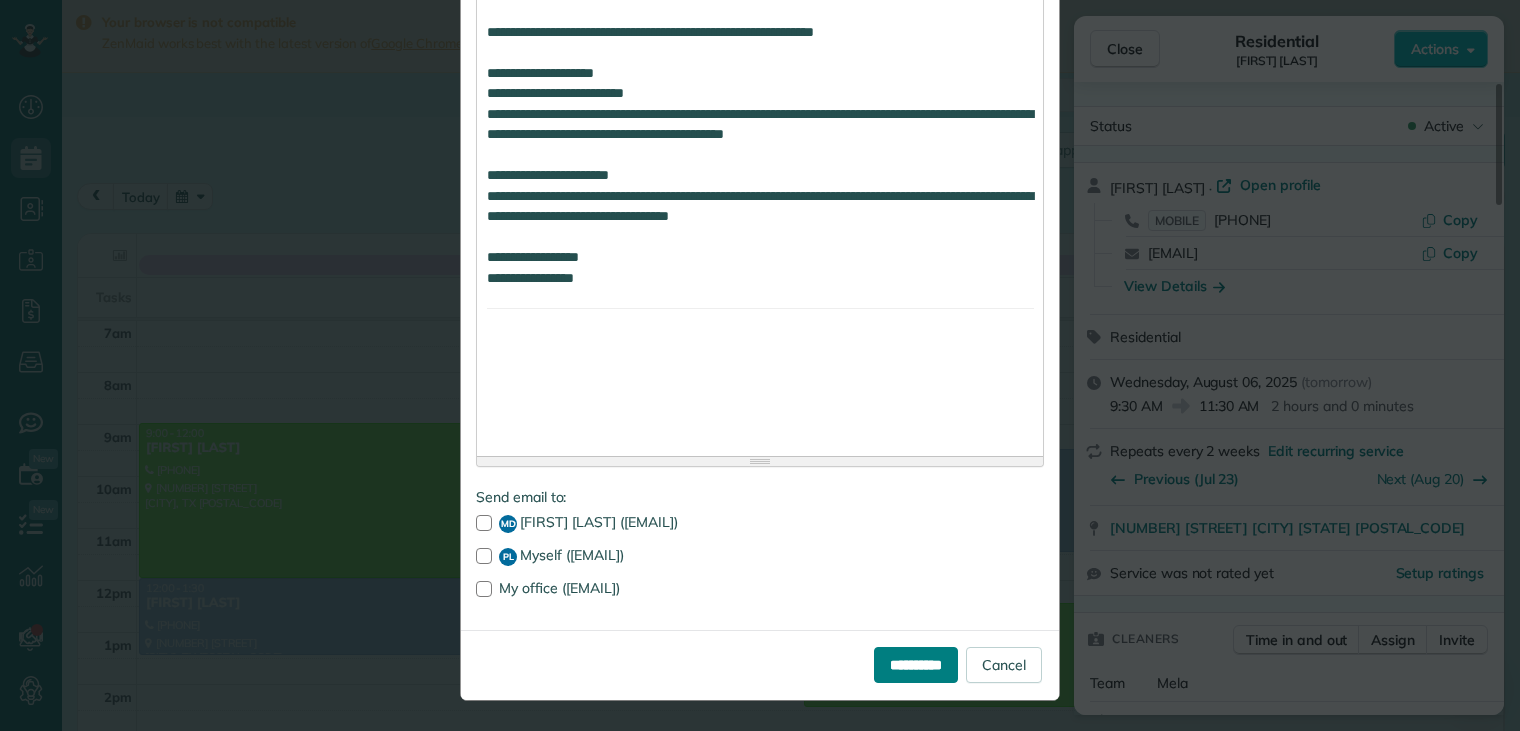 click on "**********" at bounding box center (916, 665) 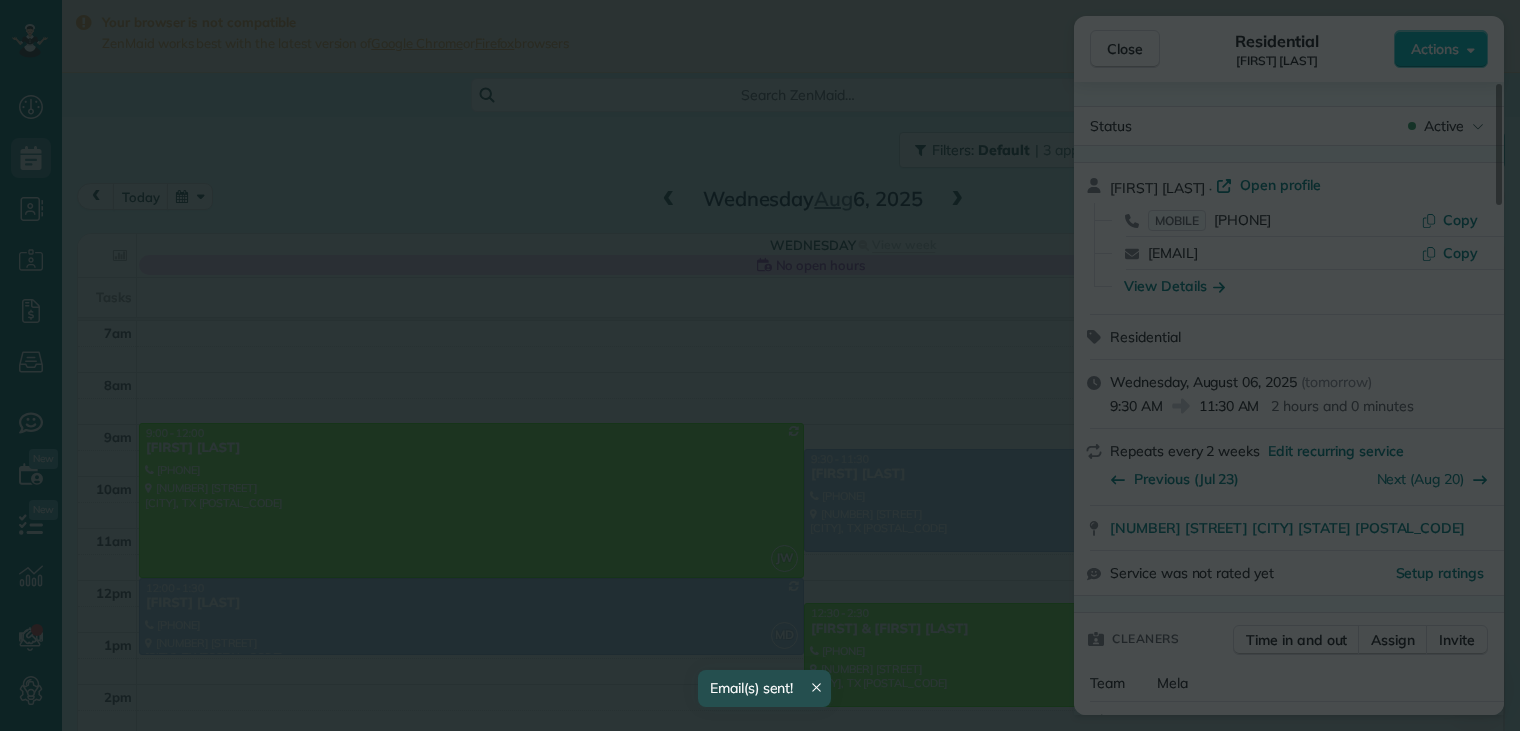 scroll, scrollTop: 0, scrollLeft: 0, axis: both 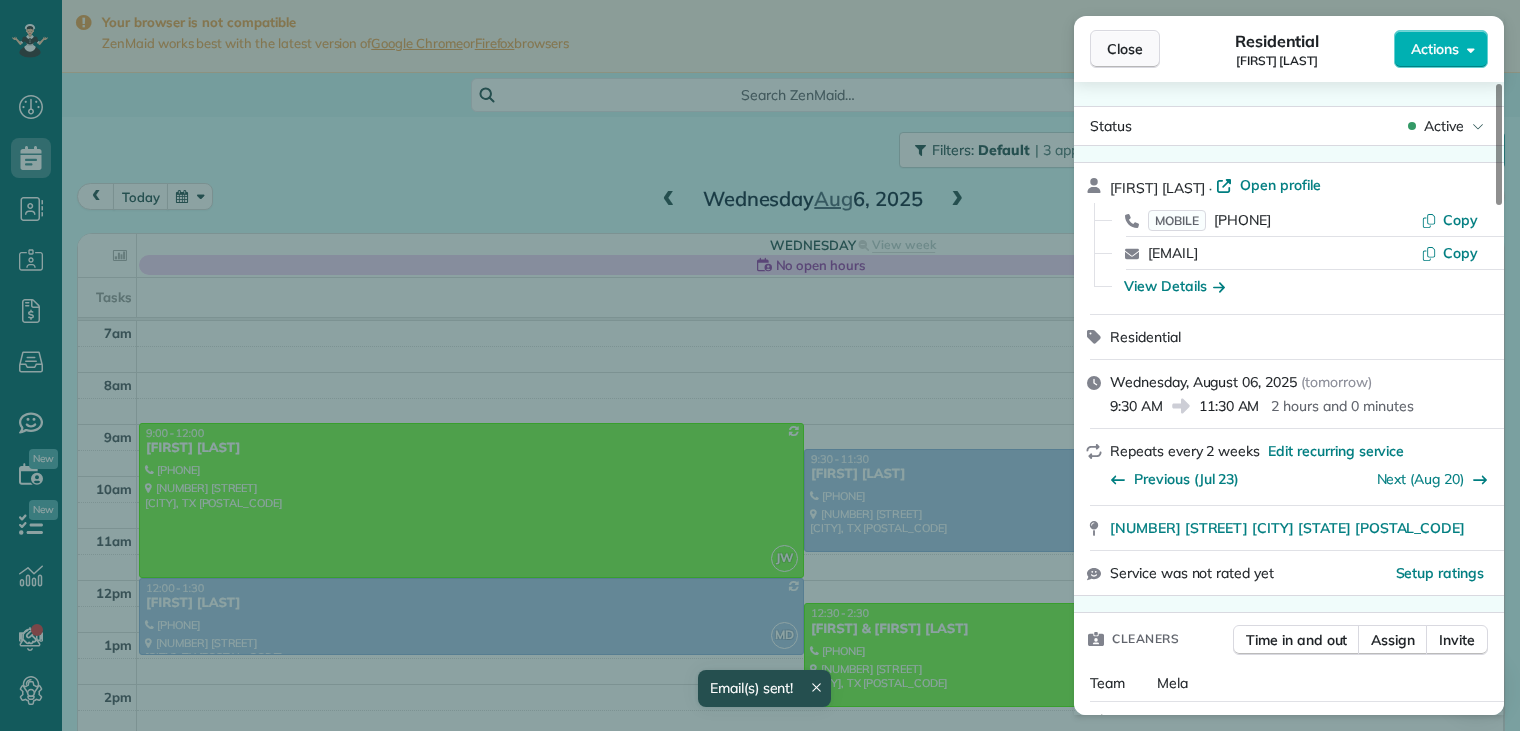 click on "Close" at bounding box center [1125, 49] 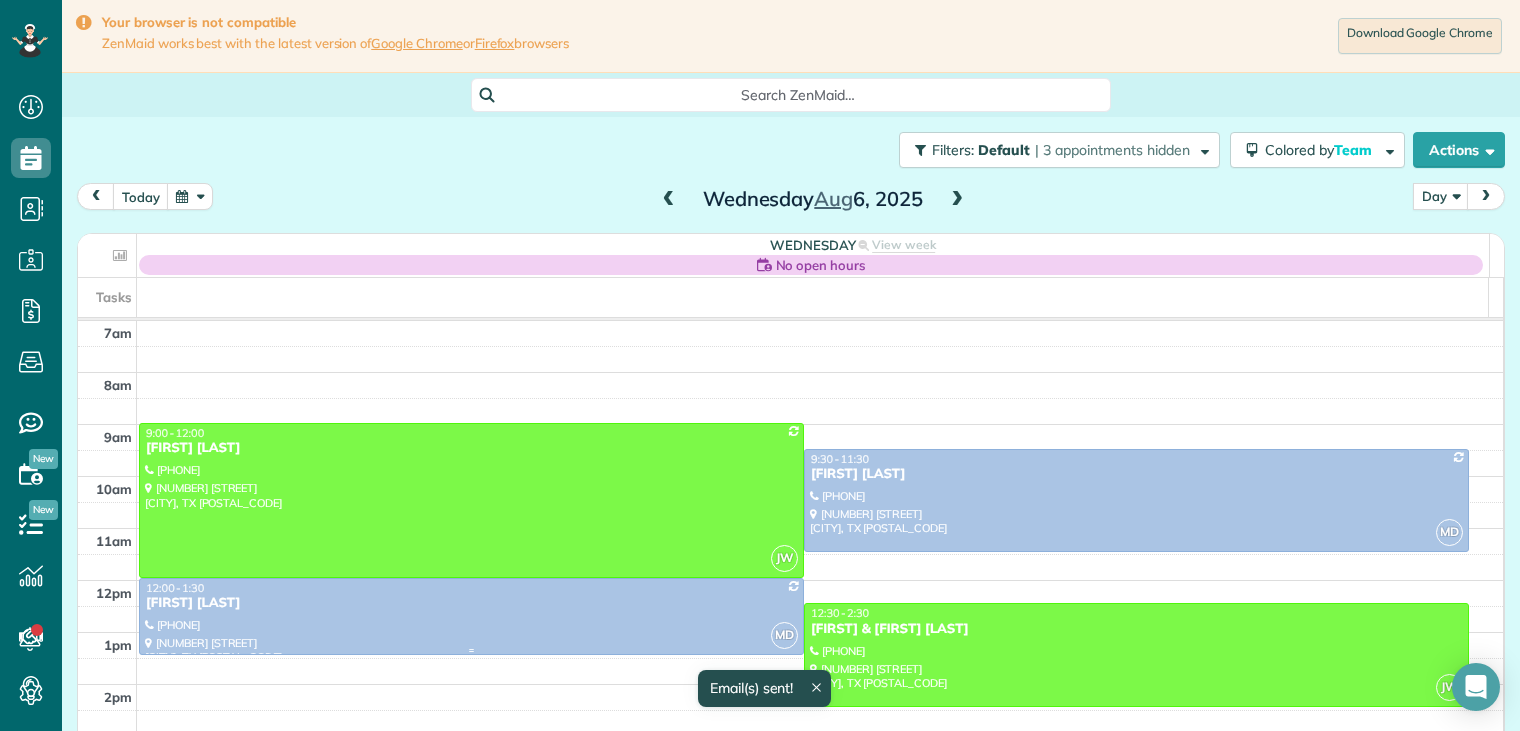click on "[FIRST] [LAST]" at bounding box center (471, 603) 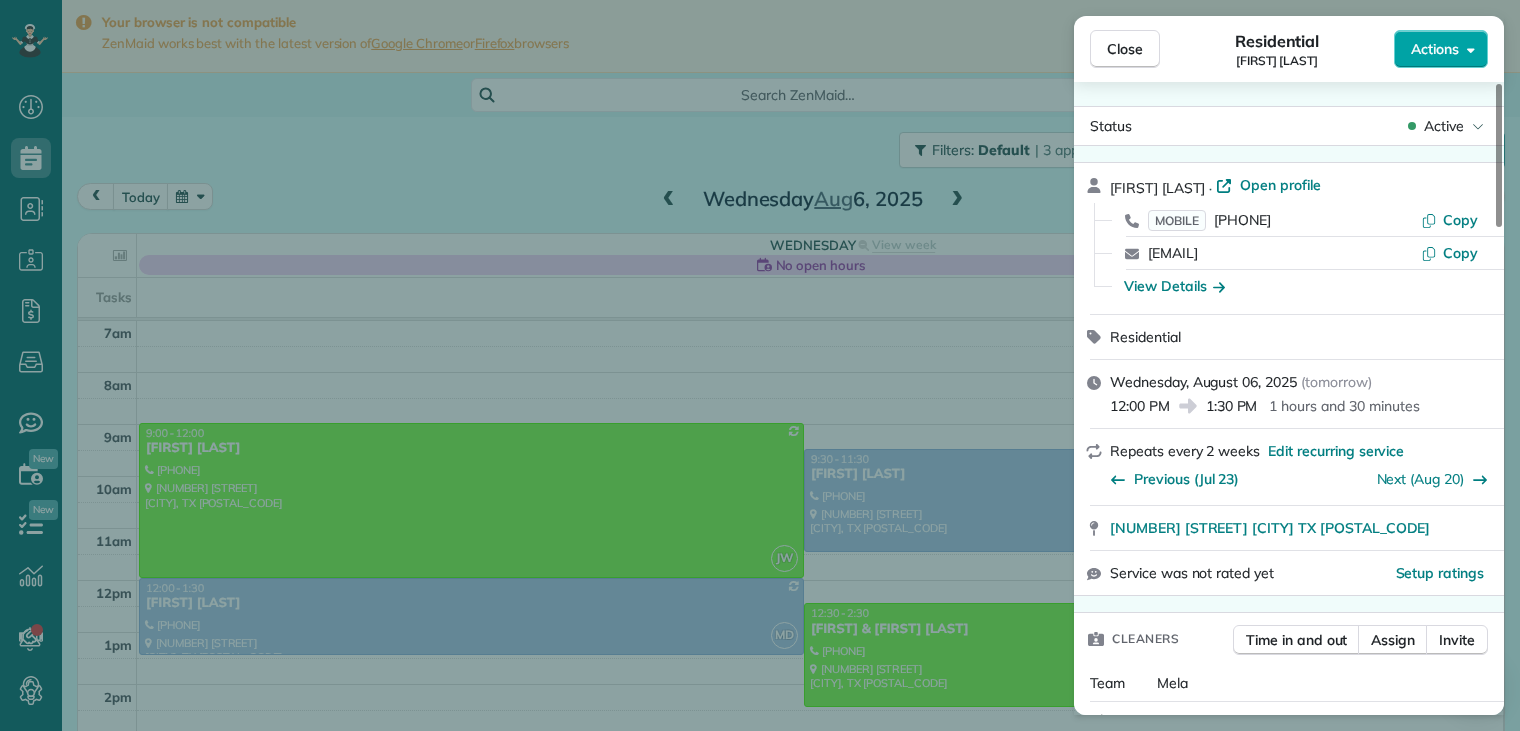 click on "Actions" at bounding box center [1435, 49] 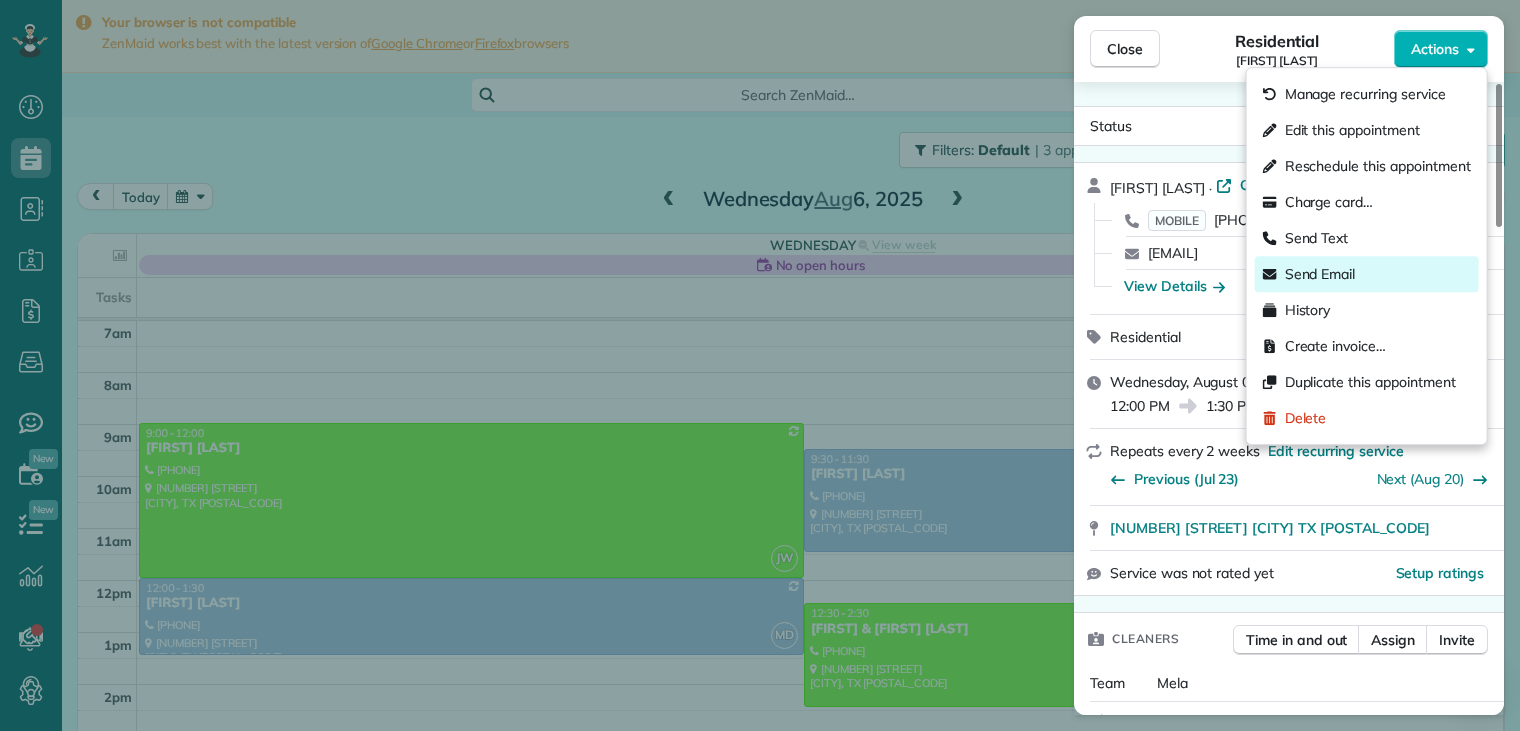 click on "Send Email" at bounding box center (1320, 274) 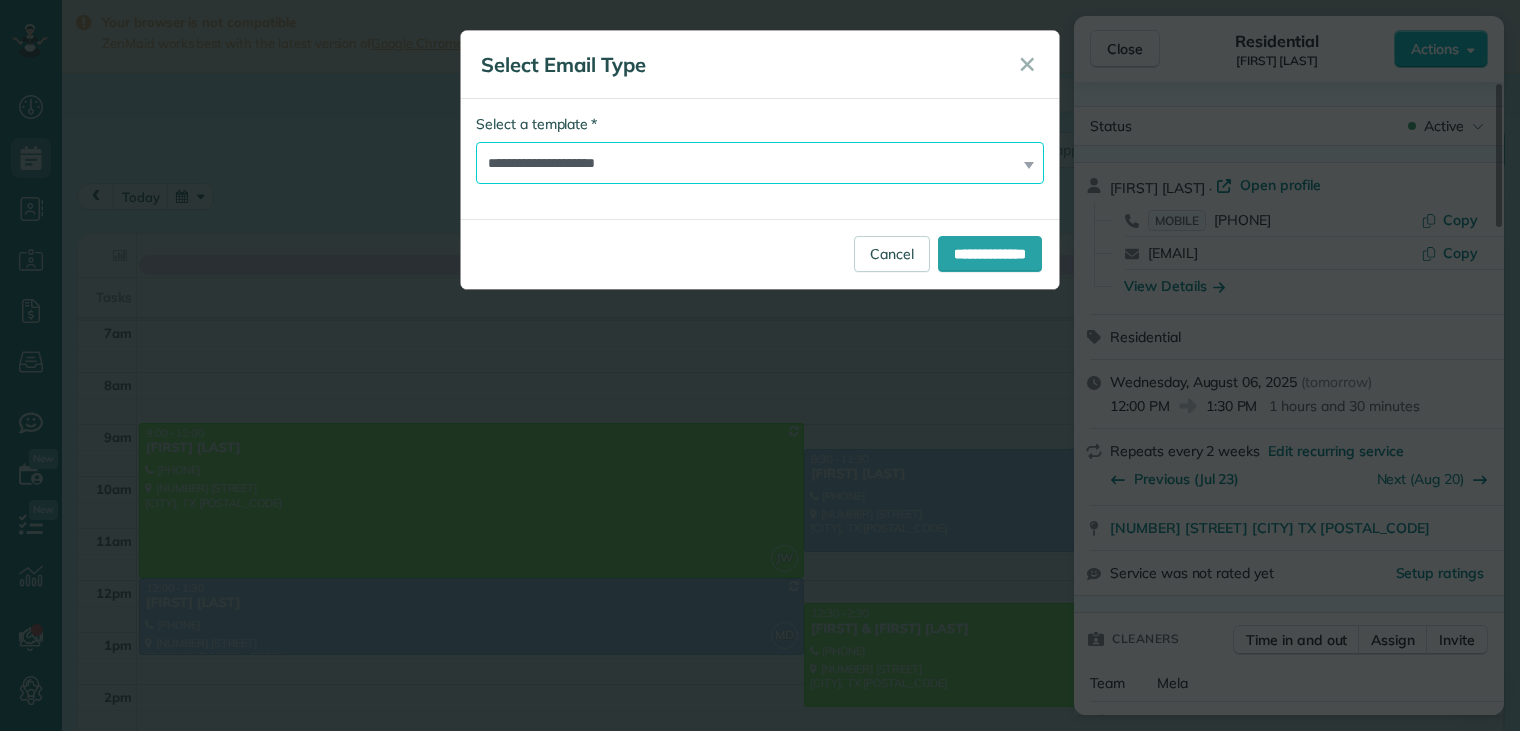 click on "**********" at bounding box center [760, 163] 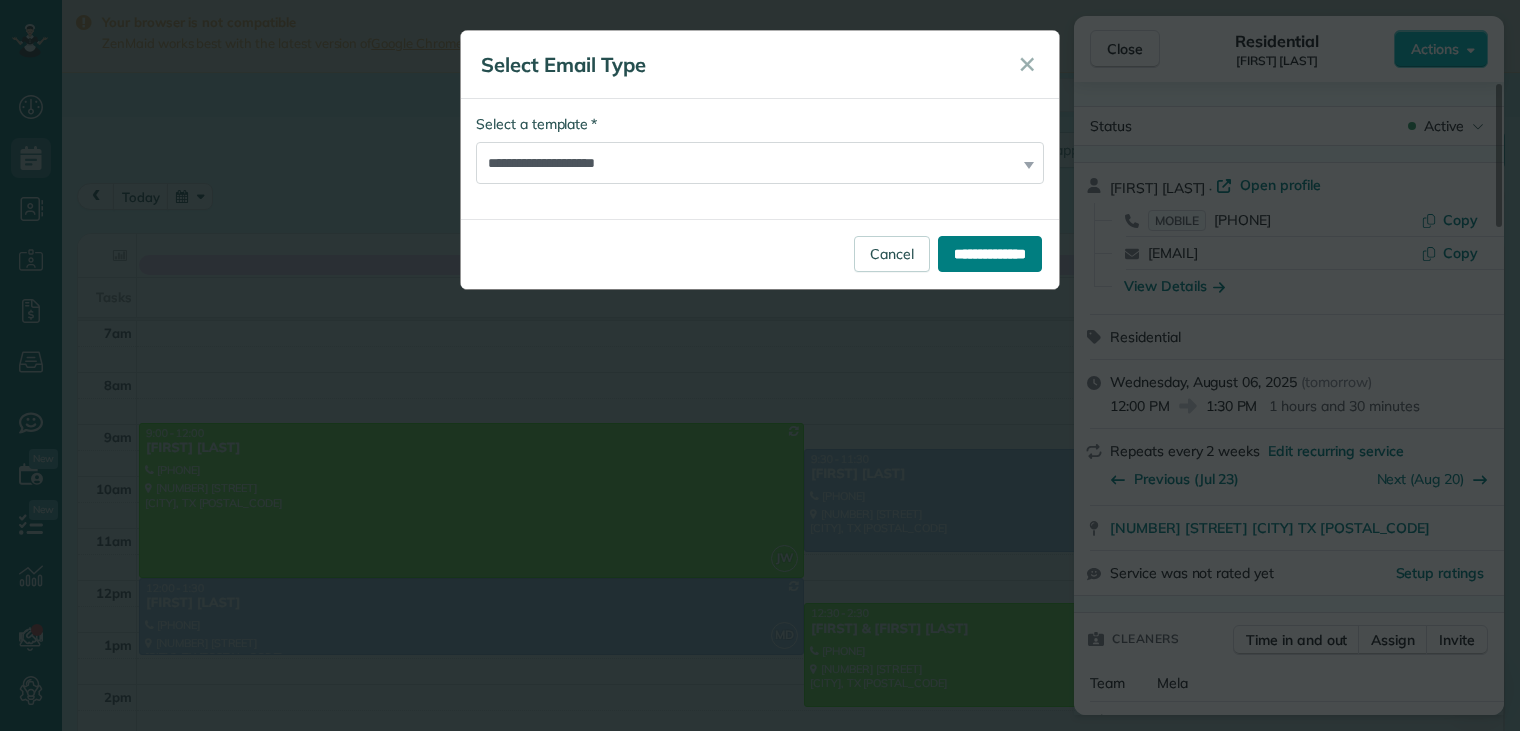 click on "**********" at bounding box center (990, 254) 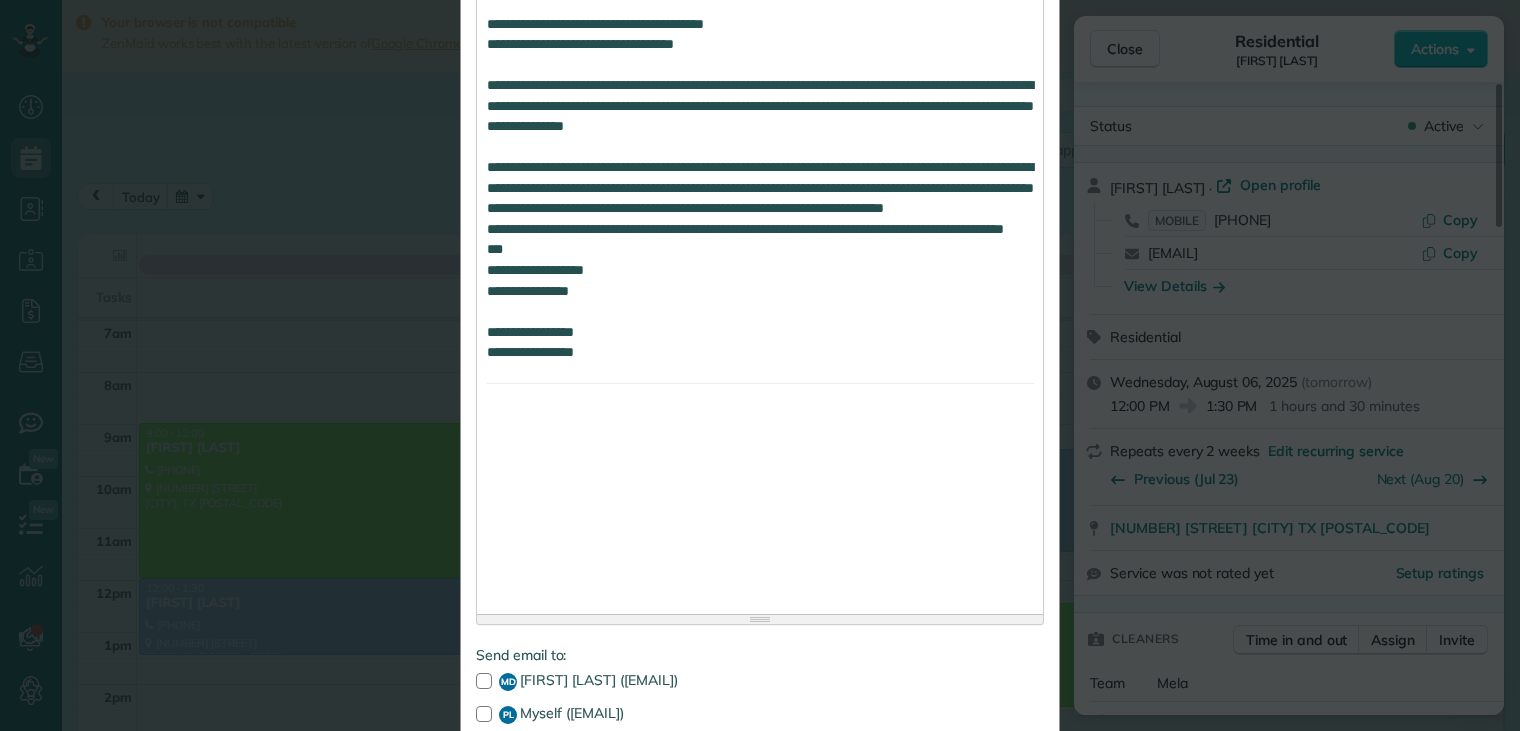 scroll, scrollTop: 1857, scrollLeft: 0, axis: vertical 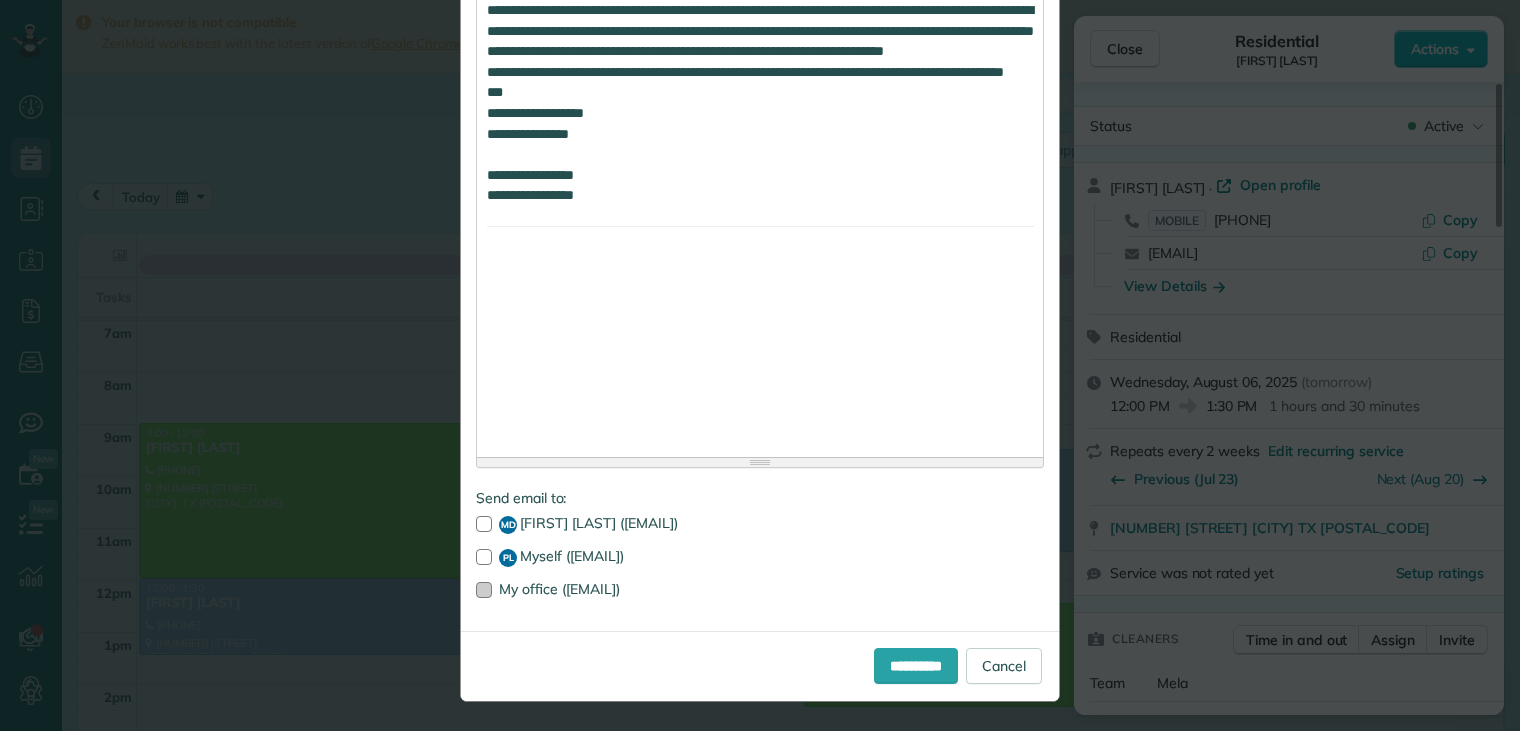 click at bounding box center [484, 590] 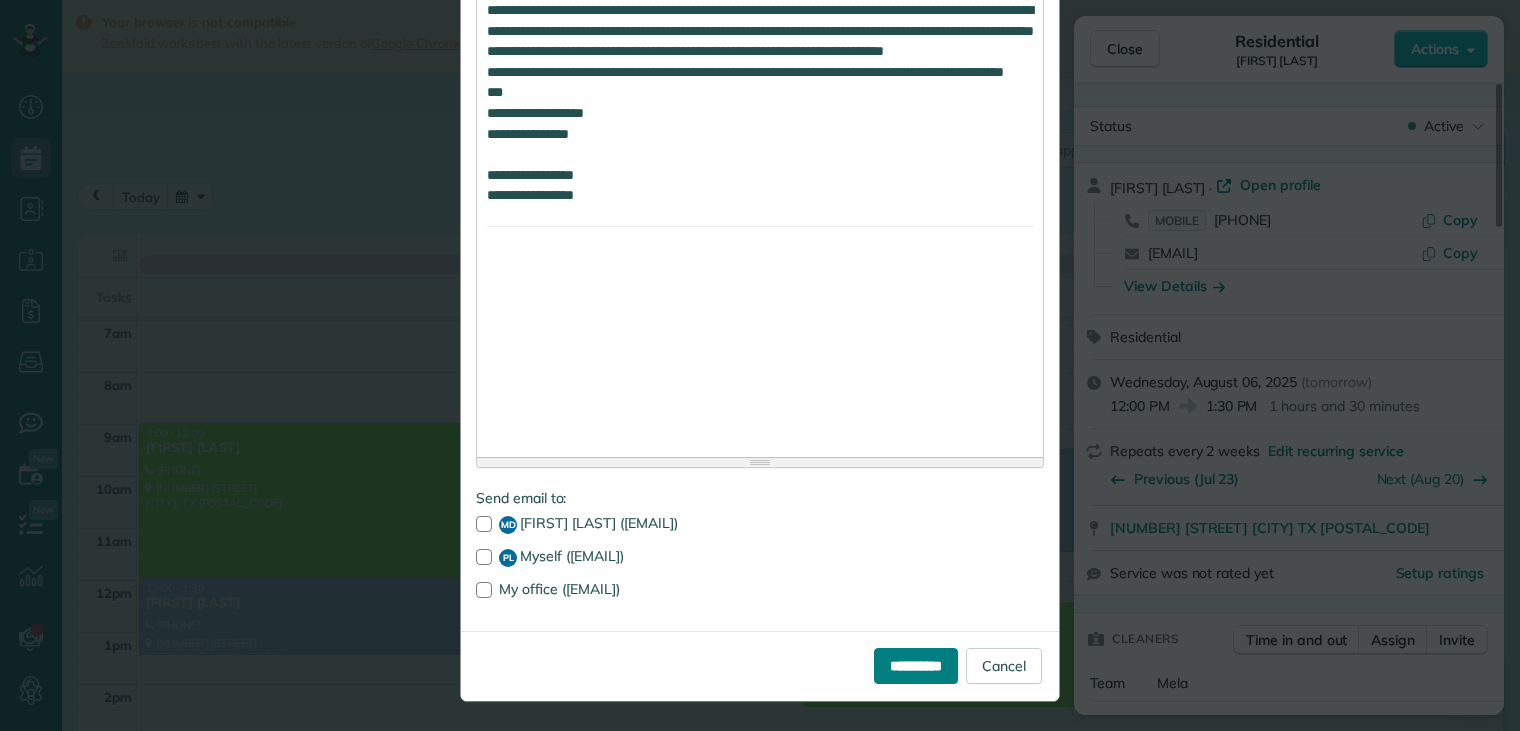 click on "**********" at bounding box center [916, 666] 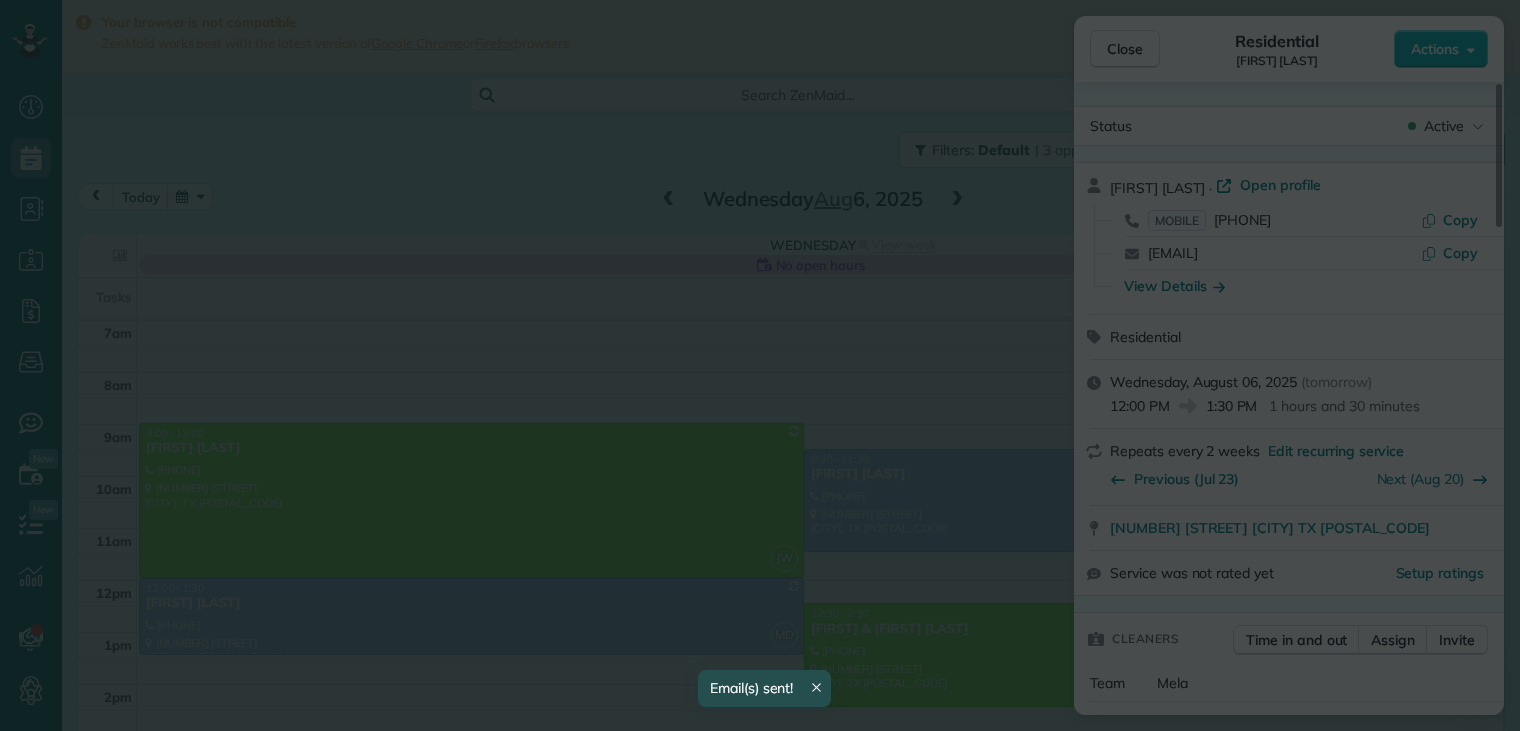 scroll, scrollTop: 0, scrollLeft: 0, axis: both 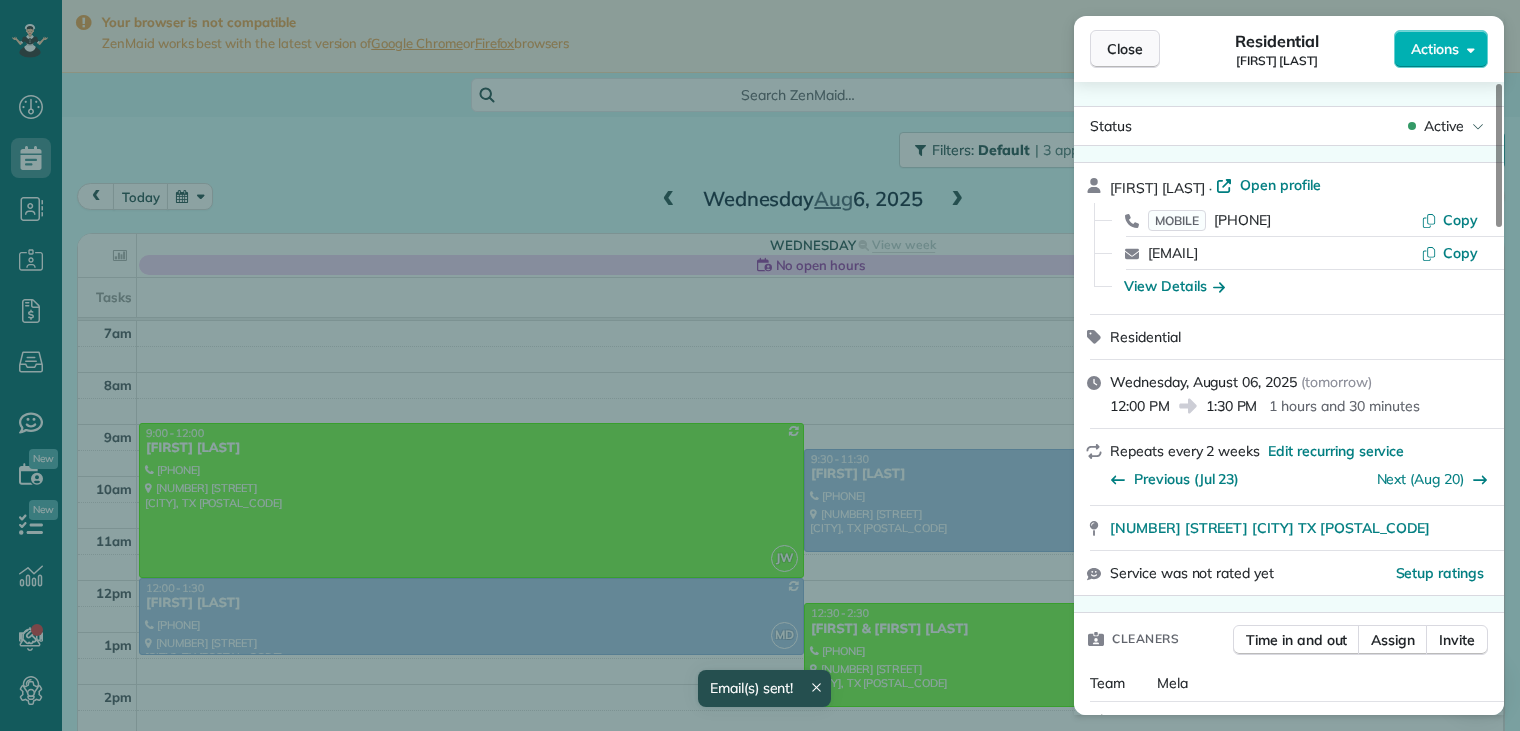 click on "Close" at bounding box center [1125, 49] 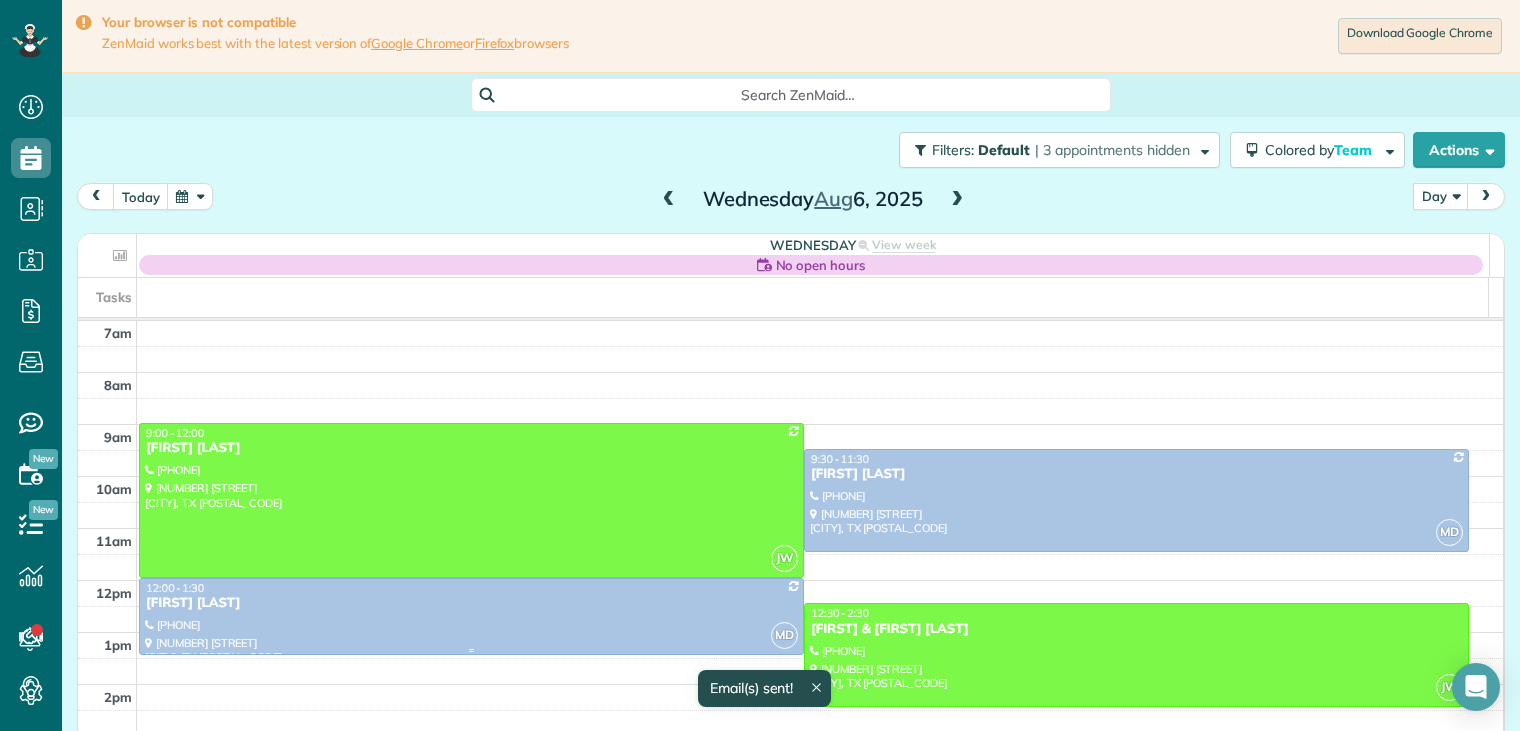 click on "[FIRST] [LAST]" at bounding box center [471, 603] 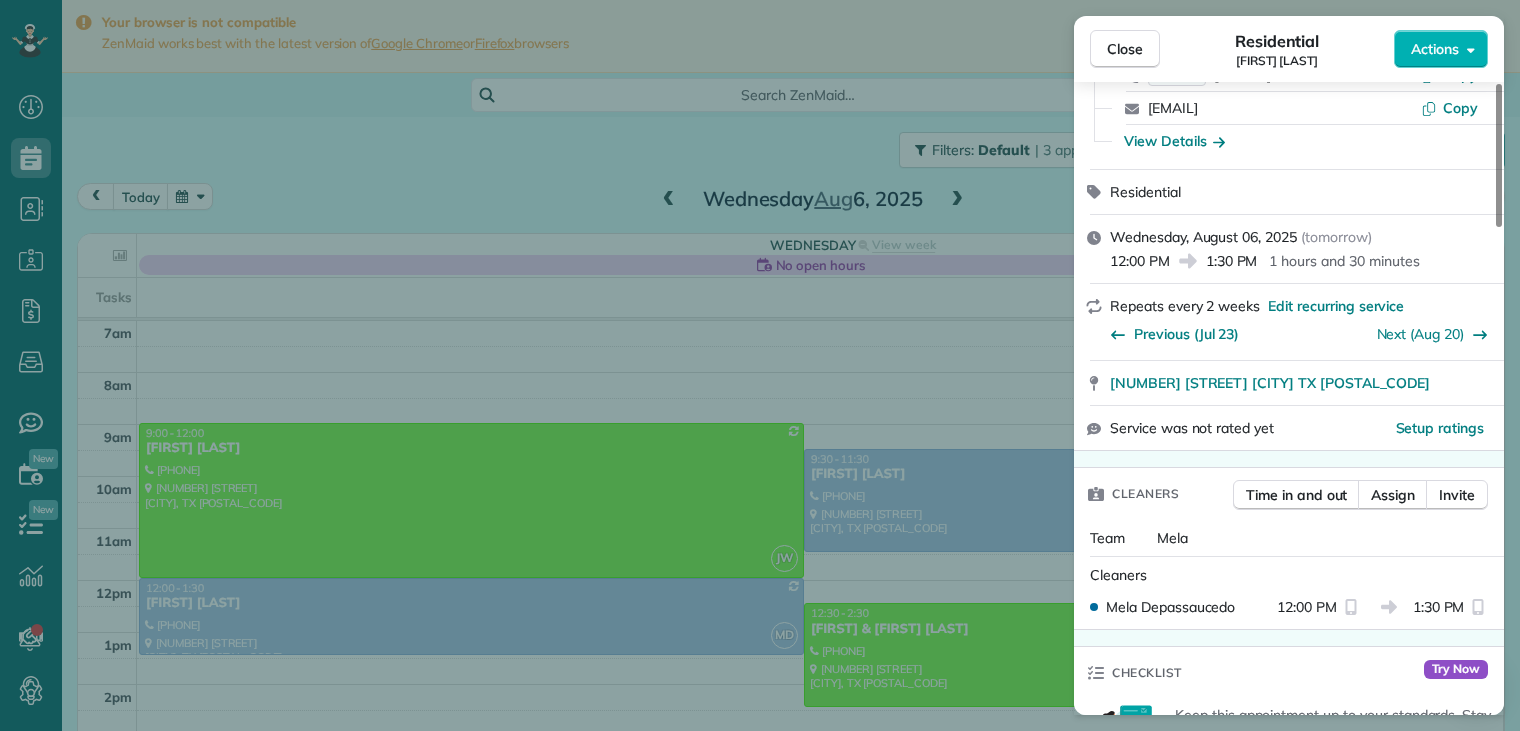 scroll, scrollTop: 96, scrollLeft: 0, axis: vertical 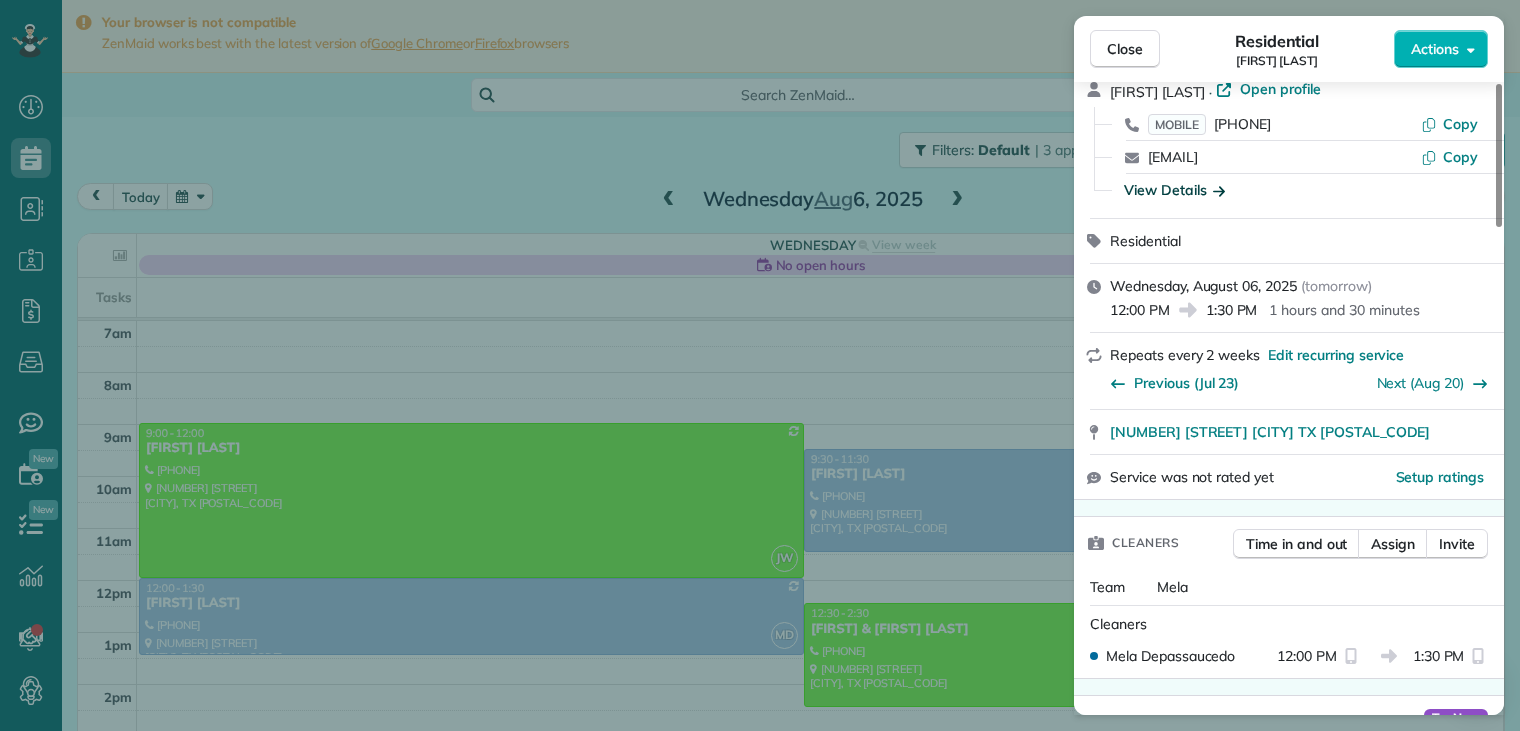 click 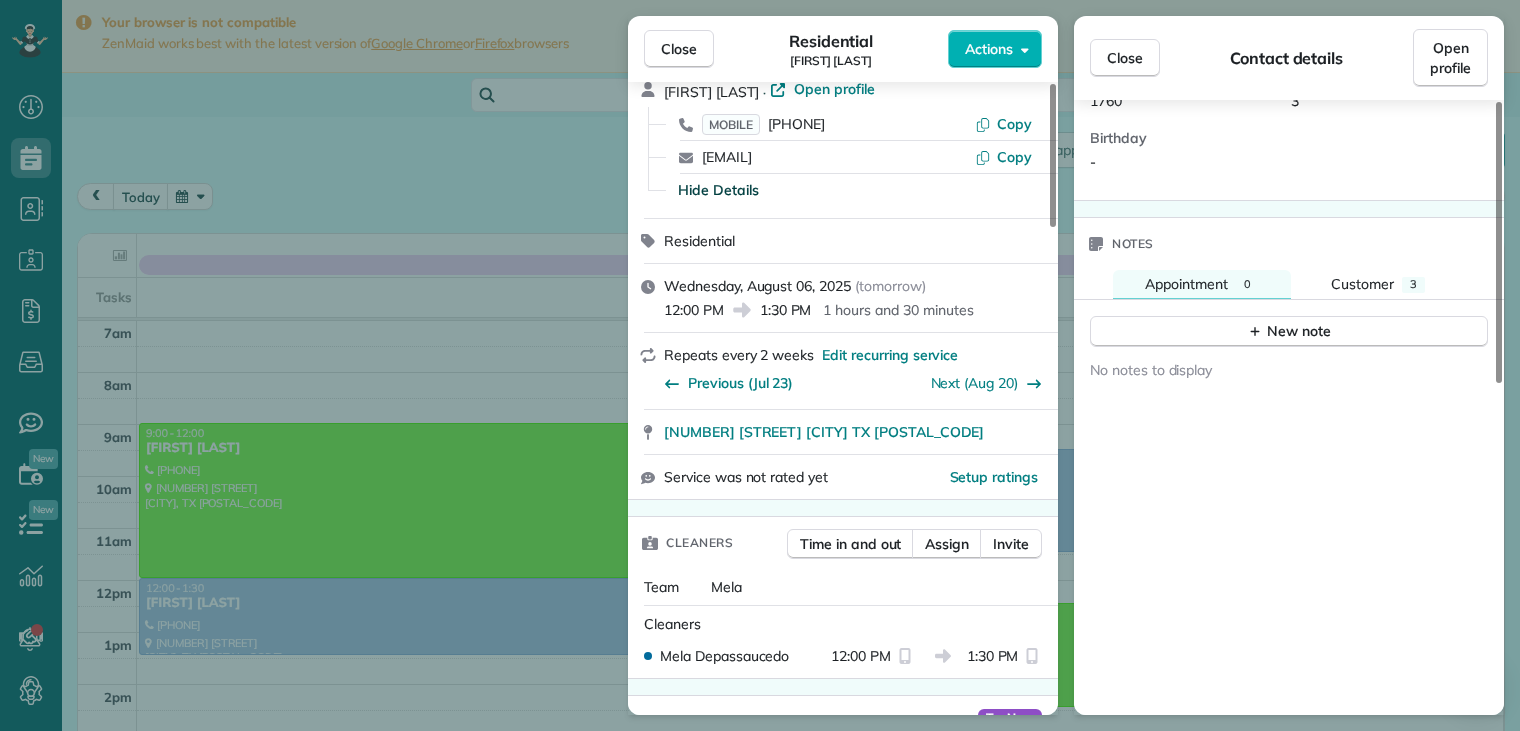 scroll, scrollTop: 723, scrollLeft: 0, axis: vertical 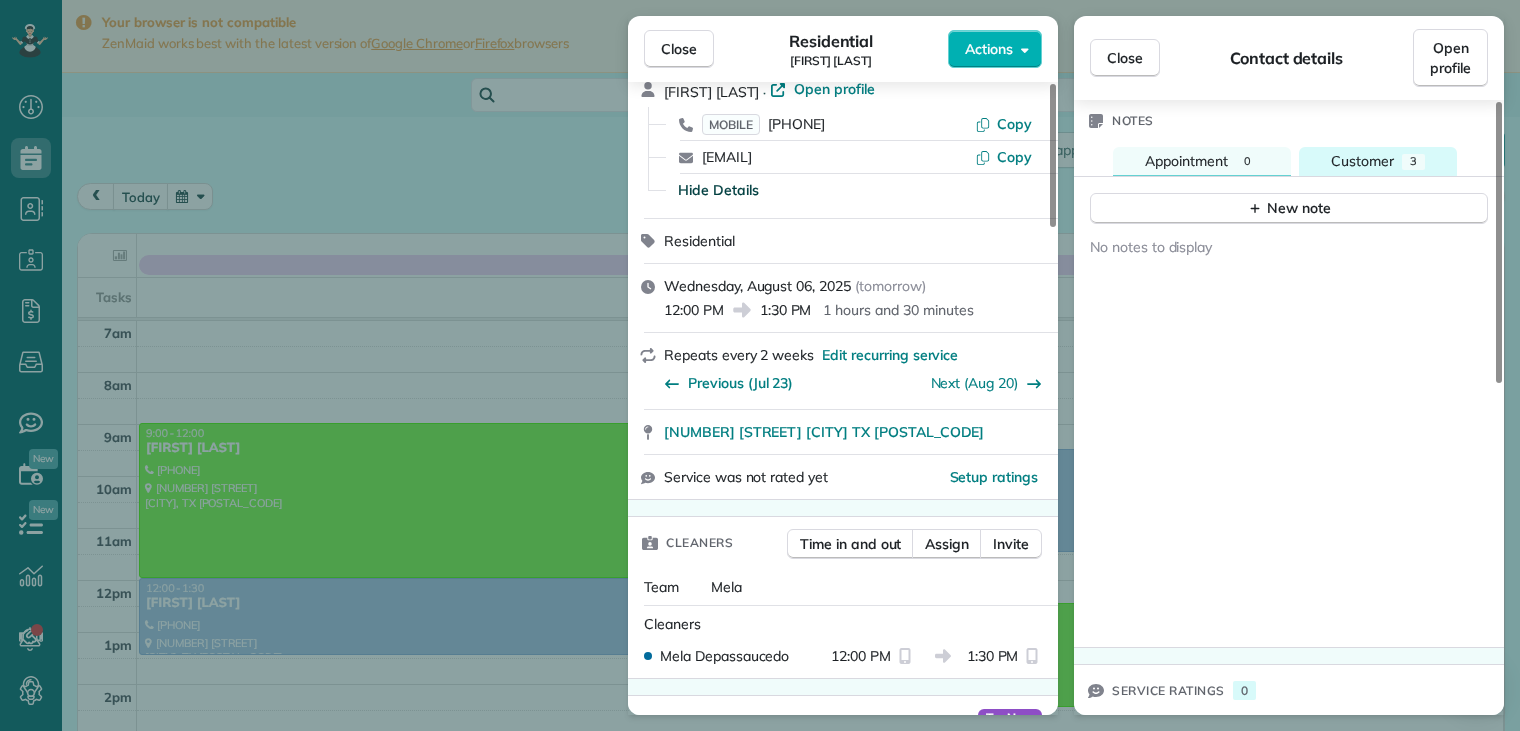click on "Customer" at bounding box center [1362, 161] 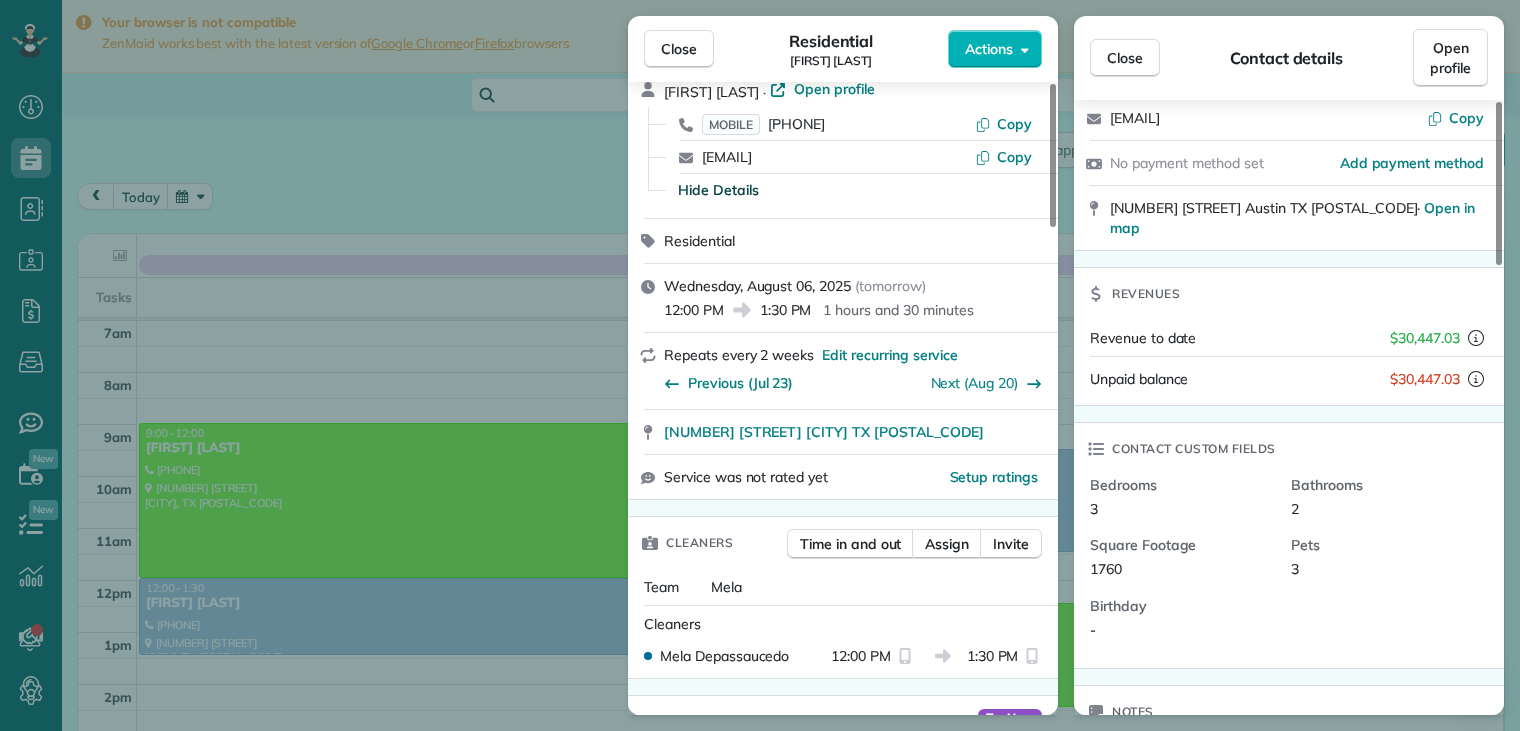 scroll, scrollTop: 123, scrollLeft: 0, axis: vertical 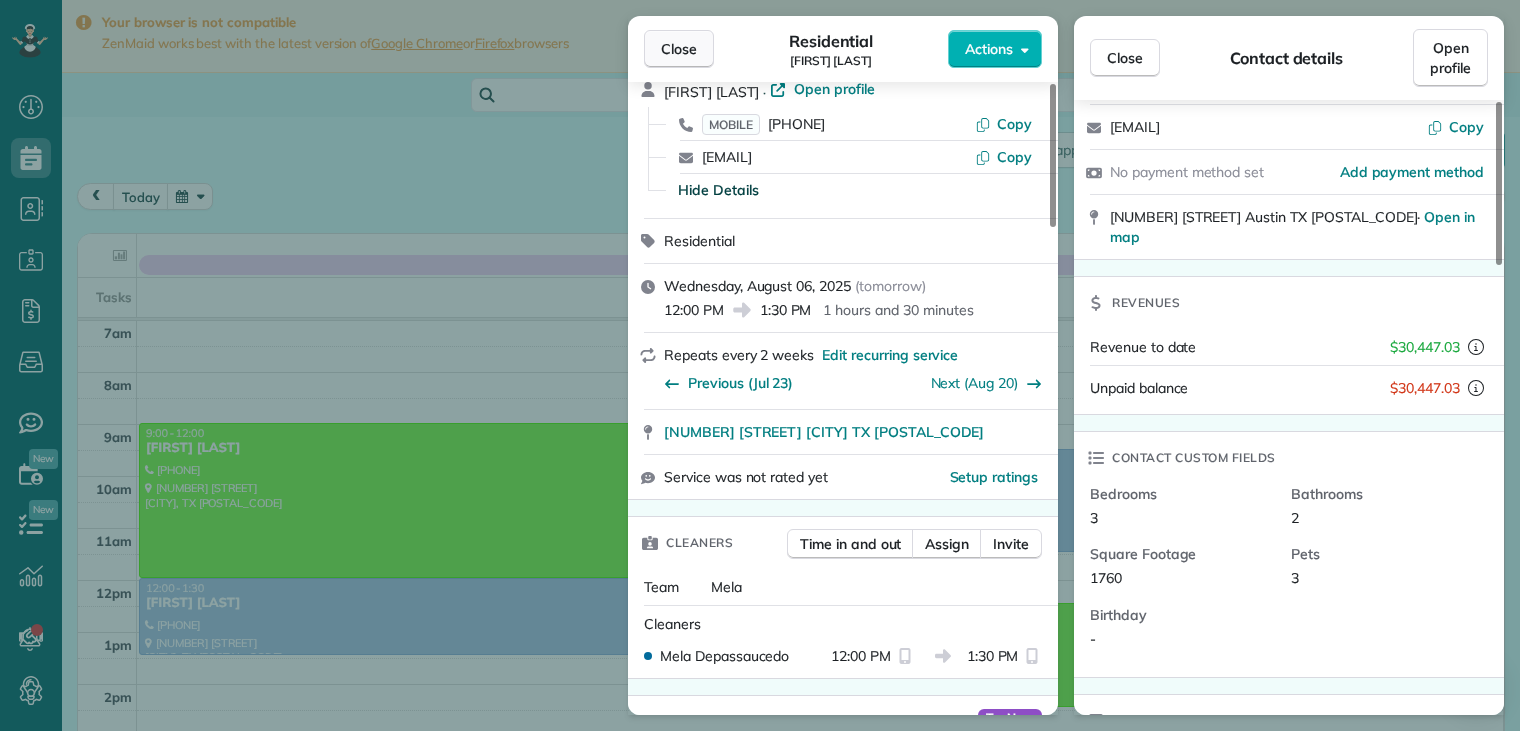 click on "Close" at bounding box center (679, 49) 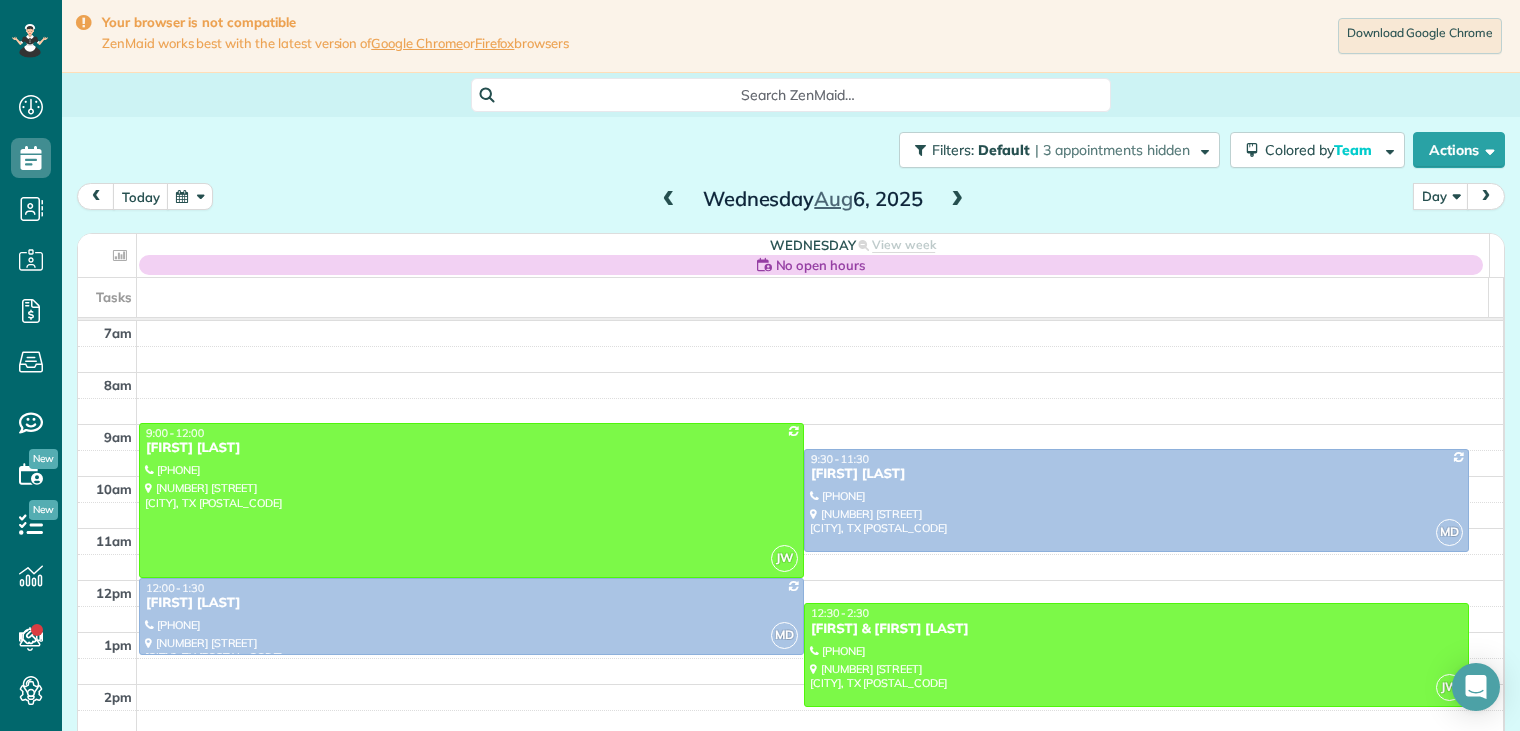 click at bounding box center (669, 200) 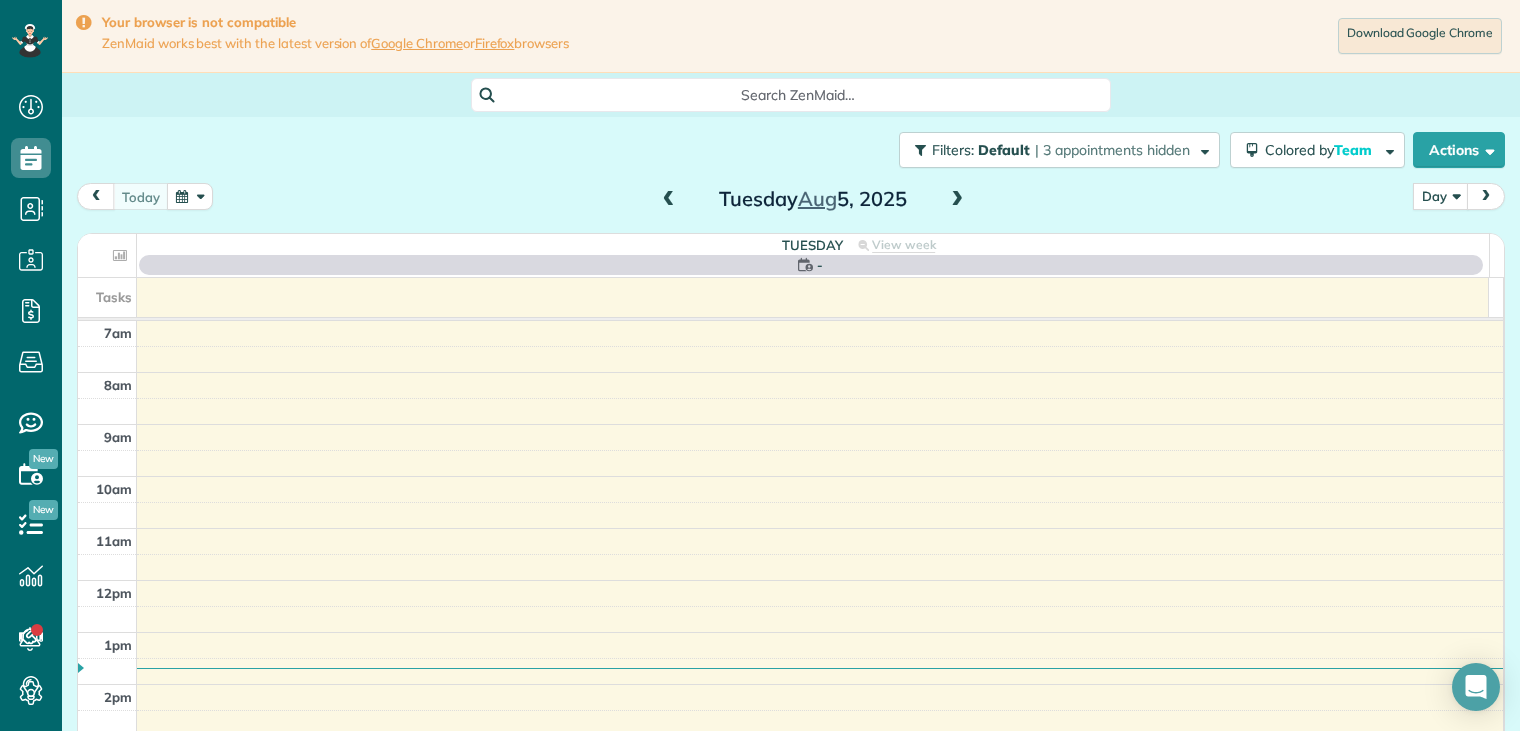 click at bounding box center [669, 200] 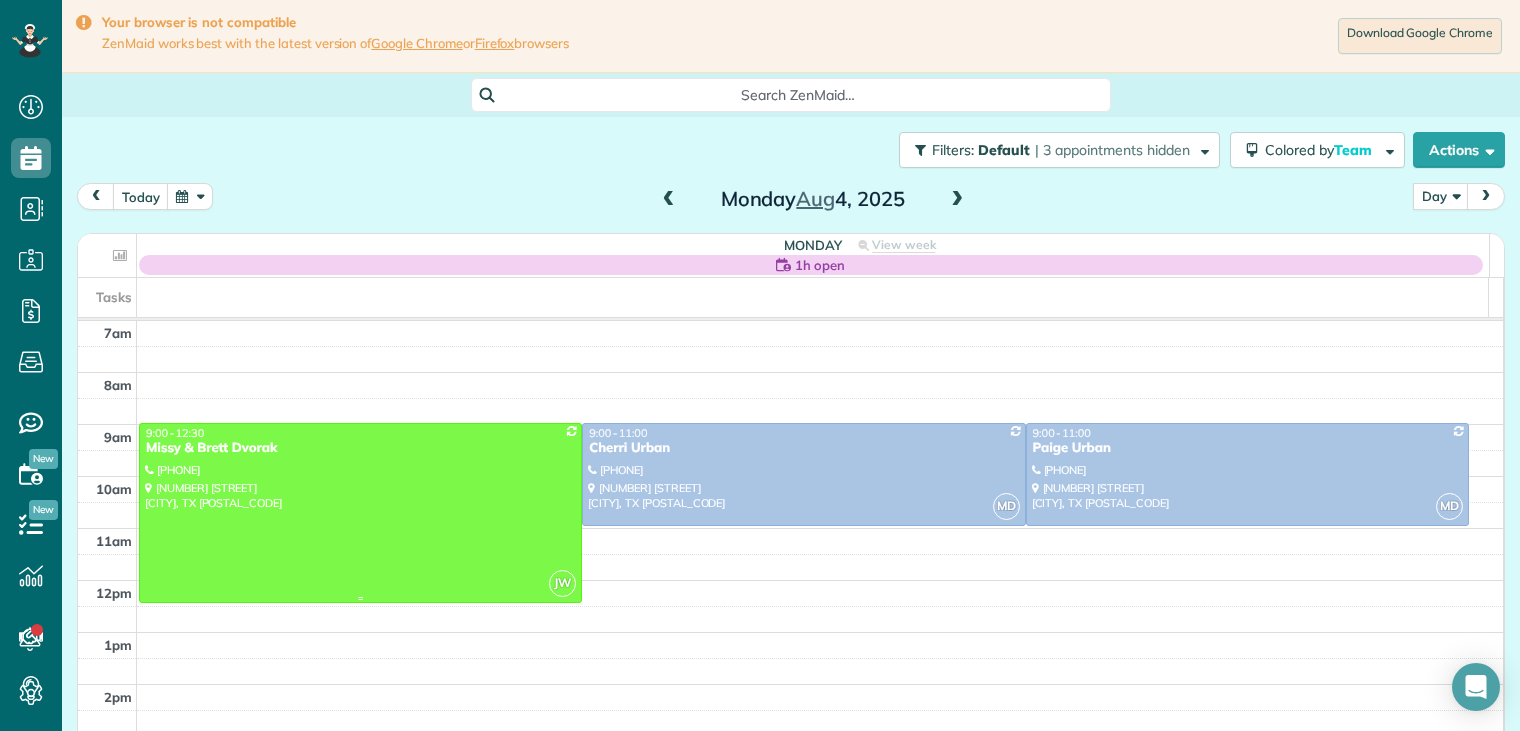 click on "Missy & Brett Dvorak" at bounding box center (360, 448) 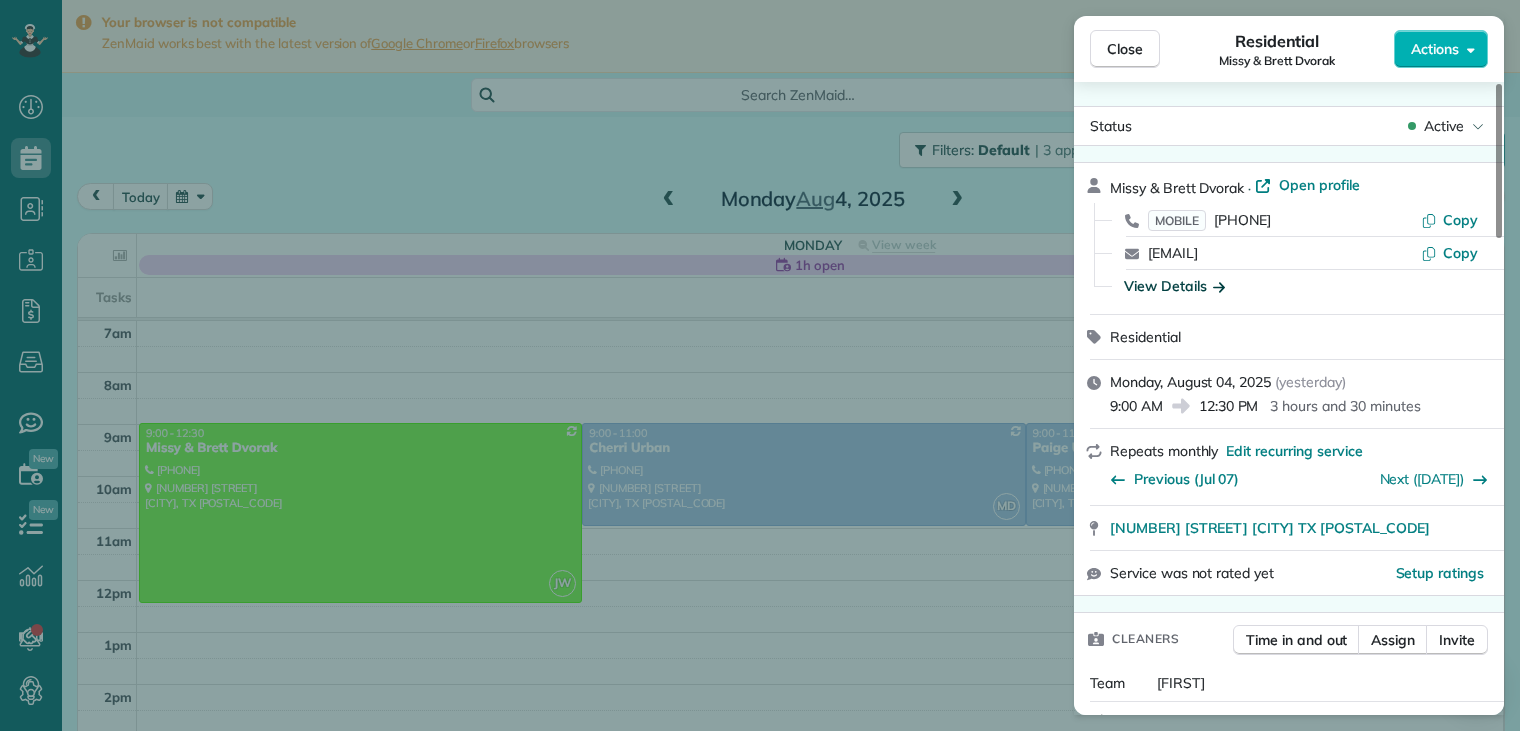 click 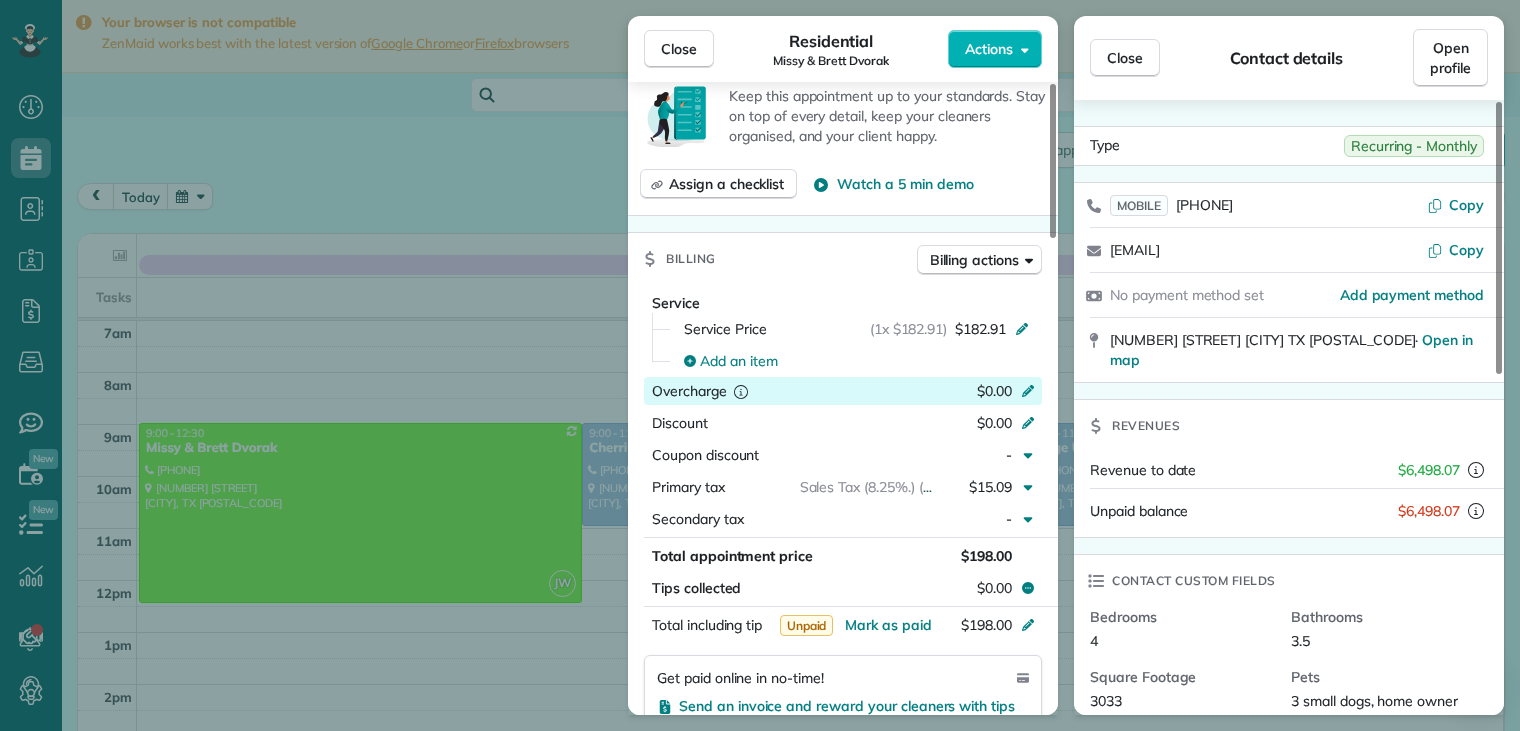 scroll, scrollTop: 800, scrollLeft: 0, axis: vertical 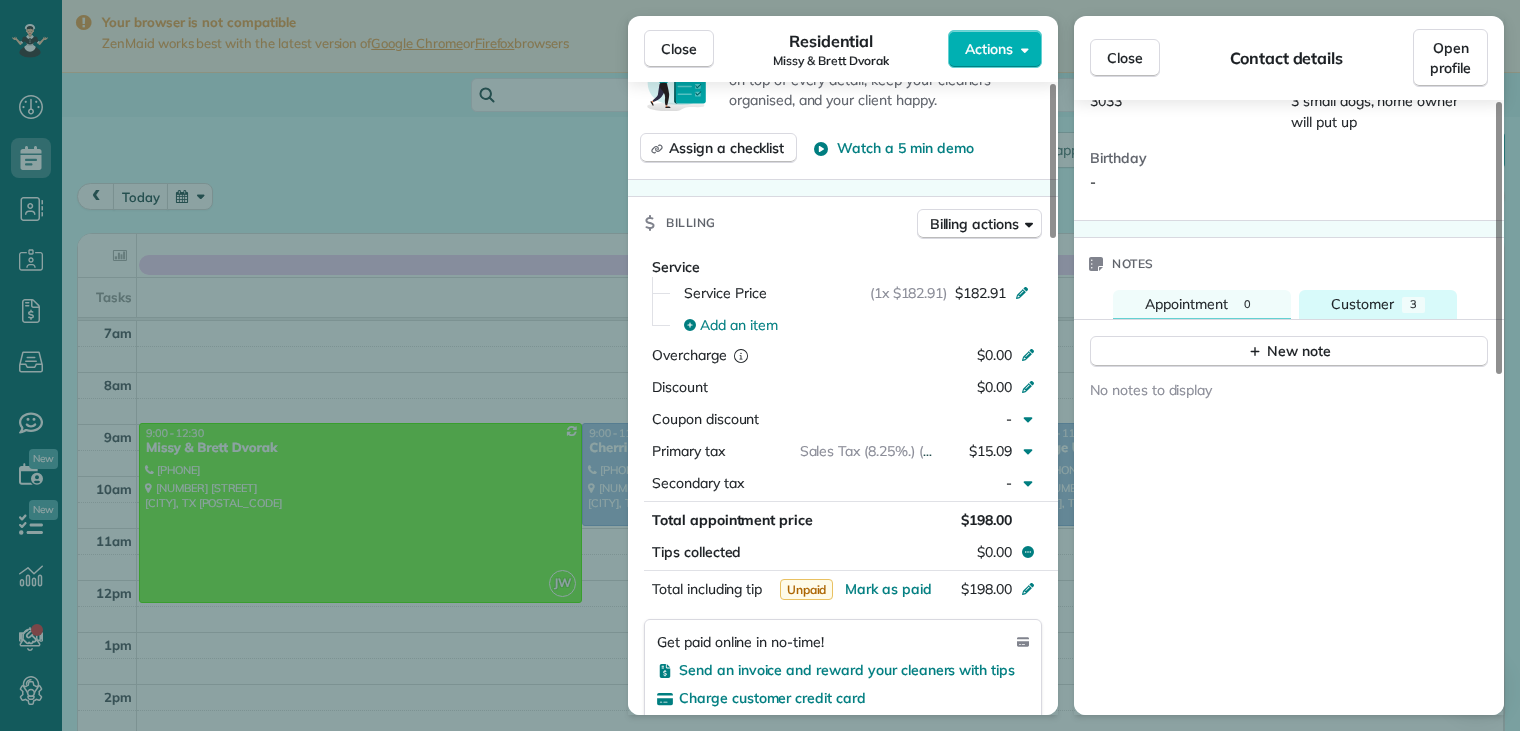click on "3" at bounding box center (1413, 304) 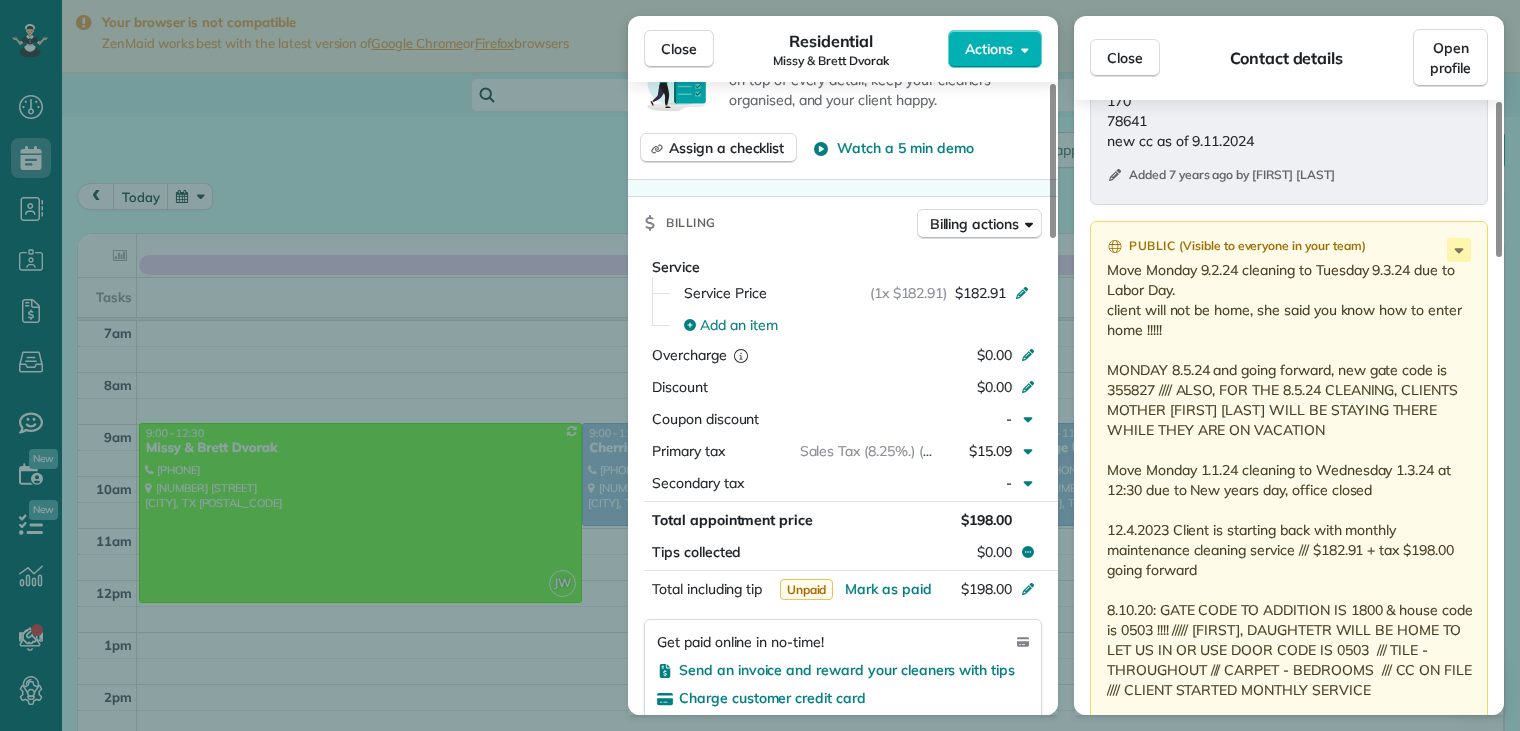 scroll, scrollTop: 1101, scrollLeft: 0, axis: vertical 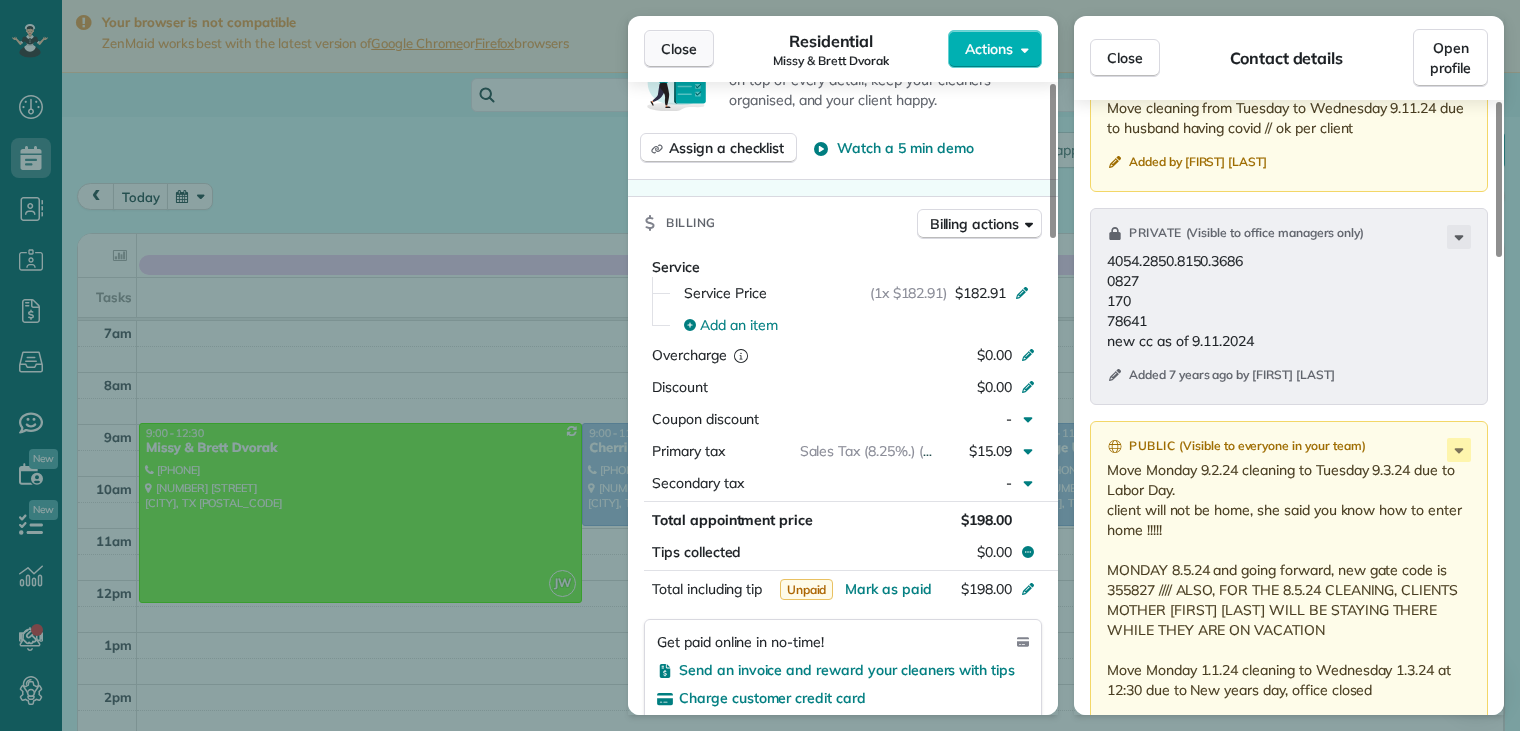 click on "Close" at bounding box center [679, 49] 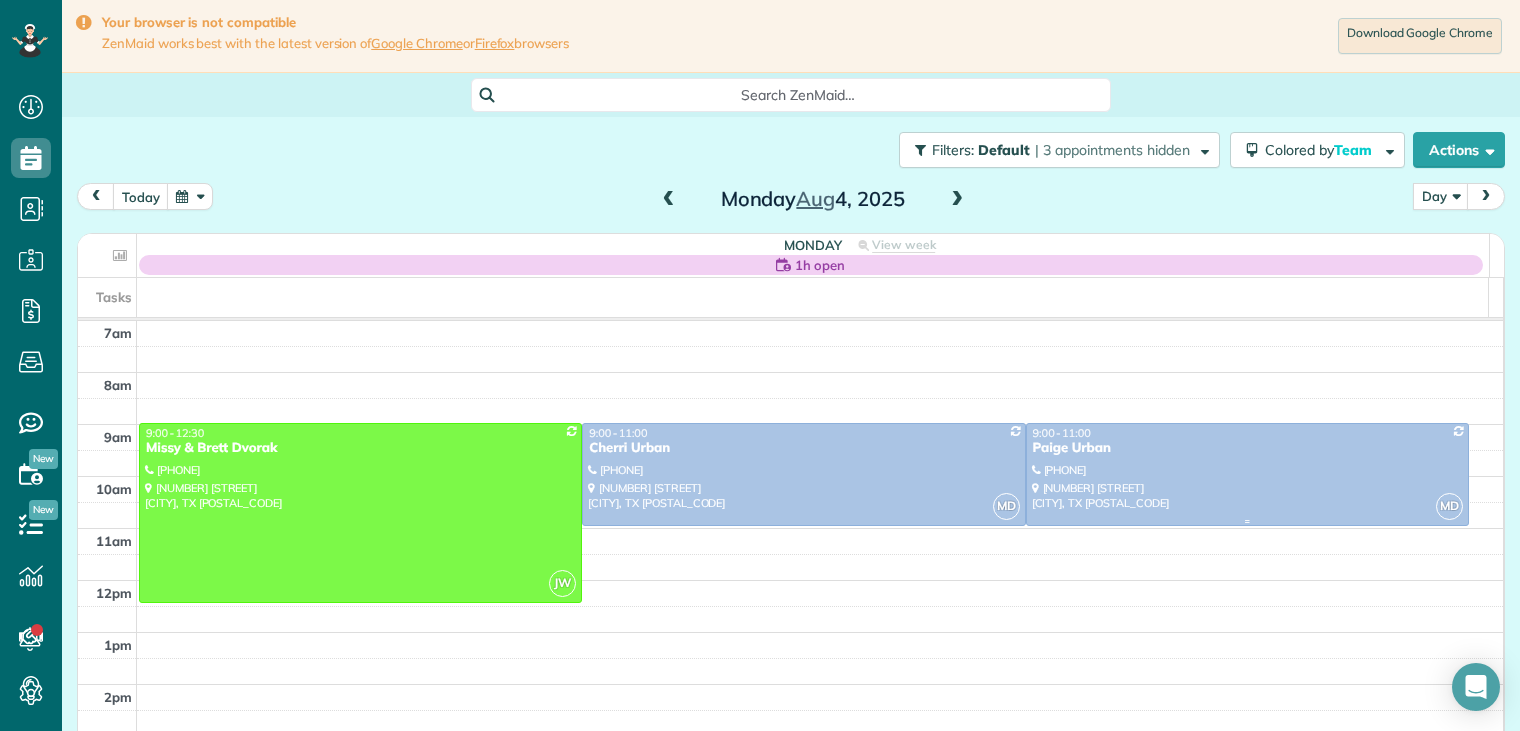 click on "Paige Urban" at bounding box center [1247, 448] 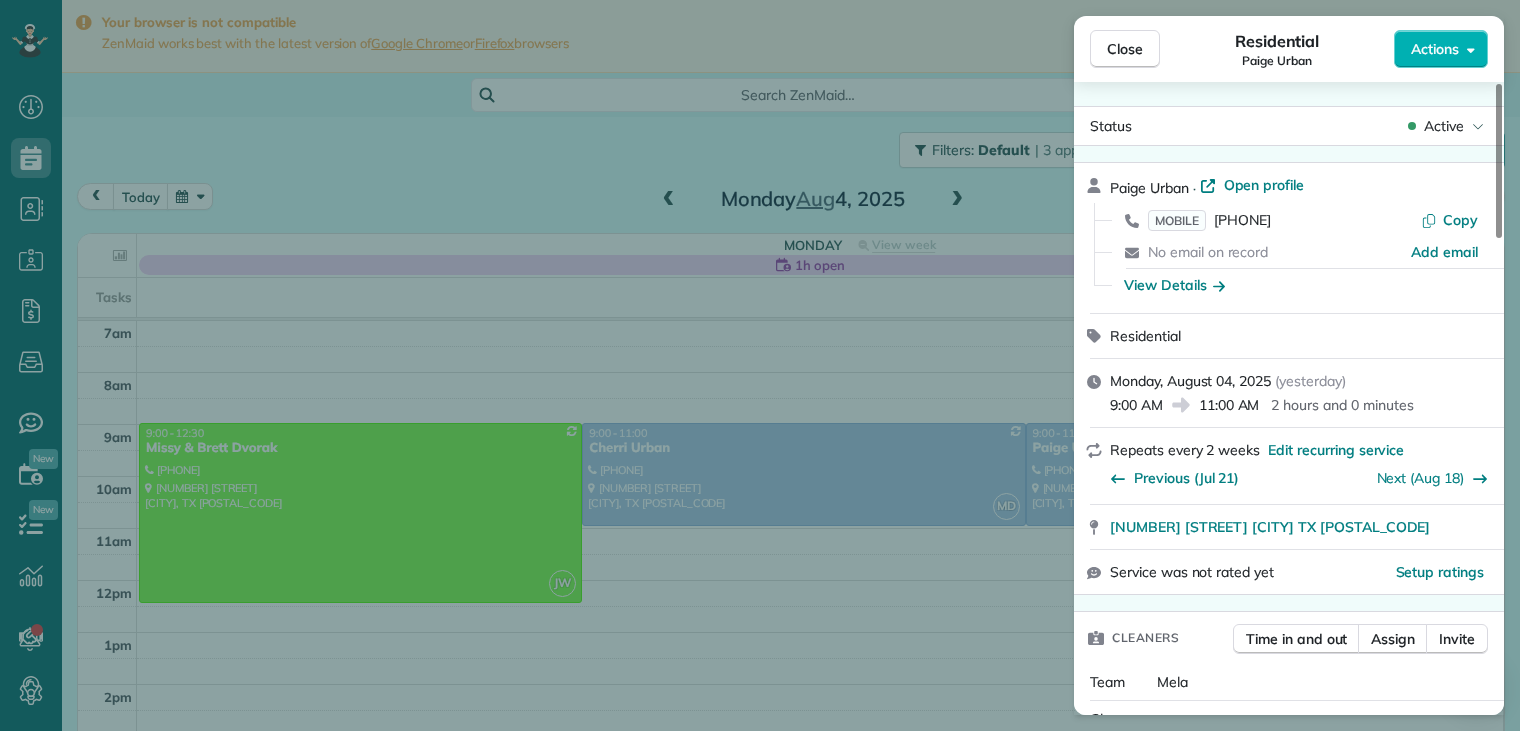 click on "View Details" at bounding box center (1301, 285) 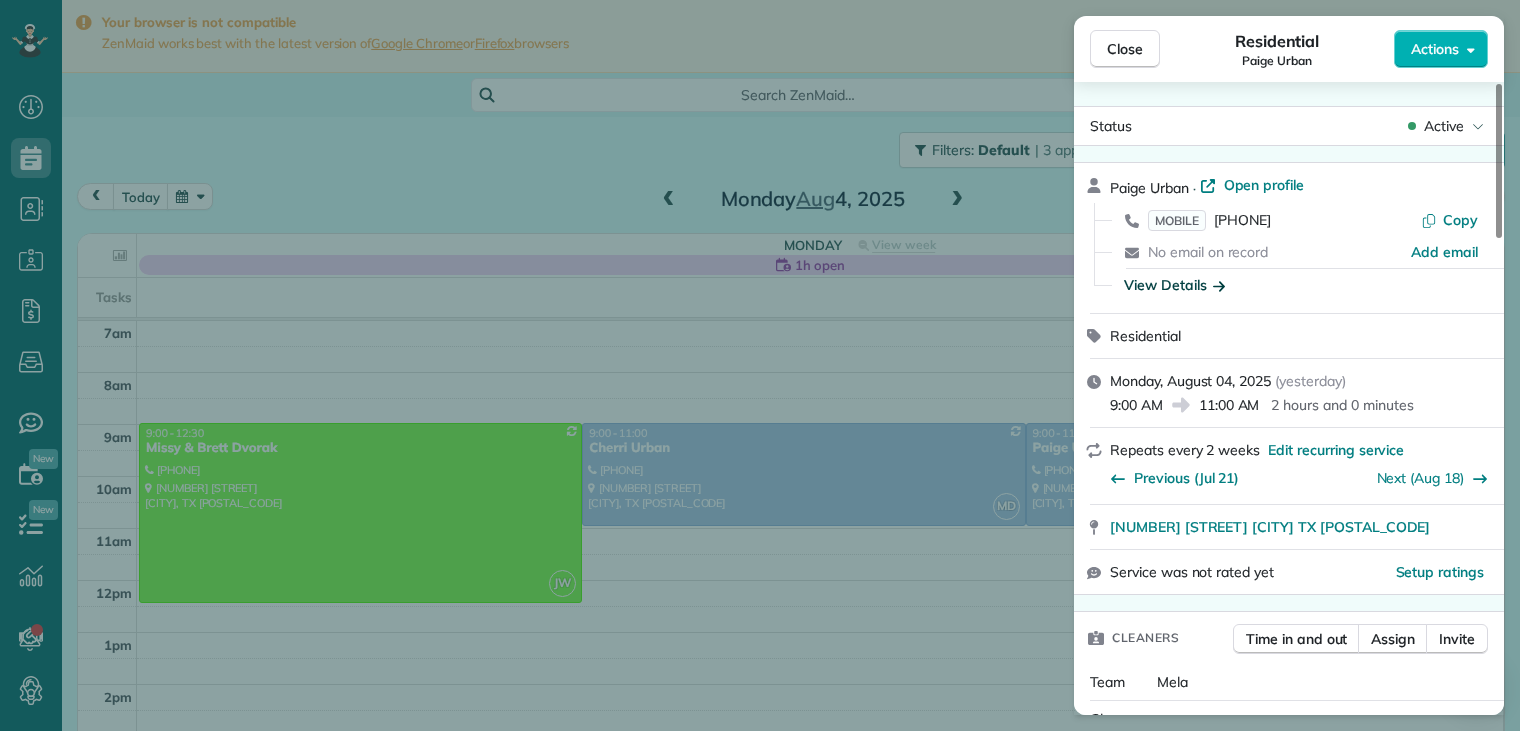 click 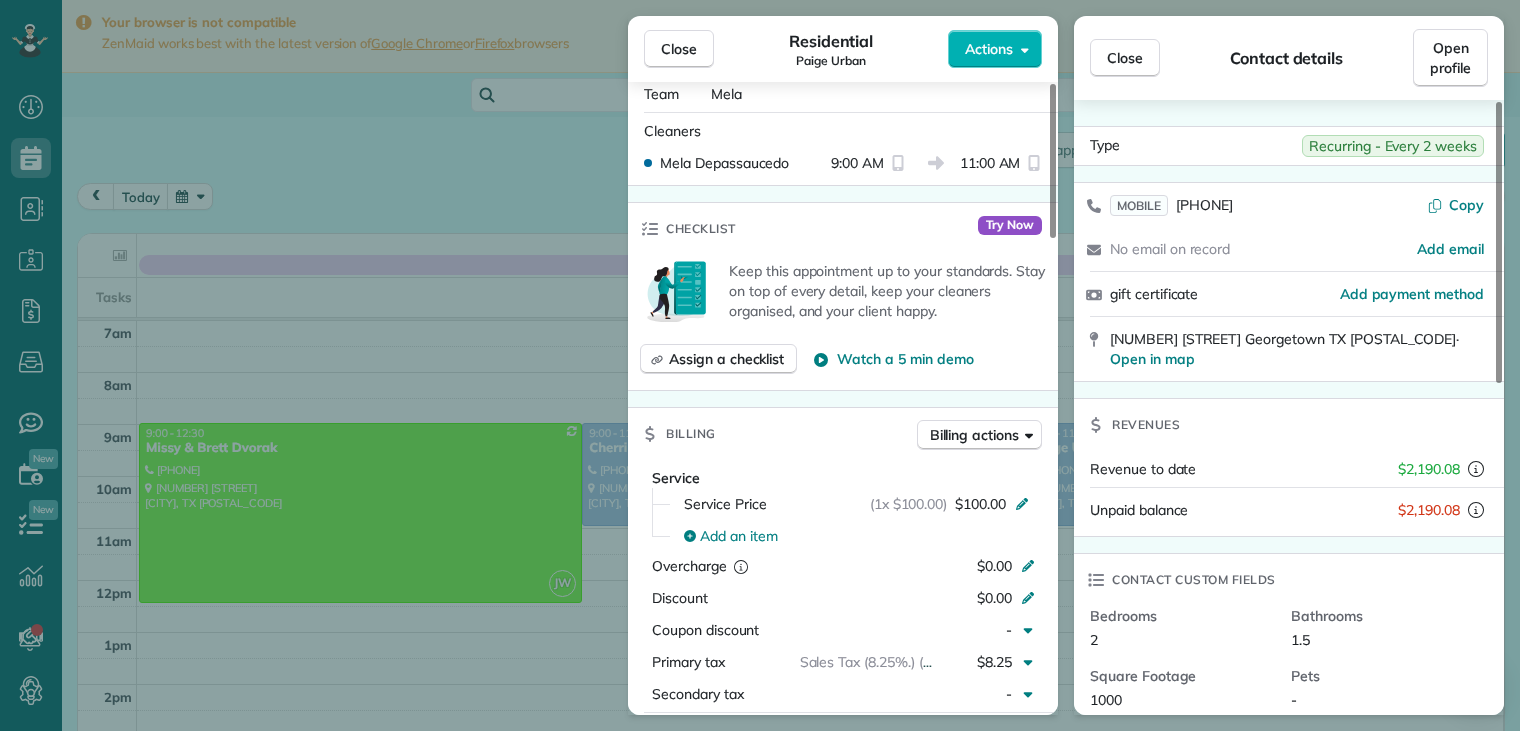 scroll, scrollTop: 700, scrollLeft: 0, axis: vertical 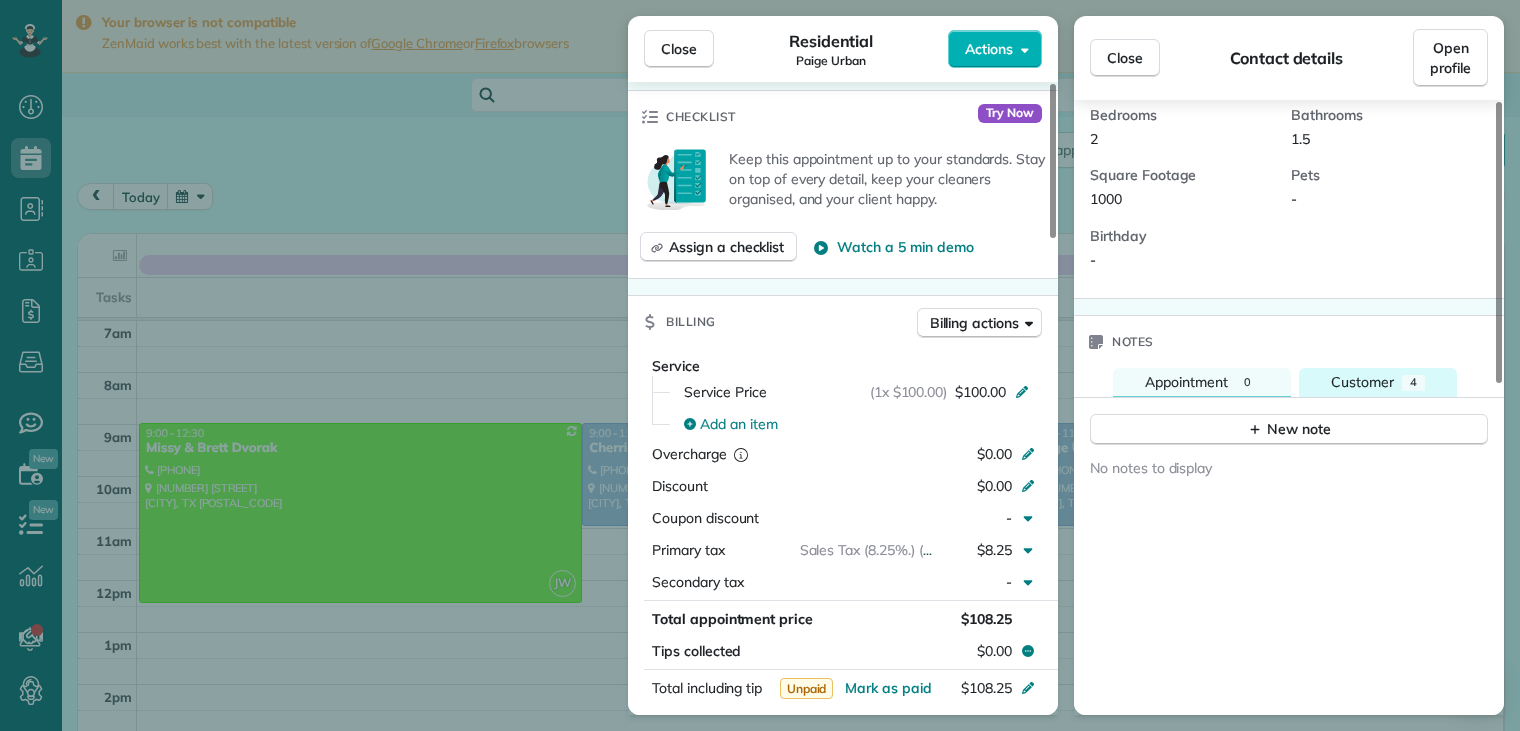 click on "Customer" at bounding box center [1362, 382] 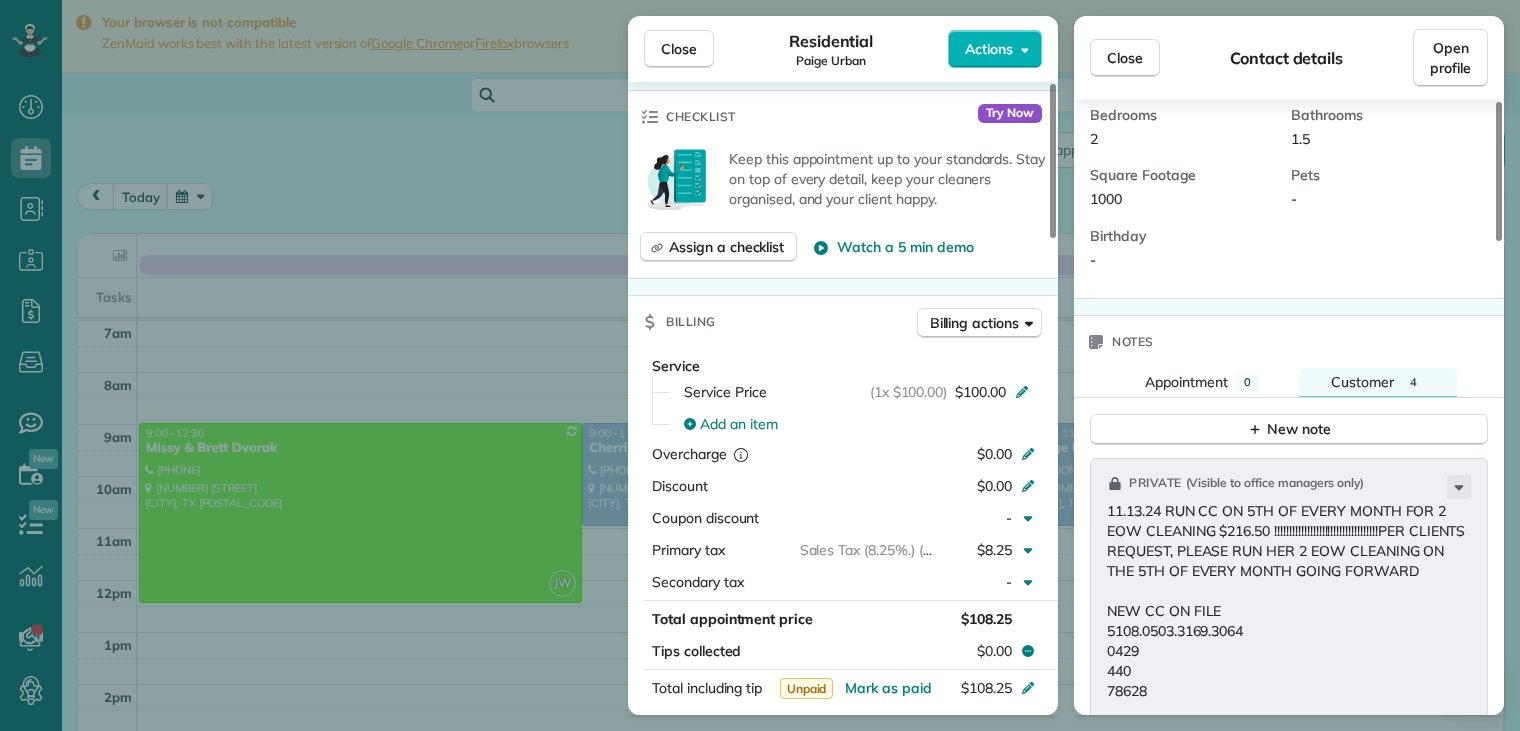 scroll, scrollTop: 701, scrollLeft: 0, axis: vertical 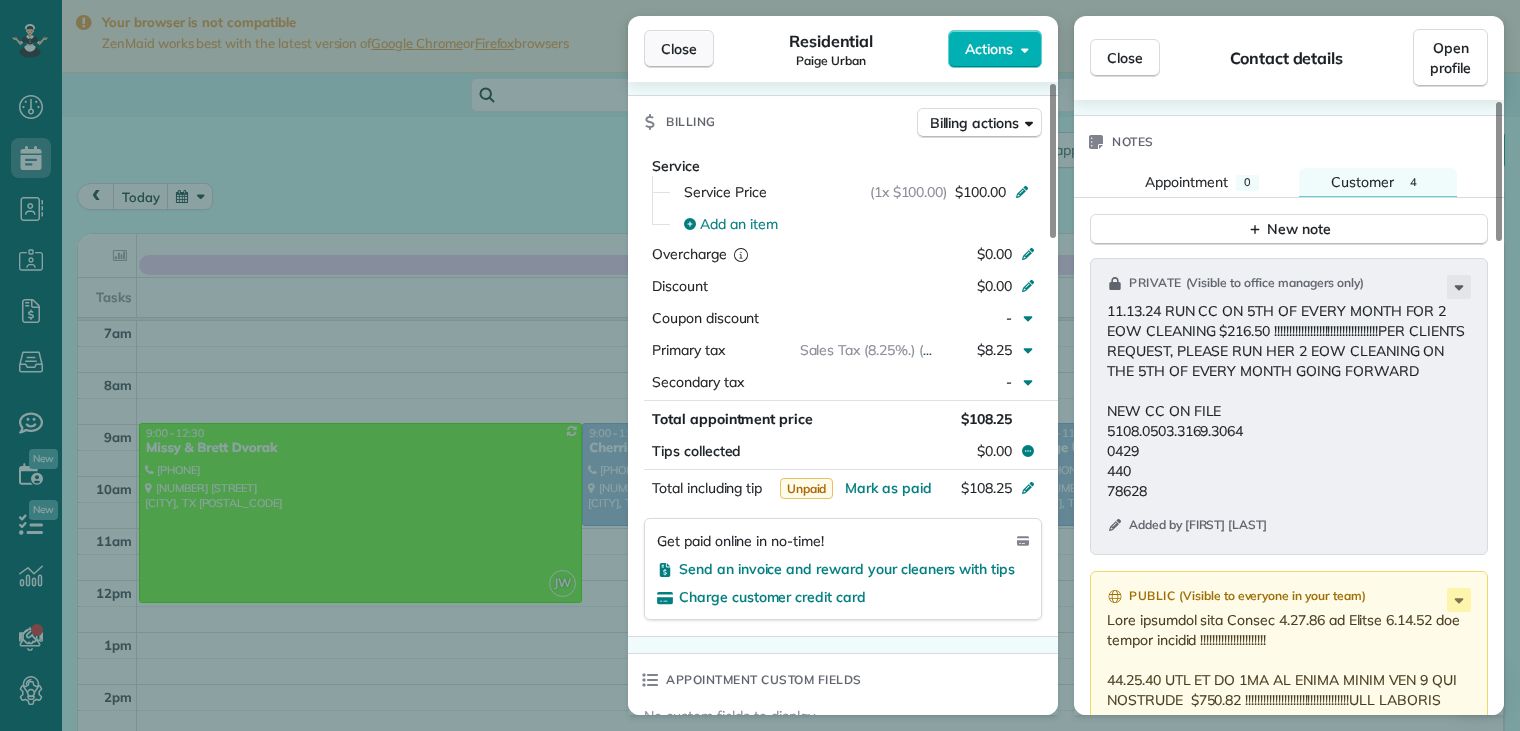 click on "Close" at bounding box center [679, 49] 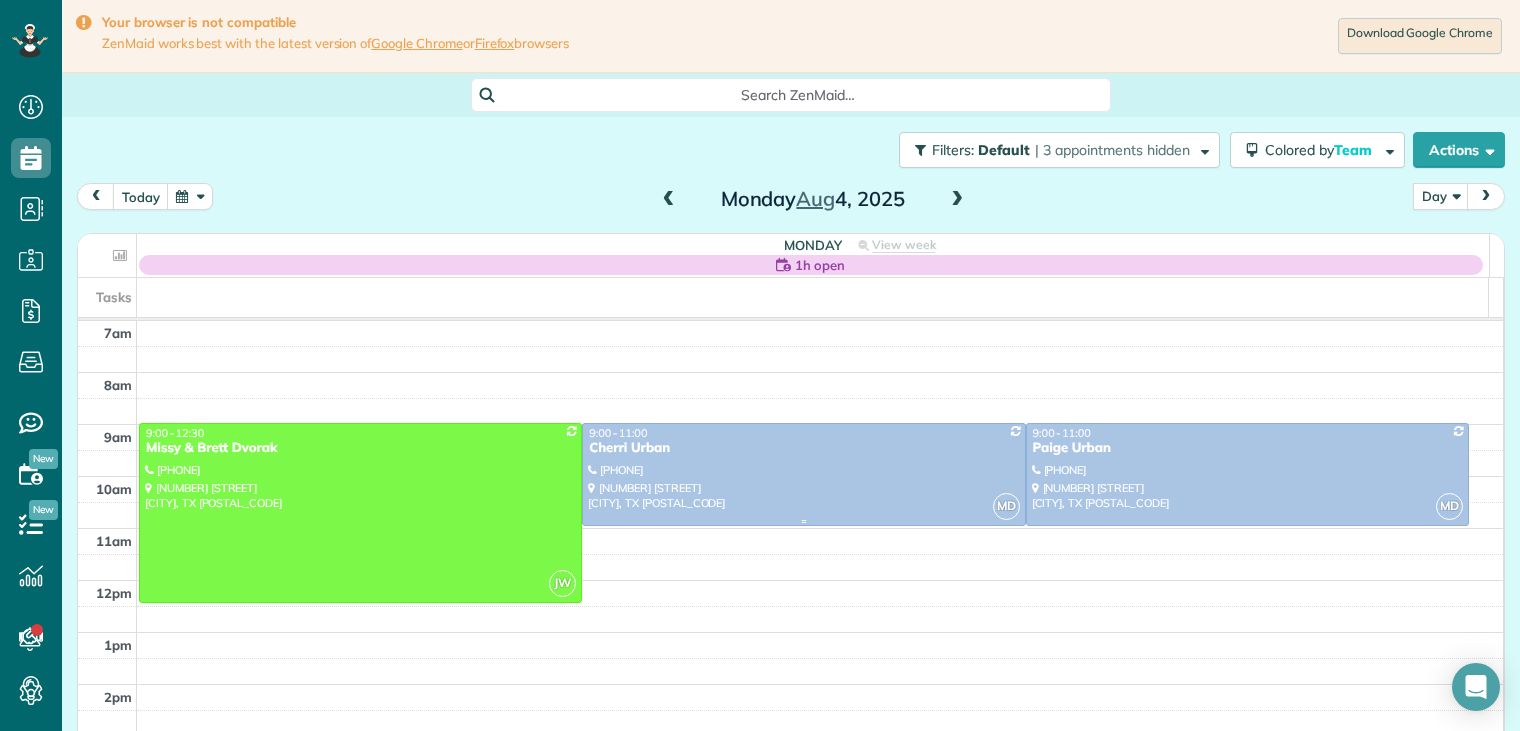 click on "Cherri Urban" at bounding box center [803, 448] 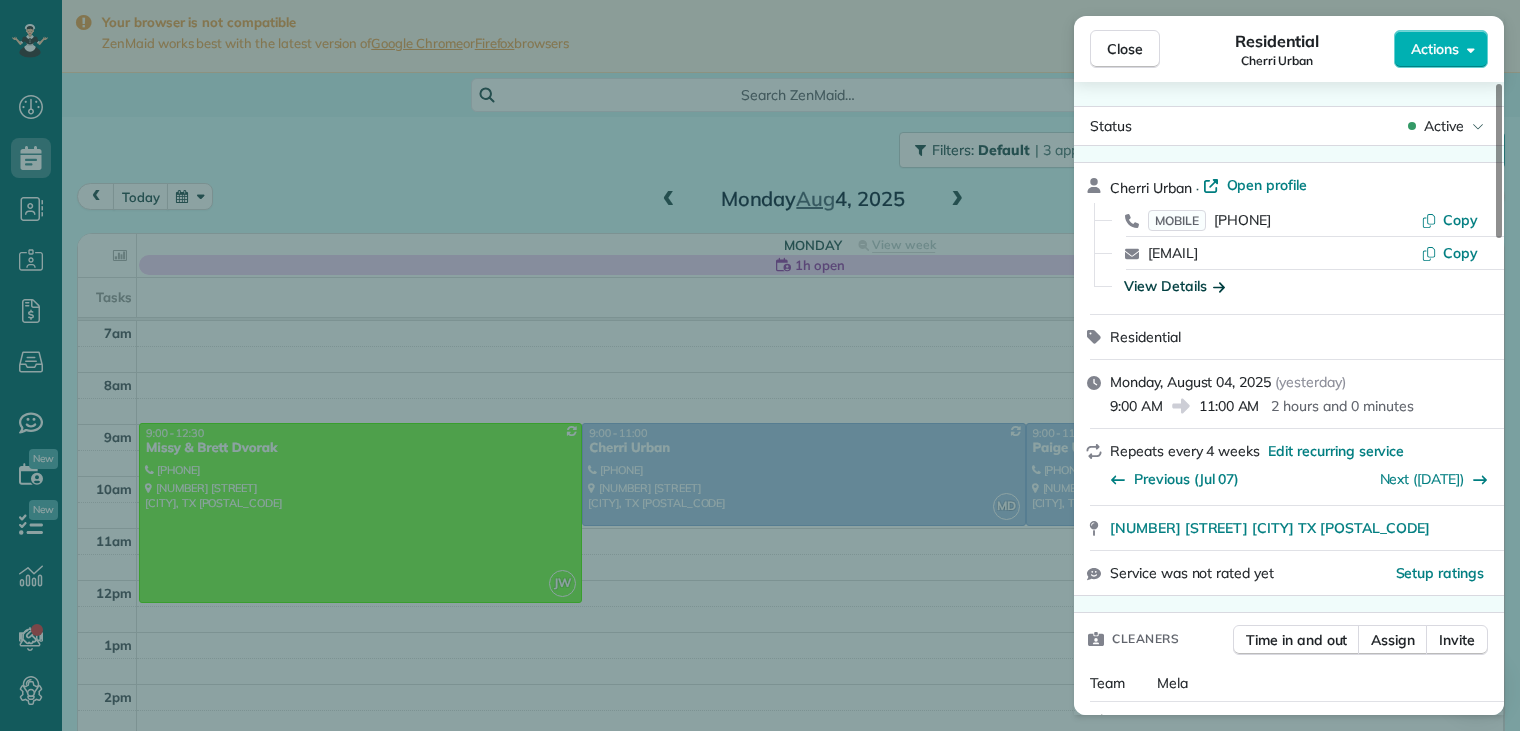 click 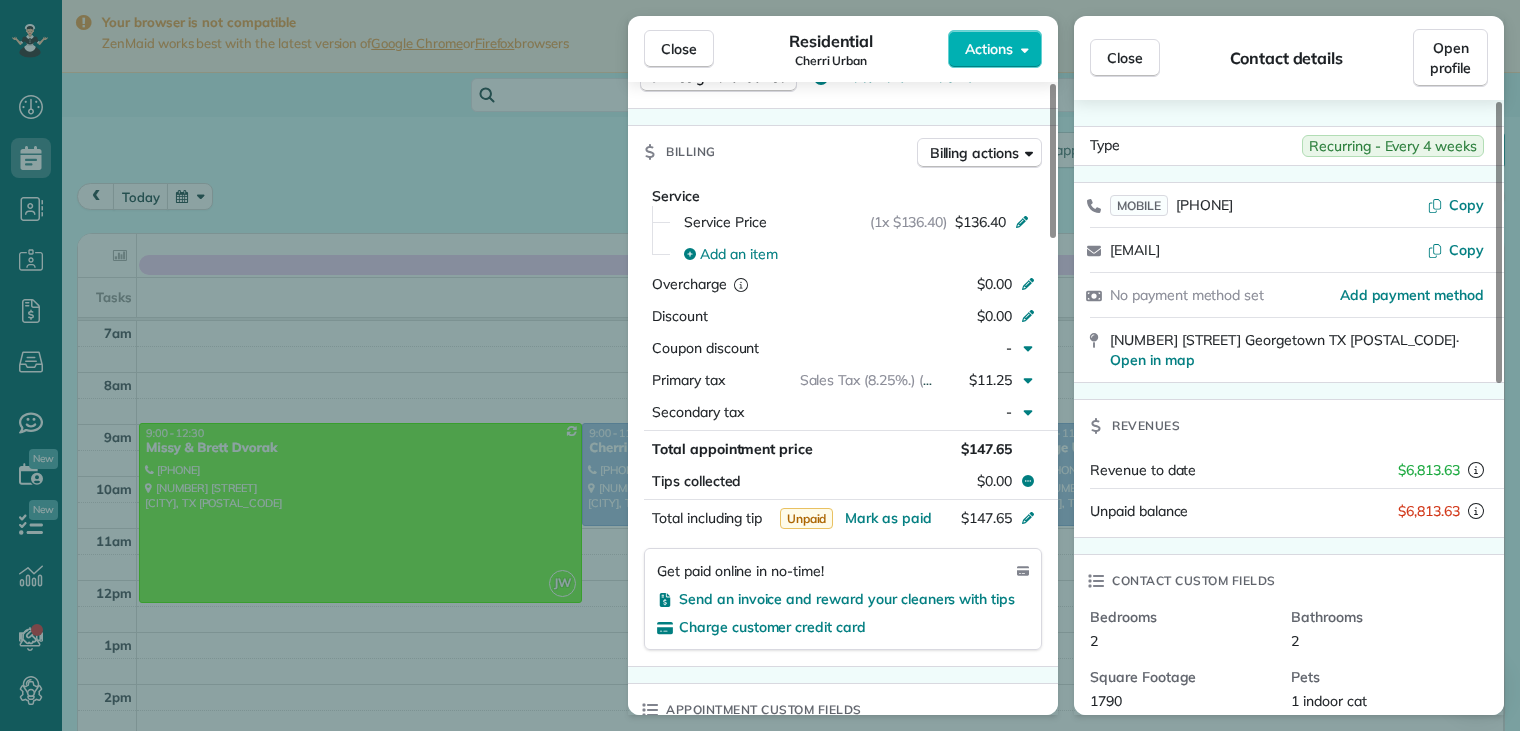 scroll, scrollTop: 1000, scrollLeft: 0, axis: vertical 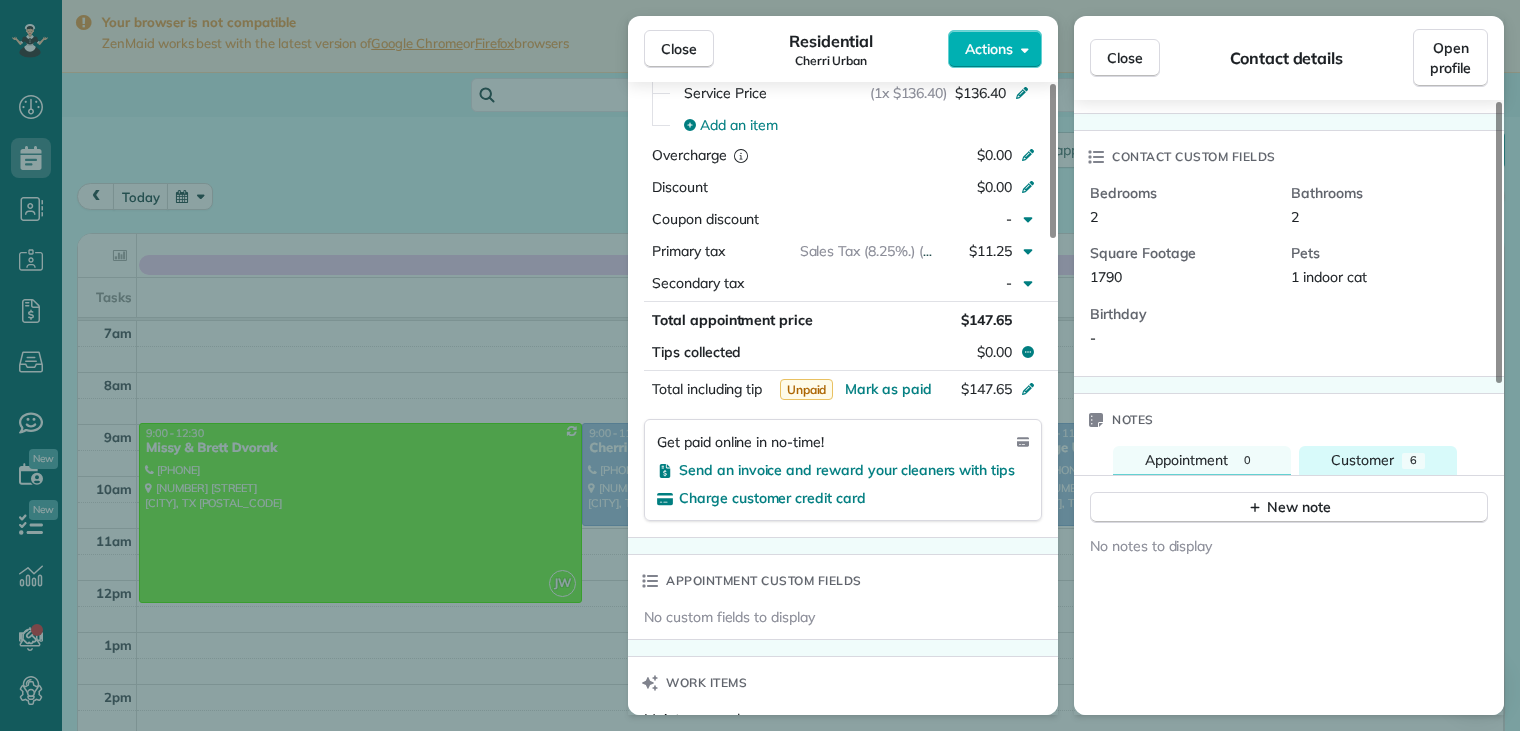 click on "Customer" at bounding box center (1362, 460) 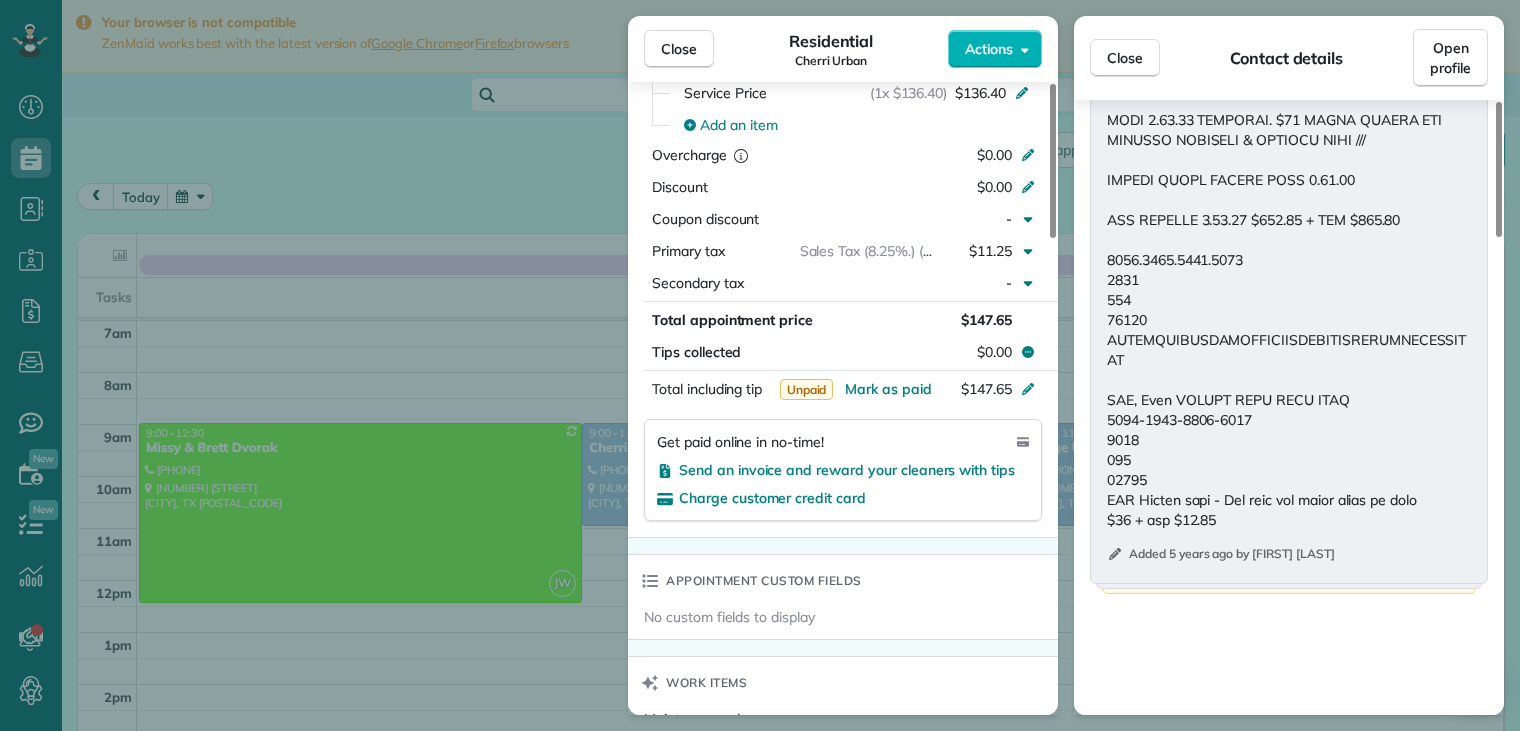 scroll, scrollTop: 1724, scrollLeft: 0, axis: vertical 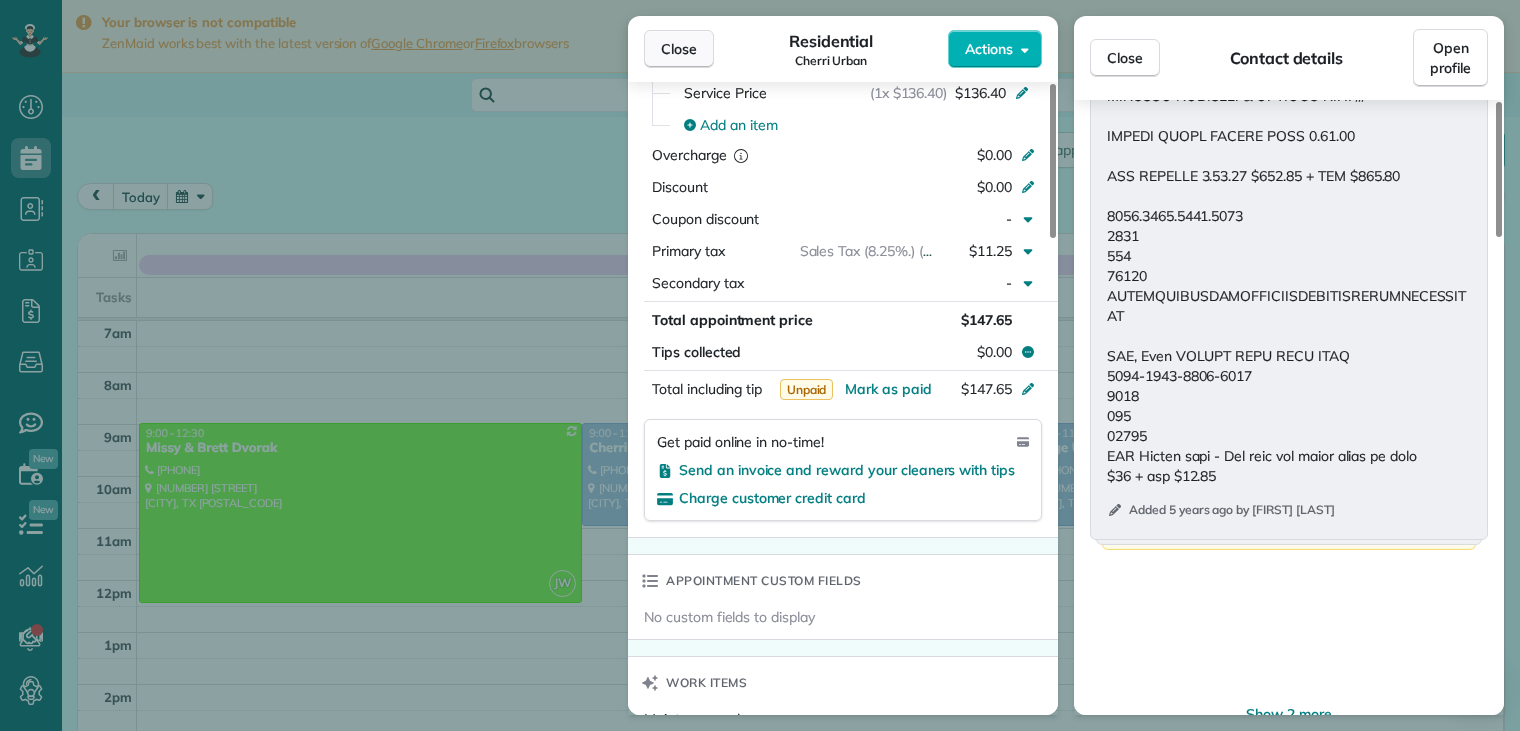 click on "Close" at bounding box center (679, 49) 